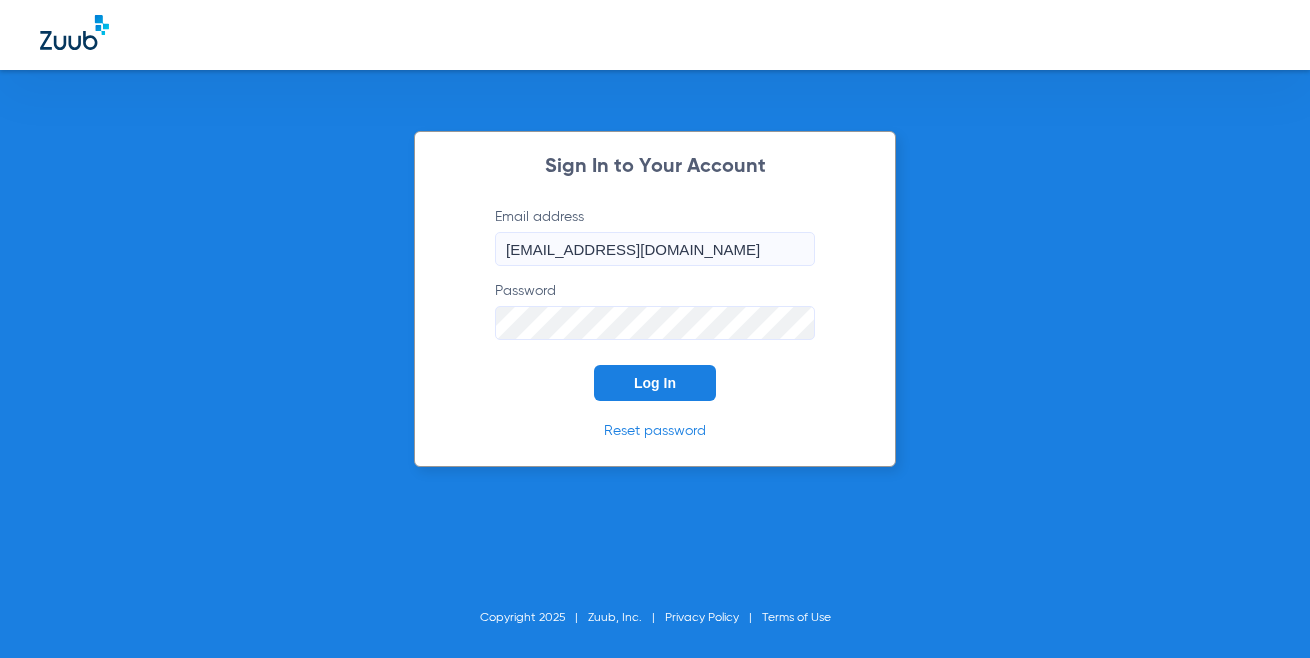 scroll, scrollTop: 0, scrollLeft: 0, axis: both 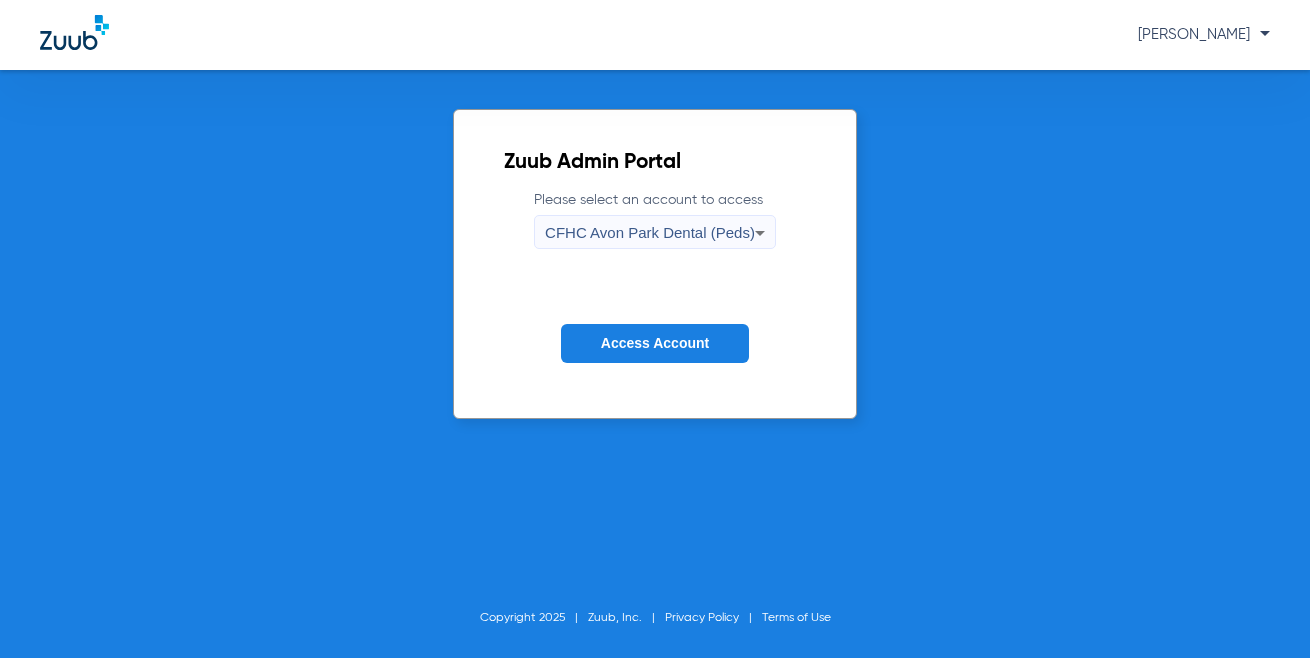 click on "CFHC Avon Park Dental (Peds)" at bounding box center (650, 232) 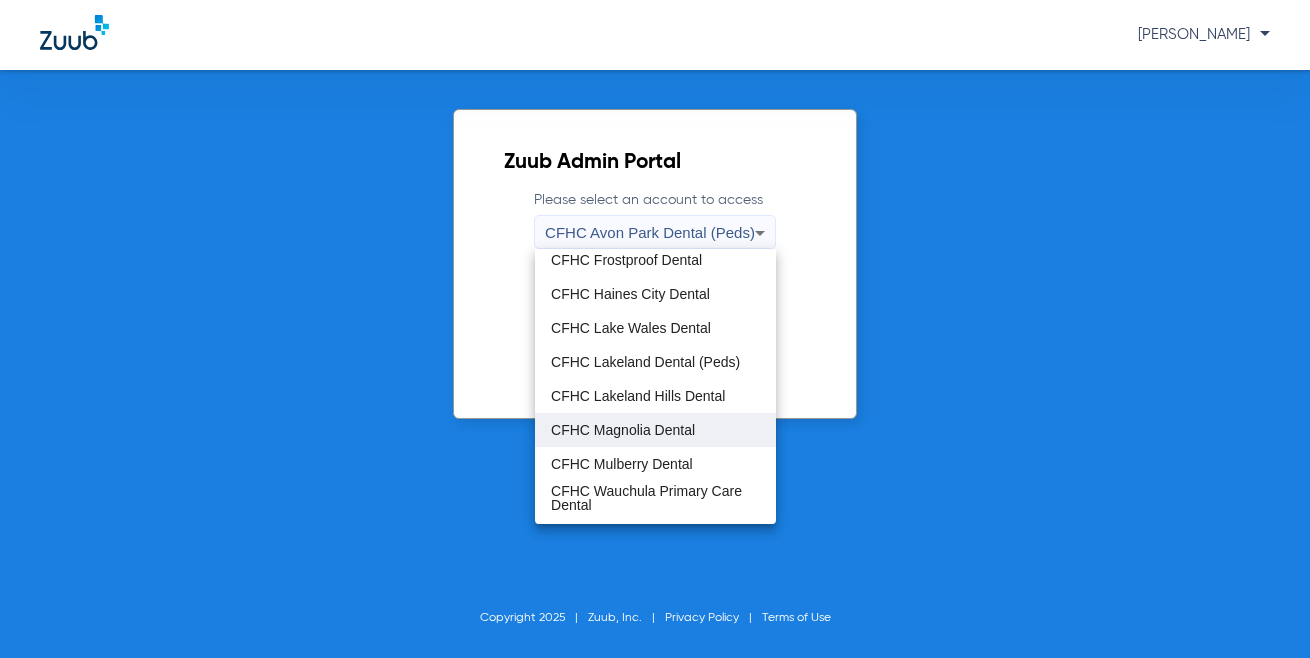 scroll, scrollTop: 98, scrollLeft: 0, axis: vertical 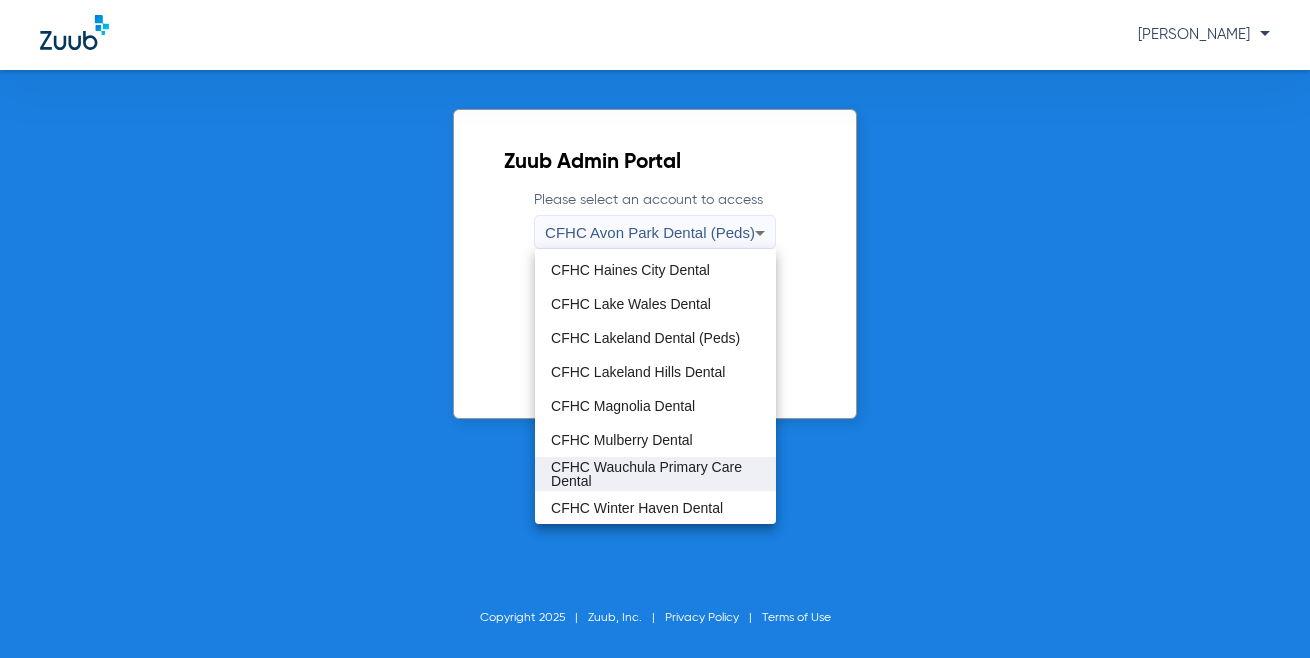 click on "CFHC Wauchula Primary Care Dental" at bounding box center [655, 474] 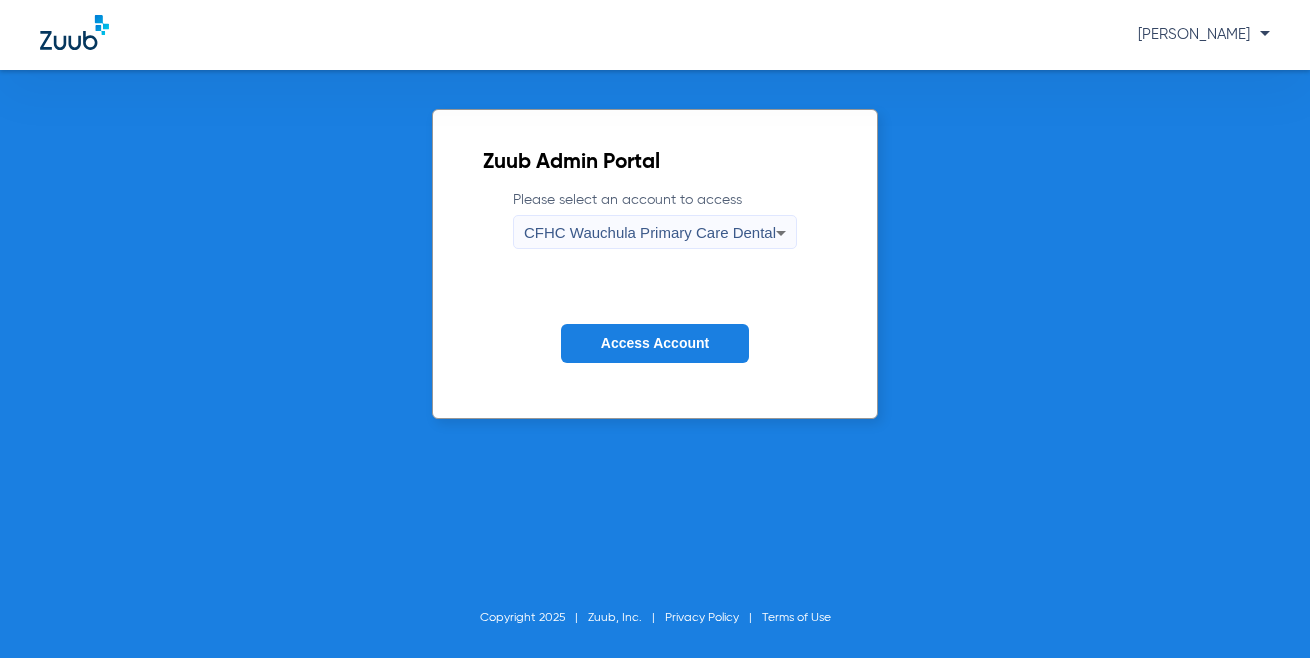 click on "Access Account" 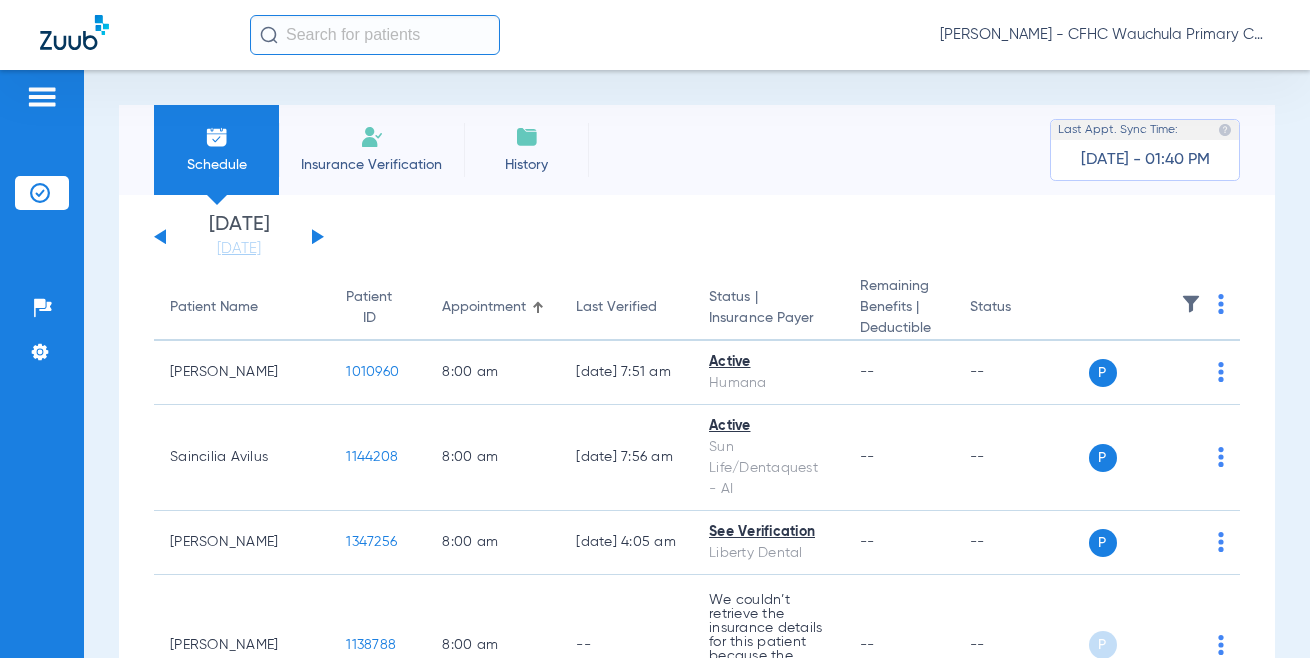 click 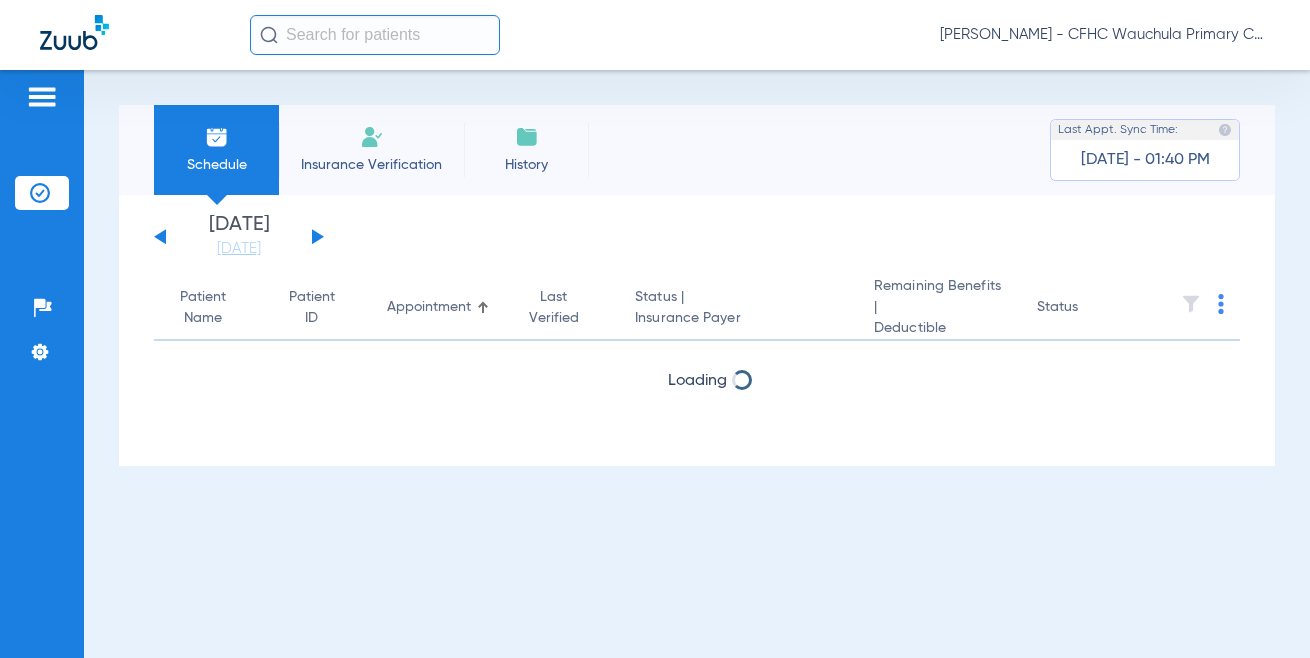 click 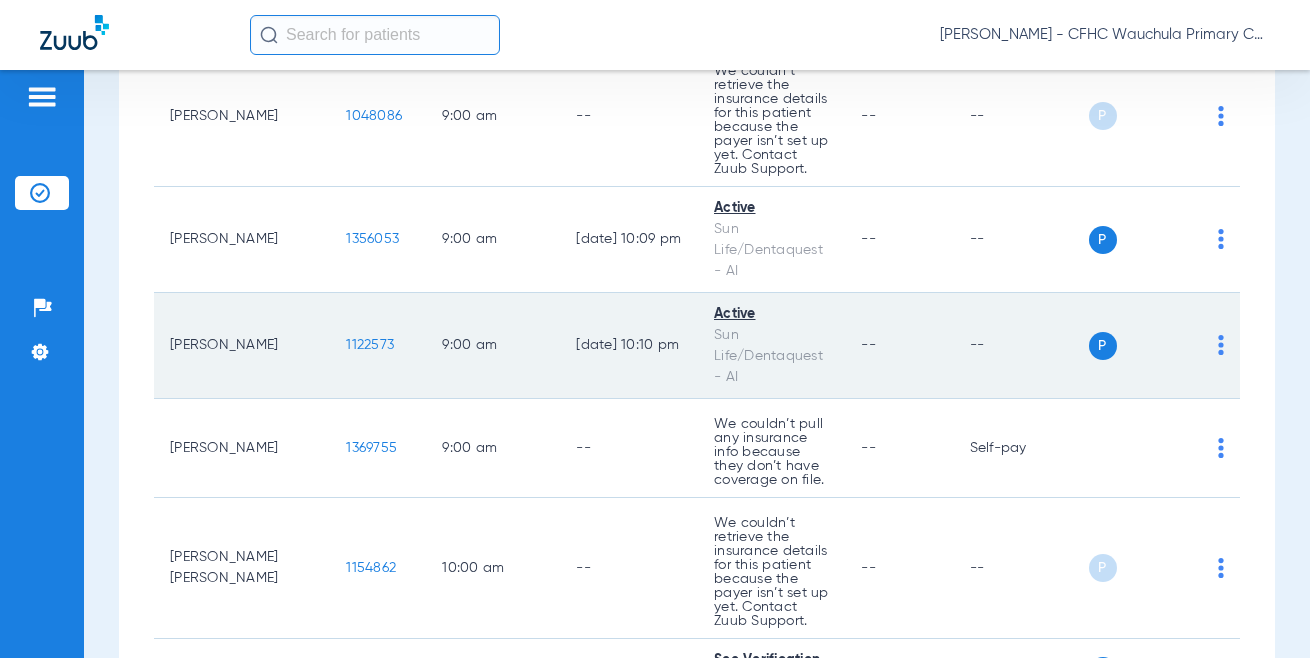 scroll, scrollTop: 800, scrollLeft: 0, axis: vertical 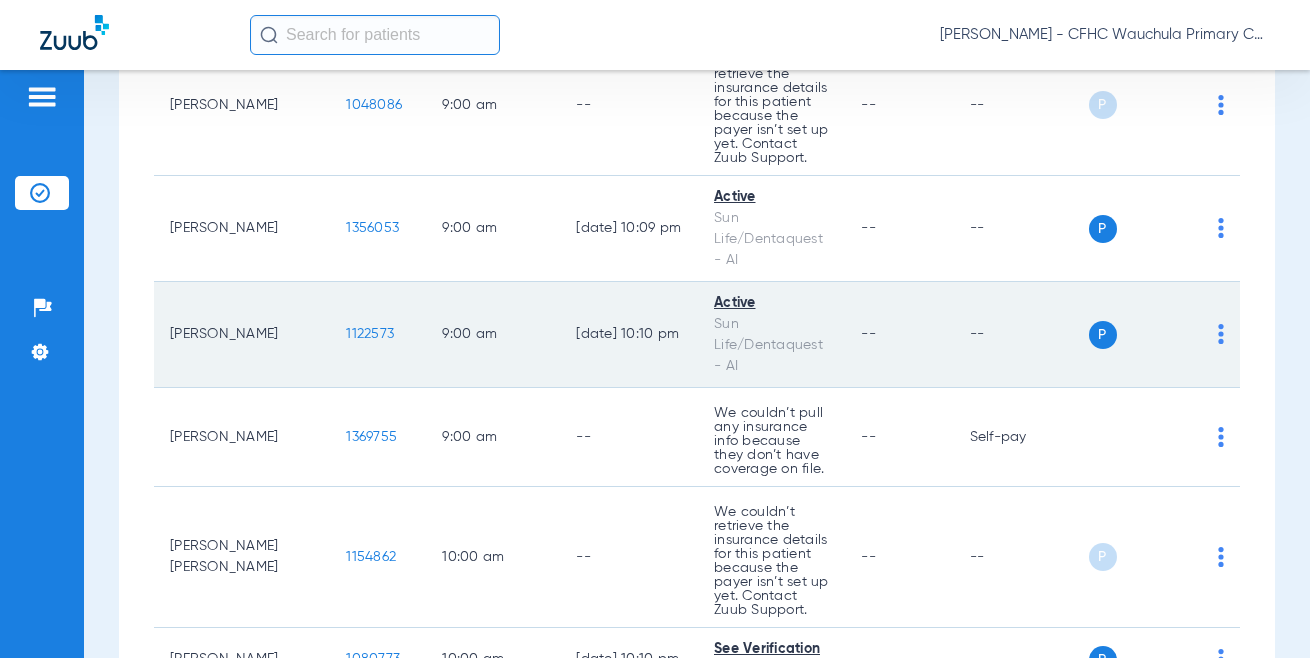 click on "1122573" 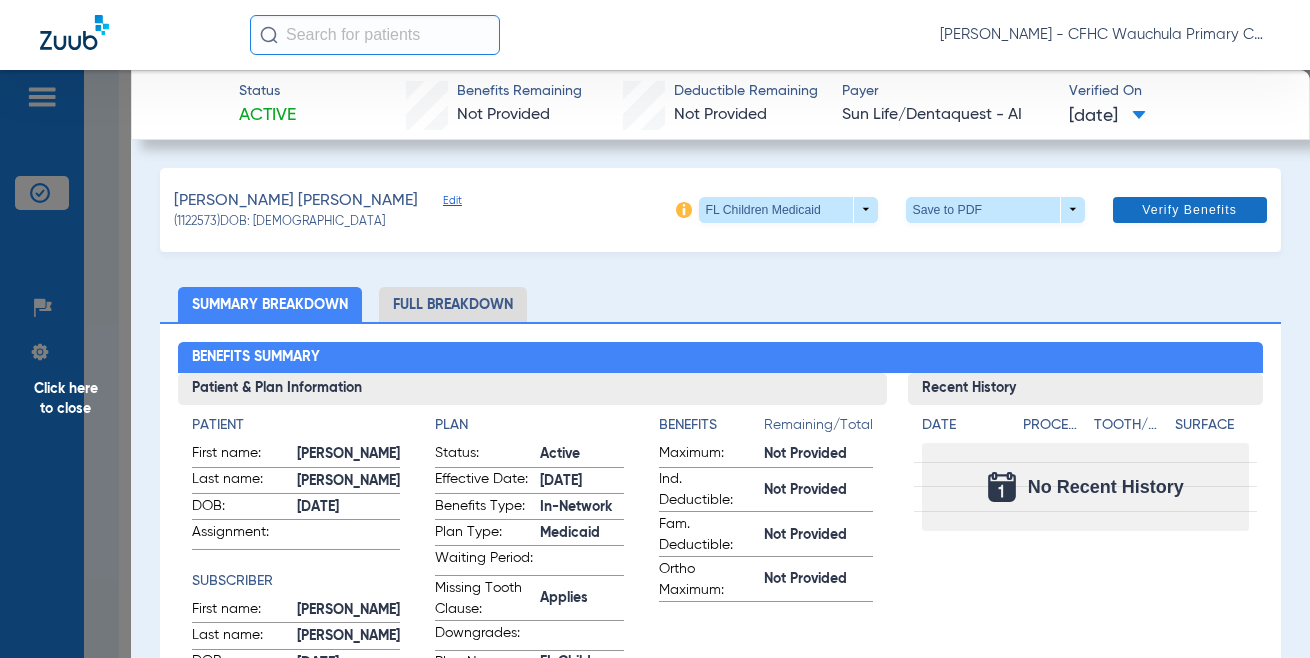 click on "Verify Benefits" 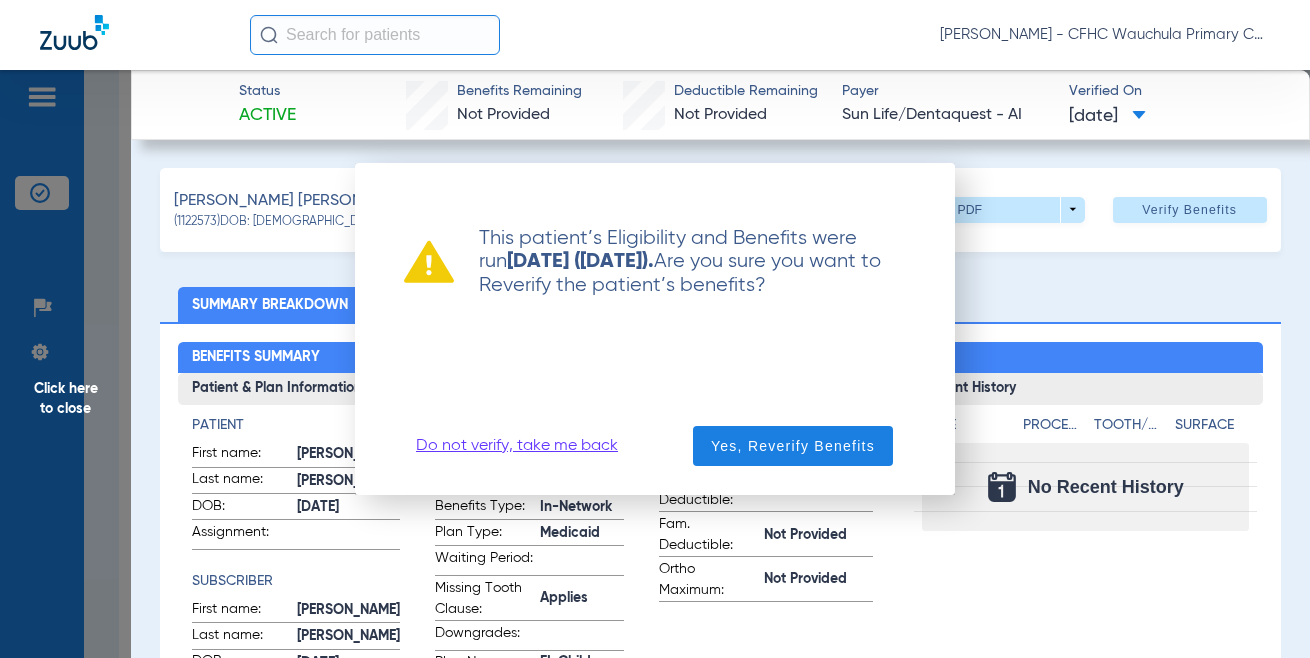 drag, startPoint x: 530, startPoint y: 449, endPoint x: 698, endPoint y: 411, distance: 172.24402 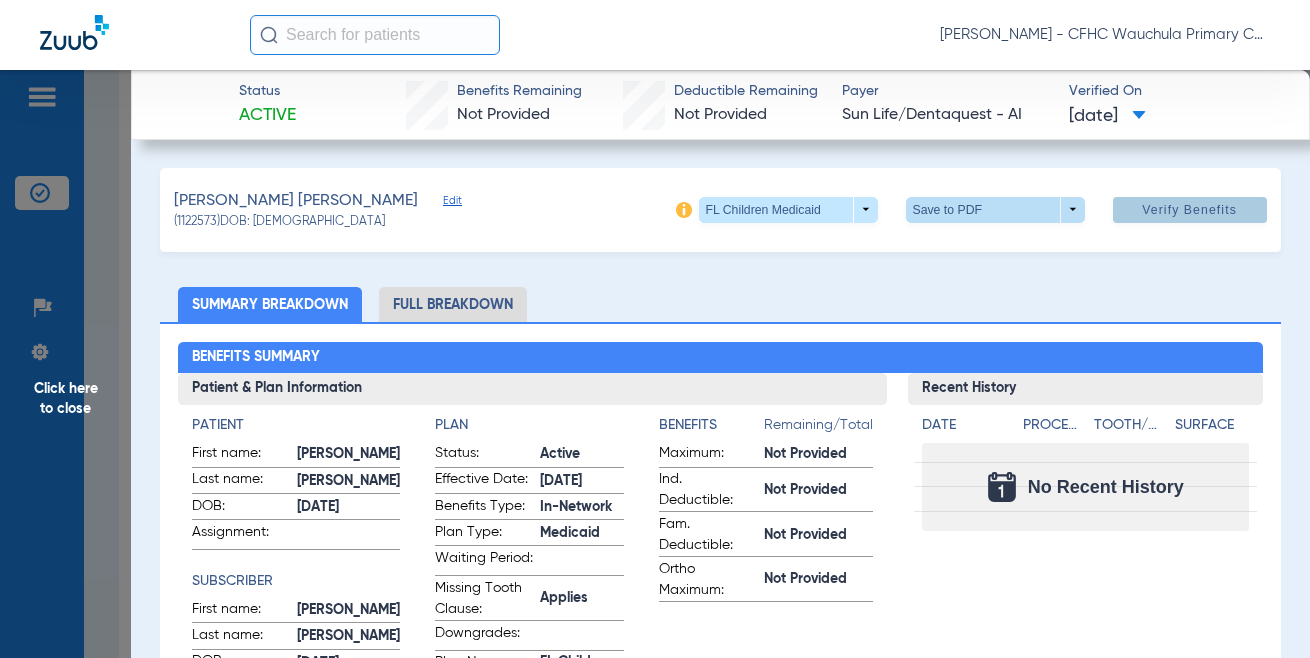 click 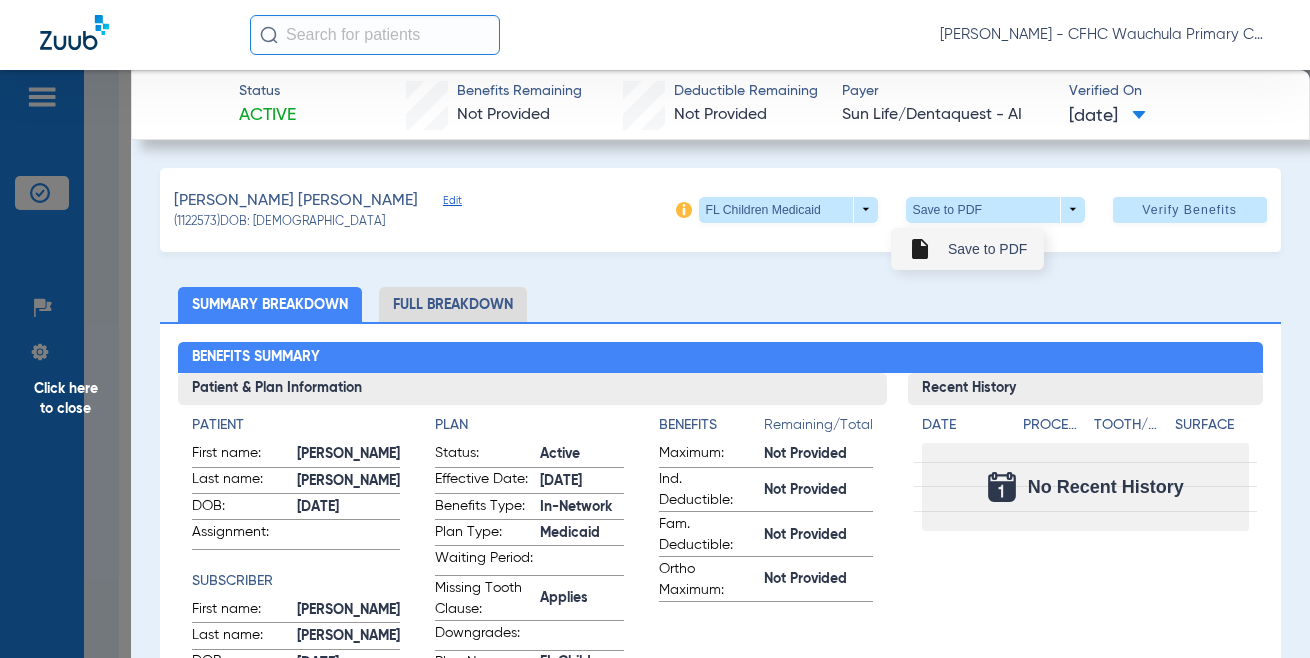 click on "Save to PDF" at bounding box center [987, 249] 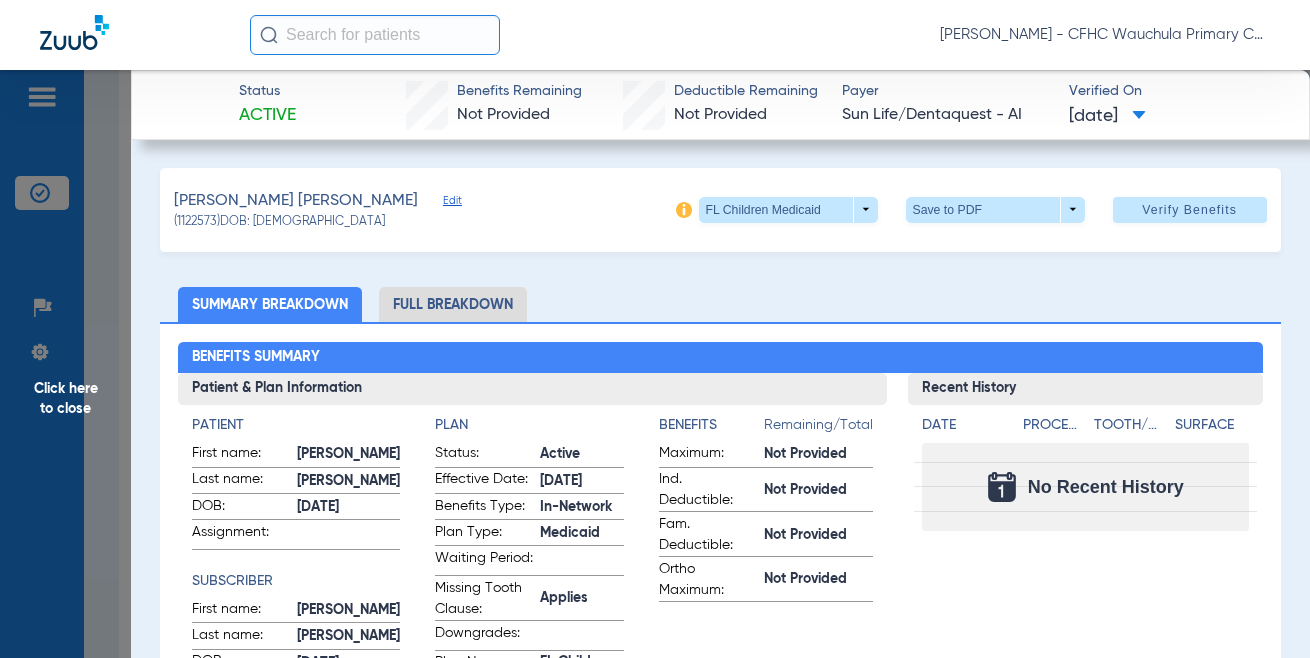 click on "Recent History Date Procedure Tooth/Quad Surface  No Recent History" 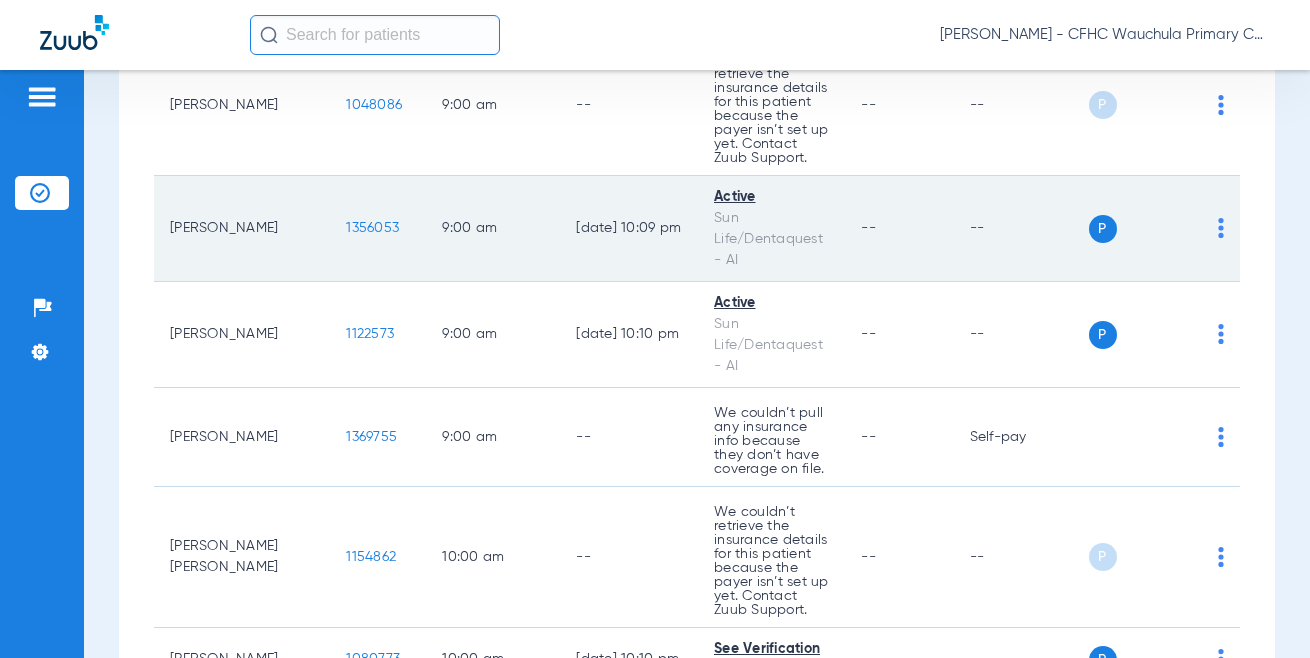 click on "1356053" 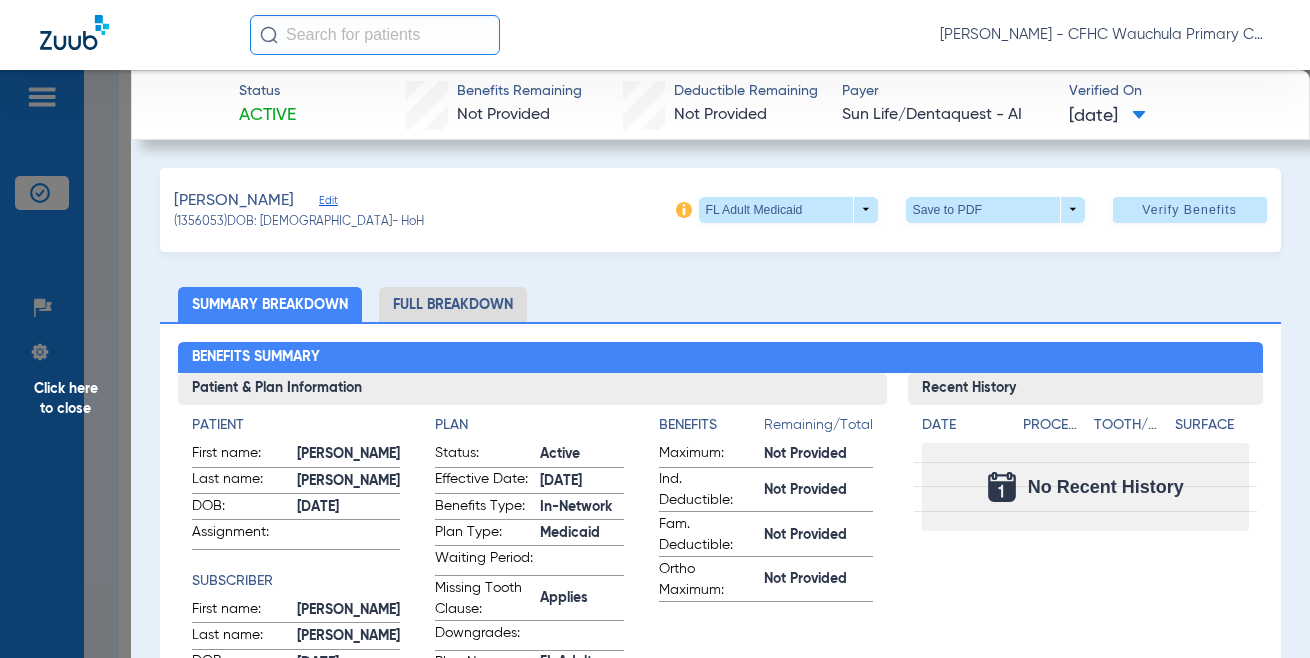 click on "[PERSON_NAME]   (1356053)   DOB: [DEMOGRAPHIC_DATA]   - HoH   FL Adult Medicaid  arrow_drop_down  Save to PDF  arrow_drop_down  Verify Benefits   Subscriber Information   First name  [PERSON_NAME]  Last name  [PERSON_NAME]  mm / dd / yyyy [DATE]  Member ID  7528159549  Group ID (optional)  99999  Insurance Payer   Insurance
Sun Life/dentaquest - Ai  Provider   Dentist
[PERSON_NAME]  1538802673  Summary Breakdown   Full Breakdown  Benefits Summary Patient & Plan Information Patient First name:  [PERSON_NAME]  Last name:  [PERSON_NAME]  DOB:  [DEMOGRAPHIC_DATA]  Assignment:    Subscriber First name:  [PERSON_NAME]  Last name:  [PERSON_NAME]  DOB:  [DEMOGRAPHIC_DATA]  Plan Status:  Active  Effective Date:  [DATE]  Benefits Type:  In-Network  Plan Type:  Medicaid  Waiting Period:    Missing Tooth Clause:  Applies  Downgrades:    Plan Name:  FL Adult Medicaid  Benefits  Remaining/Total  Maximum:  Not Provided  Ind. Deductible:  Not Provided  Fam. Deductible:  Not Provided  Ortho Maximum:  Not Provided  Recent History Date Procedure Tooth/Quad Surface" 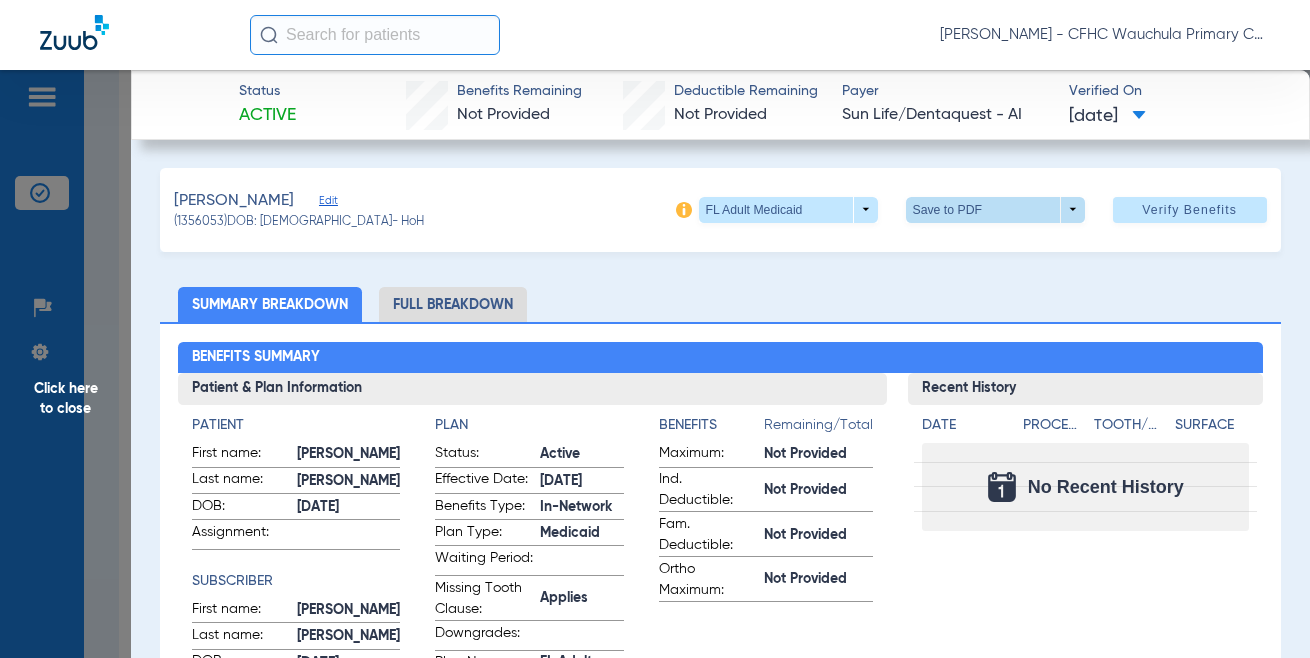 click 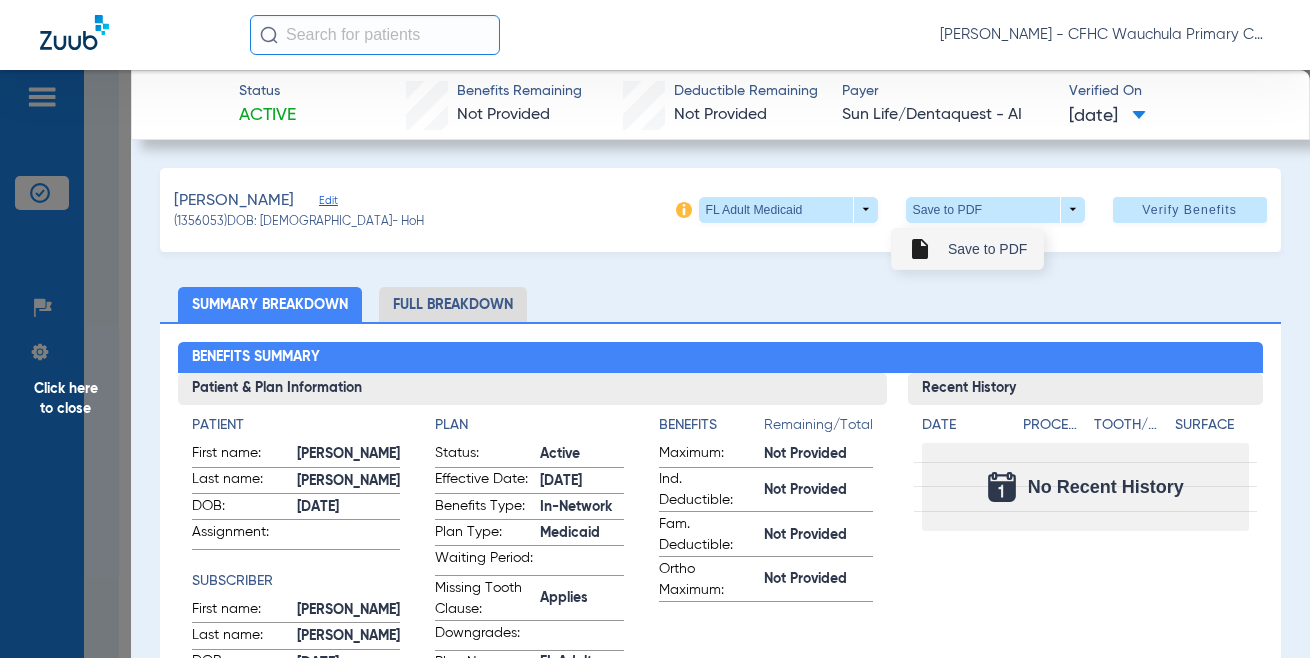click on "Save to PDF" at bounding box center [987, 249] 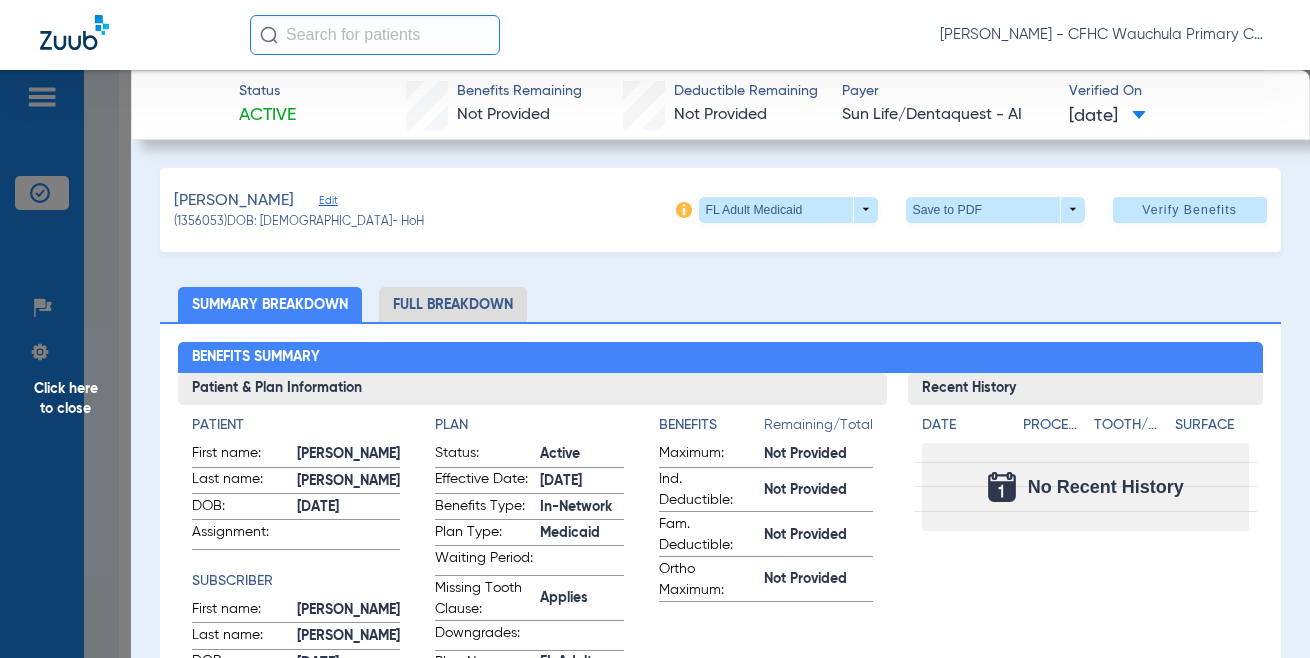 click on "[PERSON_NAME]   (1356053)   DOB: [DEMOGRAPHIC_DATA]   - HoH   FL Adult Medicaid  arrow_drop_down  Save to PDF  arrow_drop_down  Verify Benefits   Subscriber Information   First name  [PERSON_NAME]  Last name  [PERSON_NAME]  mm / dd / yyyy [DATE]  Member ID  7528159549  Group ID (optional)  99999  Insurance Payer   Insurance
Sun Life/dentaquest - Ai  Provider   Dentist
[PERSON_NAME]  1538802673  Summary Breakdown   Full Breakdown  Benefits Summary Patient & Plan Information Patient First name:  [PERSON_NAME]  Last name:  [PERSON_NAME]  DOB:  [DEMOGRAPHIC_DATA]  Assignment:    Subscriber First name:  [PERSON_NAME]  Last name:  [PERSON_NAME]  DOB:  [DEMOGRAPHIC_DATA]  Plan Status:  Active  Effective Date:  [DATE]  Benefits Type:  In-Network  Plan Type:  Medicaid  Waiting Period:    Missing Tooth Clause:  Applies  Downgrades:    Plan Name:  FL Adult Medicaid  Benefits  Remaining/Total  Maximum:  Not Provided  Ind. Deductible:  Not Provided  Fam. Deductible:  Not Provided  Ortho Maximum:  Not Provided  Recent History Date Procedure Tooth/Quad Surface" 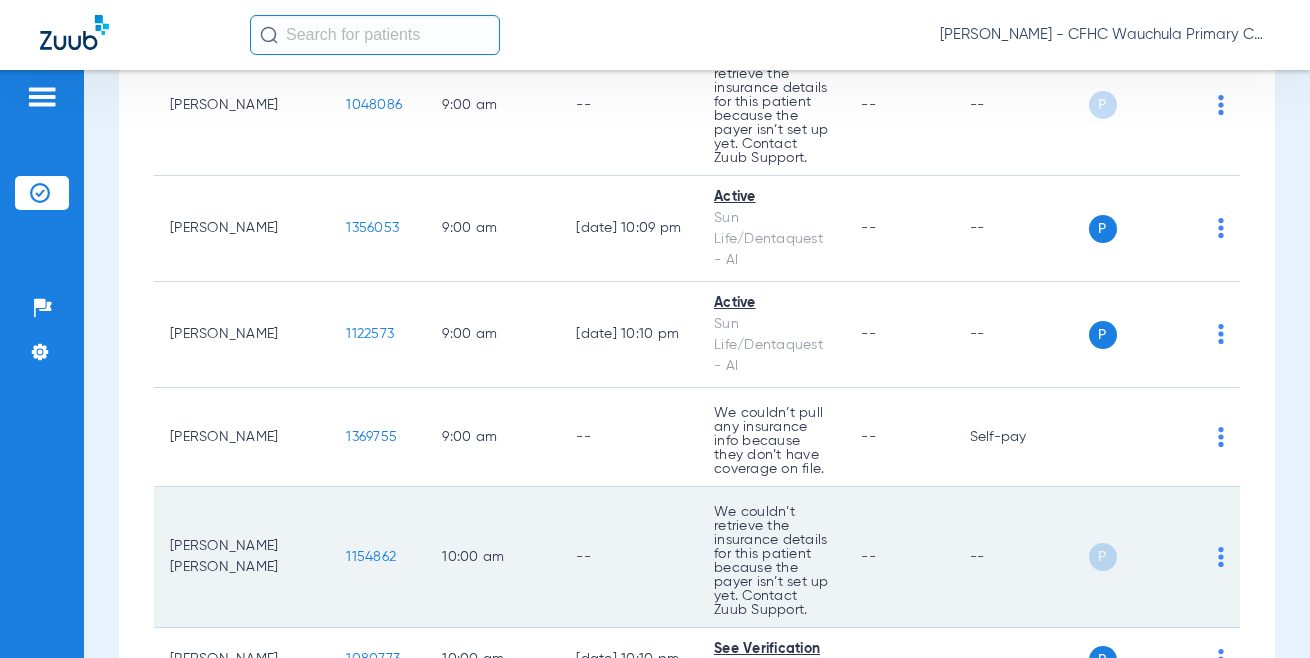 drag, startPoint x: 108, startPoint y: 571, endPoint x: 160, endPoint y: 559, distance: 53.366657 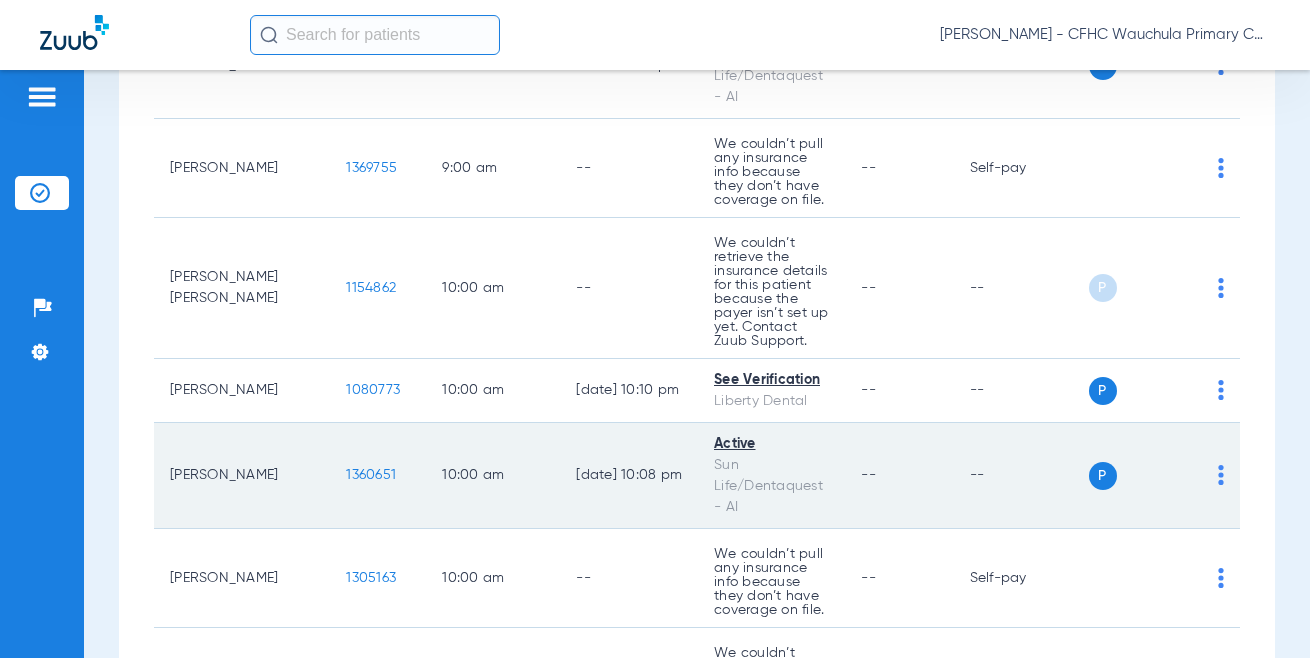 scroll, scrollTop: 1100, scrollLeft: 0, axis: vertical 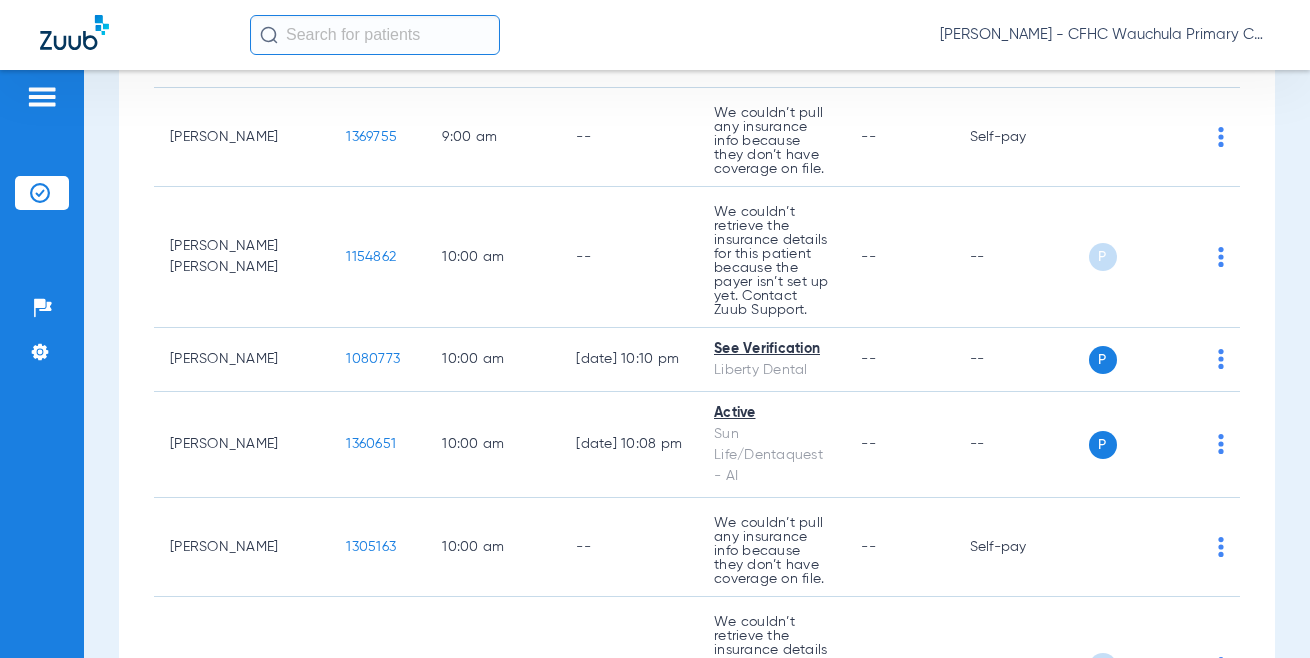 click on "[PERSON_NAME] - CFHC Wauchula Primary Care Dental" 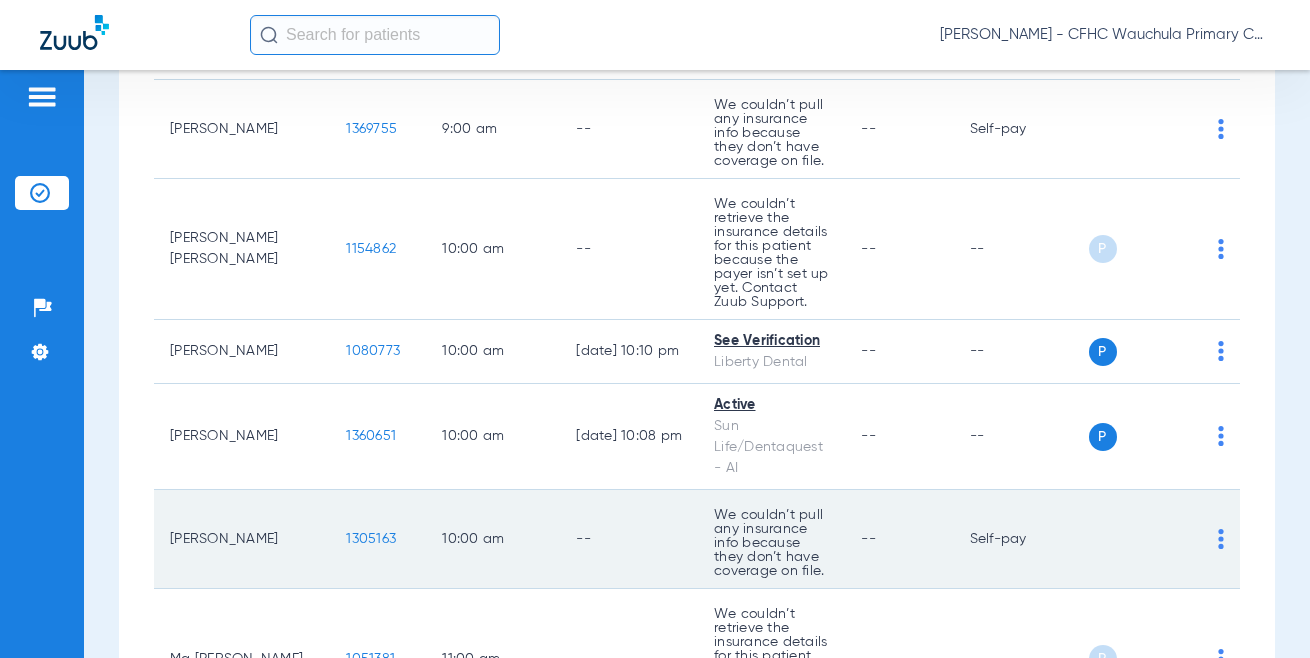 scroll, scrollTop: 1100, scrollLeft: 0, axis: vertical 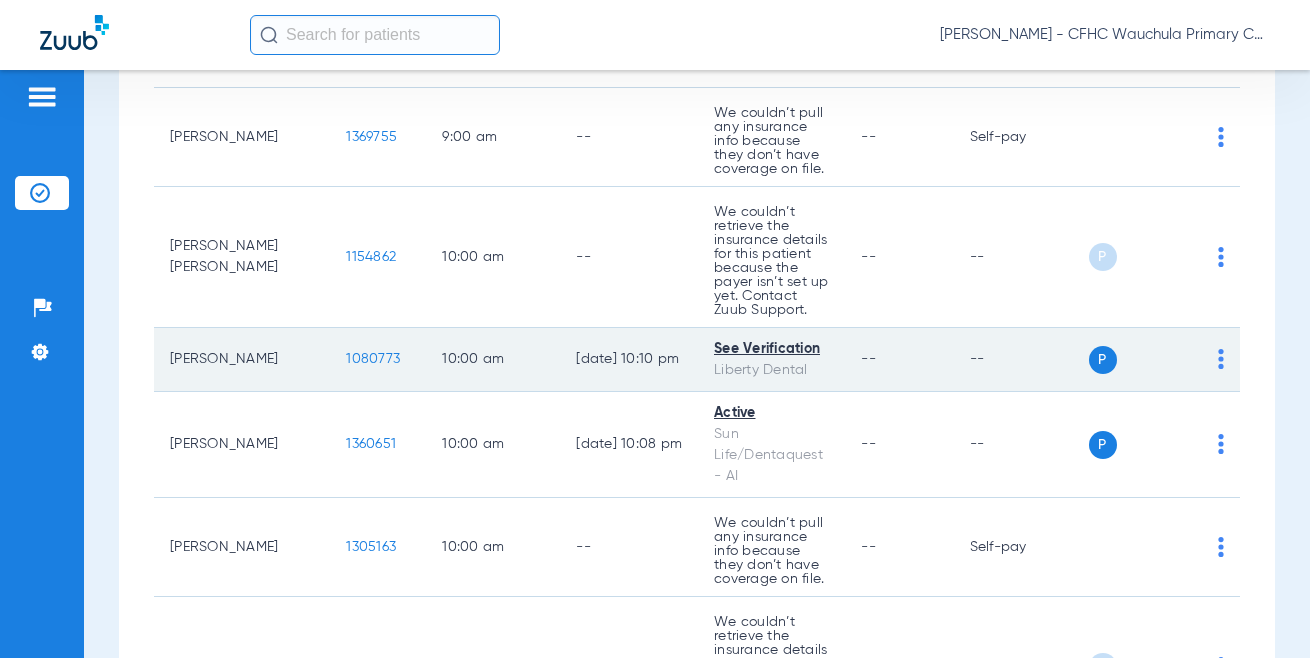 click on "1080773" 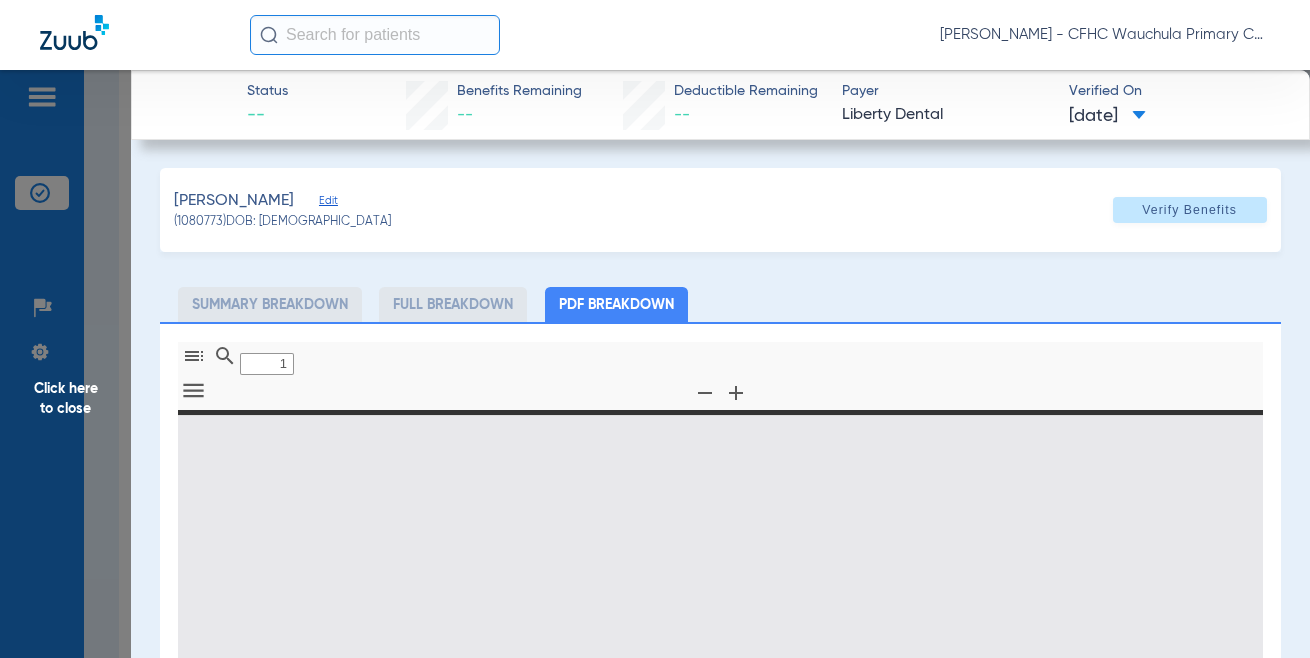 type on "0" 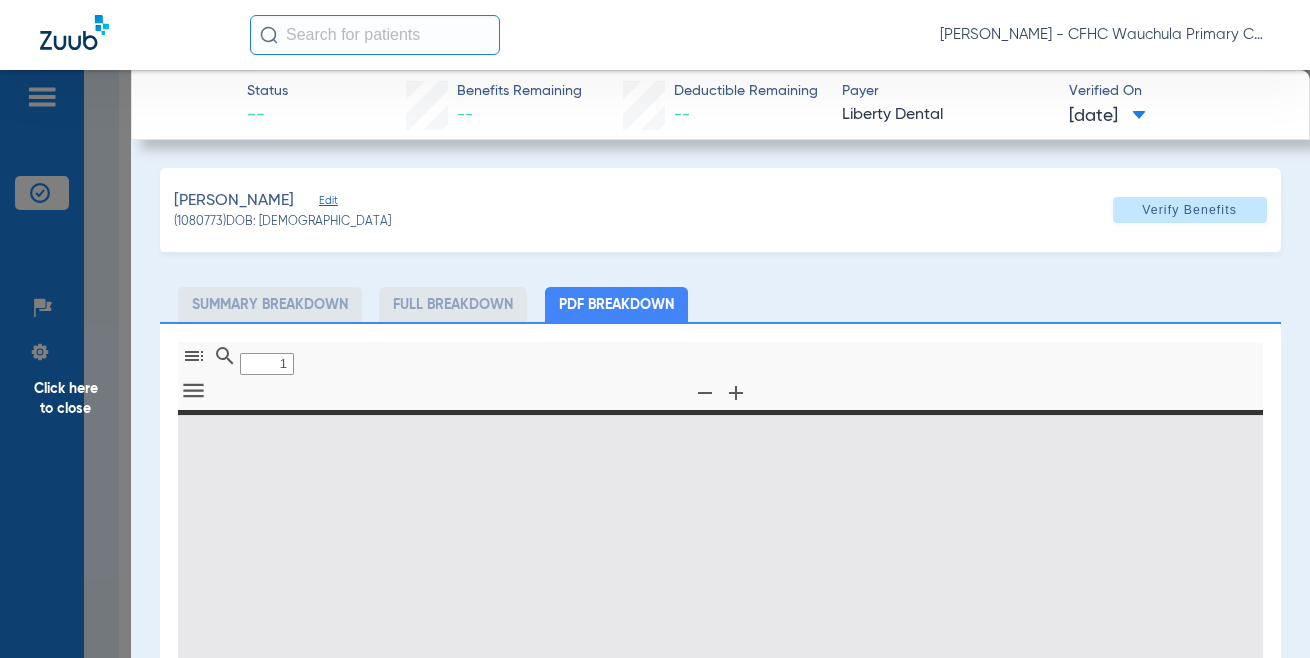 select on "page-width" 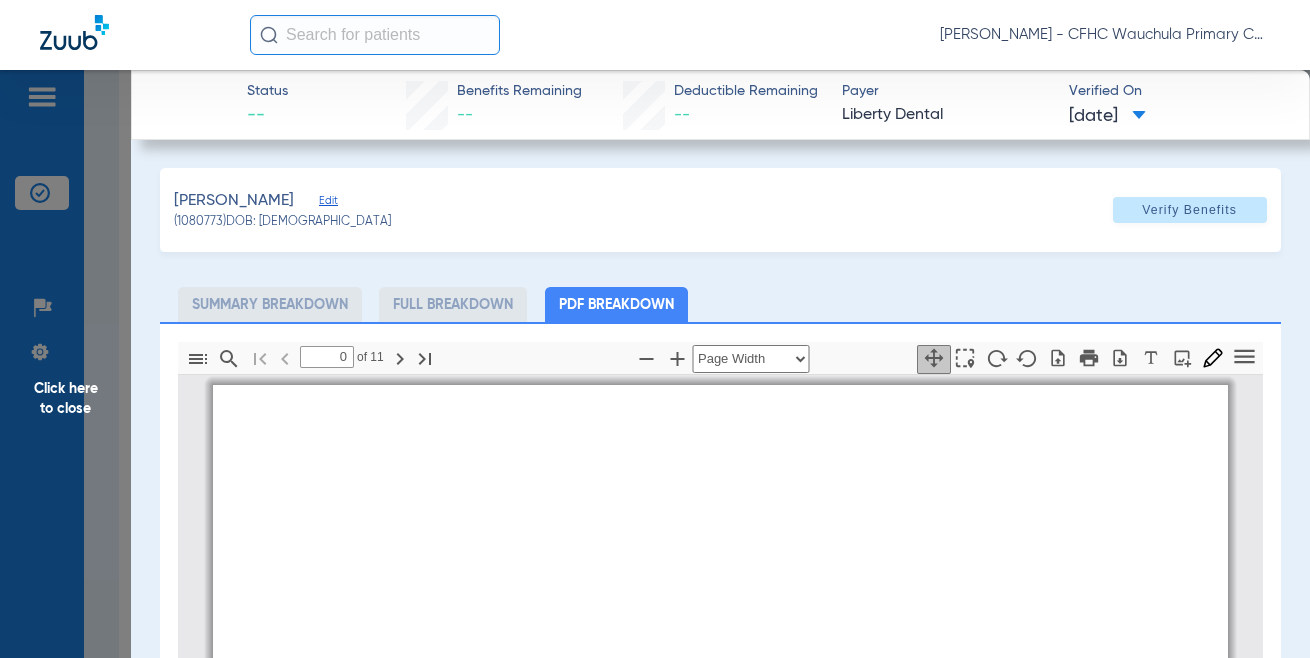 type on "1" 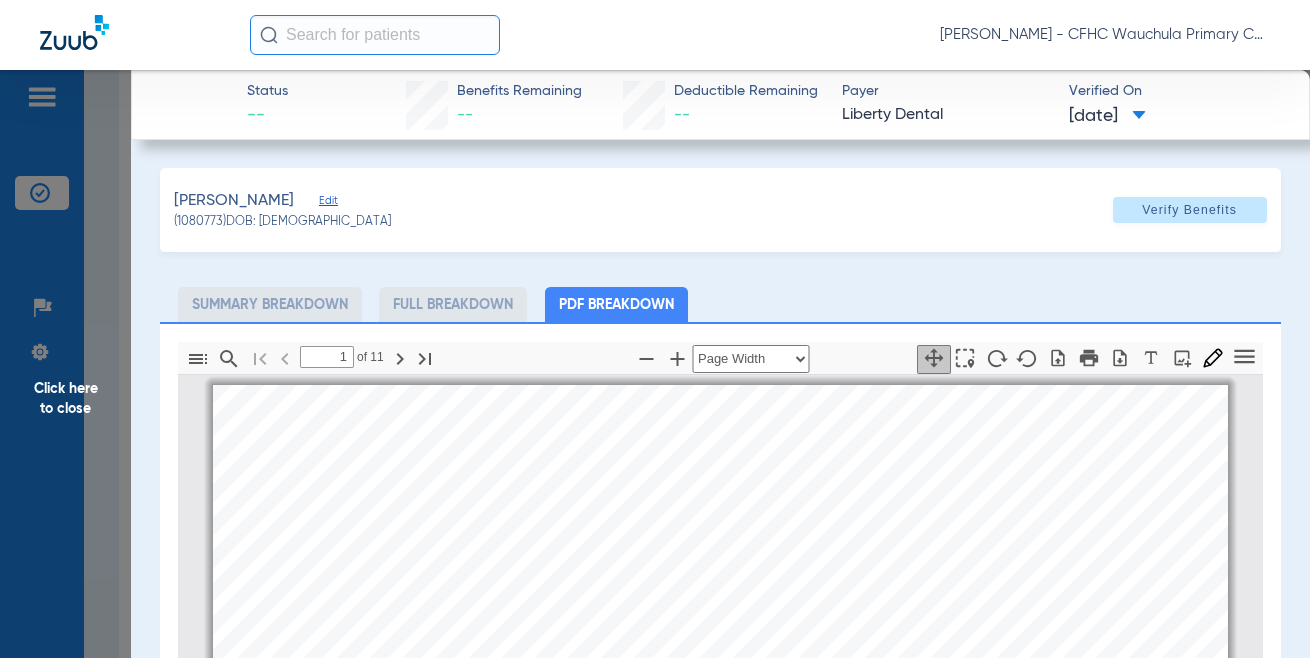 scroll, scrollTop: 10, scrollLeft: 0, axis: vertical 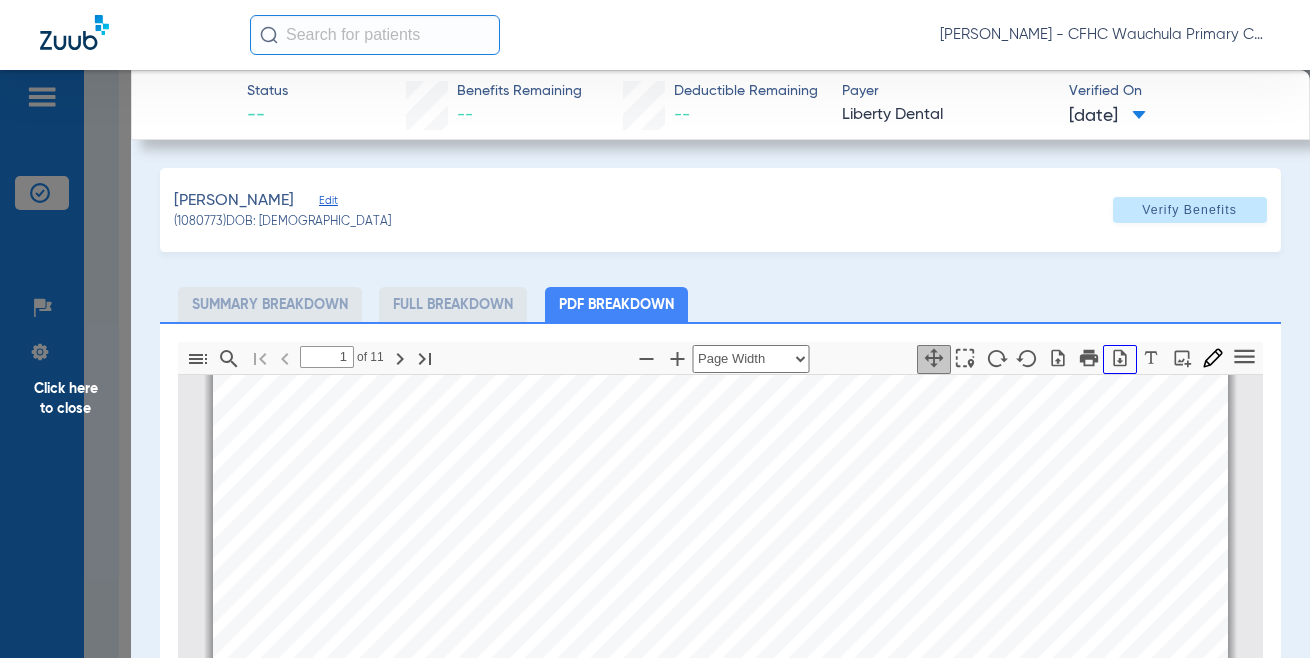 click 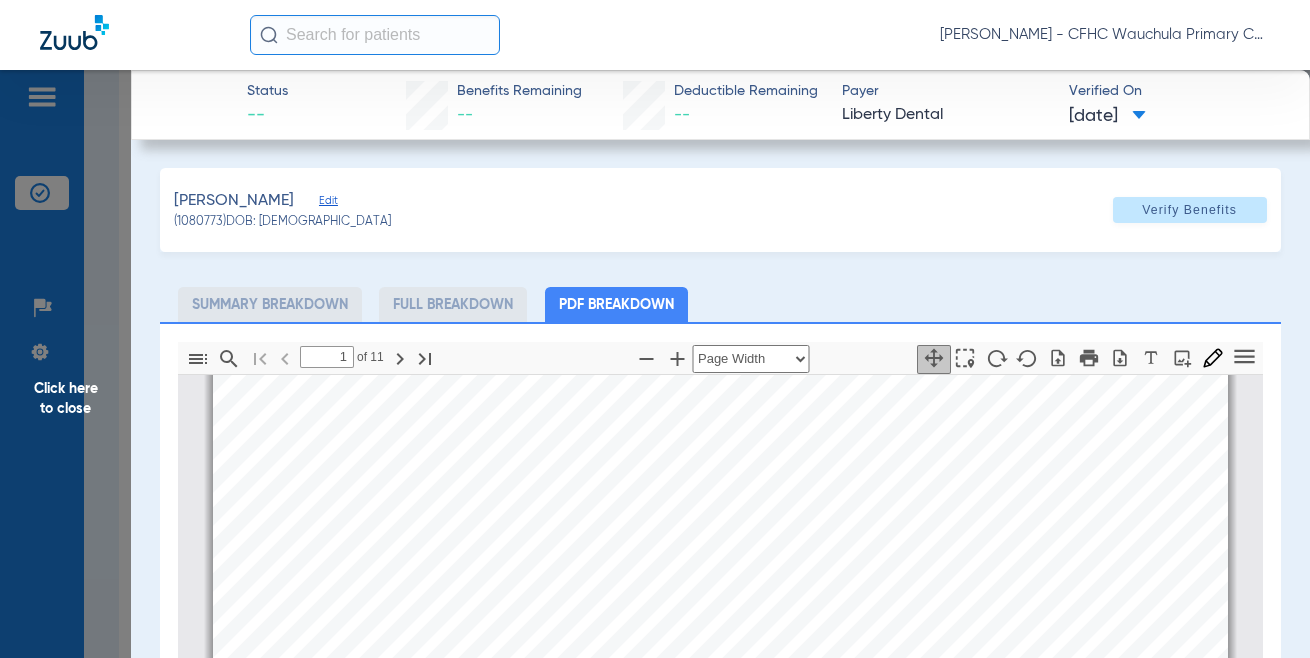 click on "Edit" 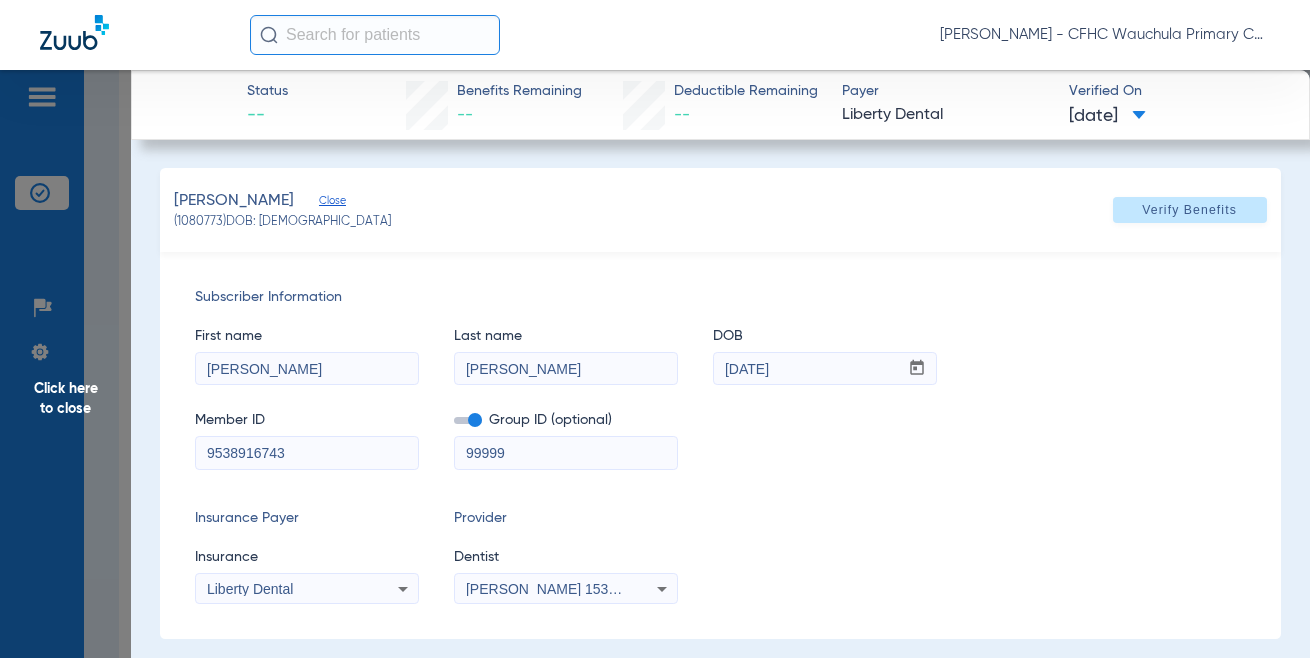 click on "9538916743" at bounding box center [307, 453] 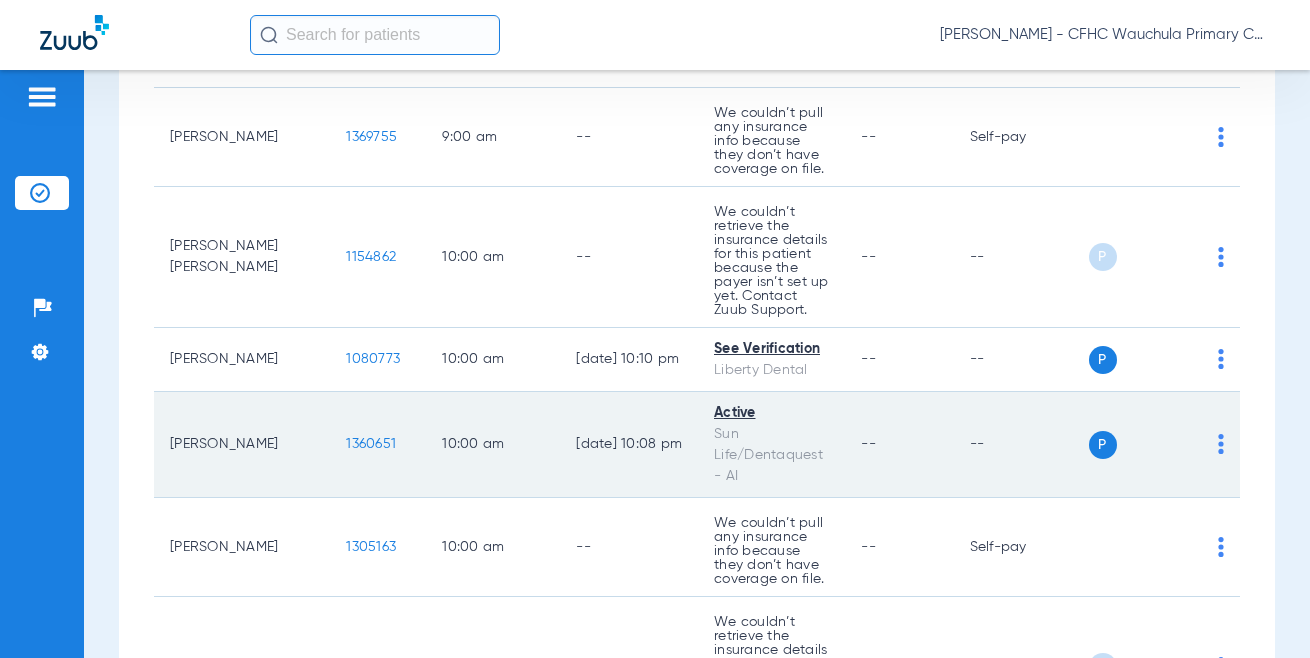 click on "1360651" 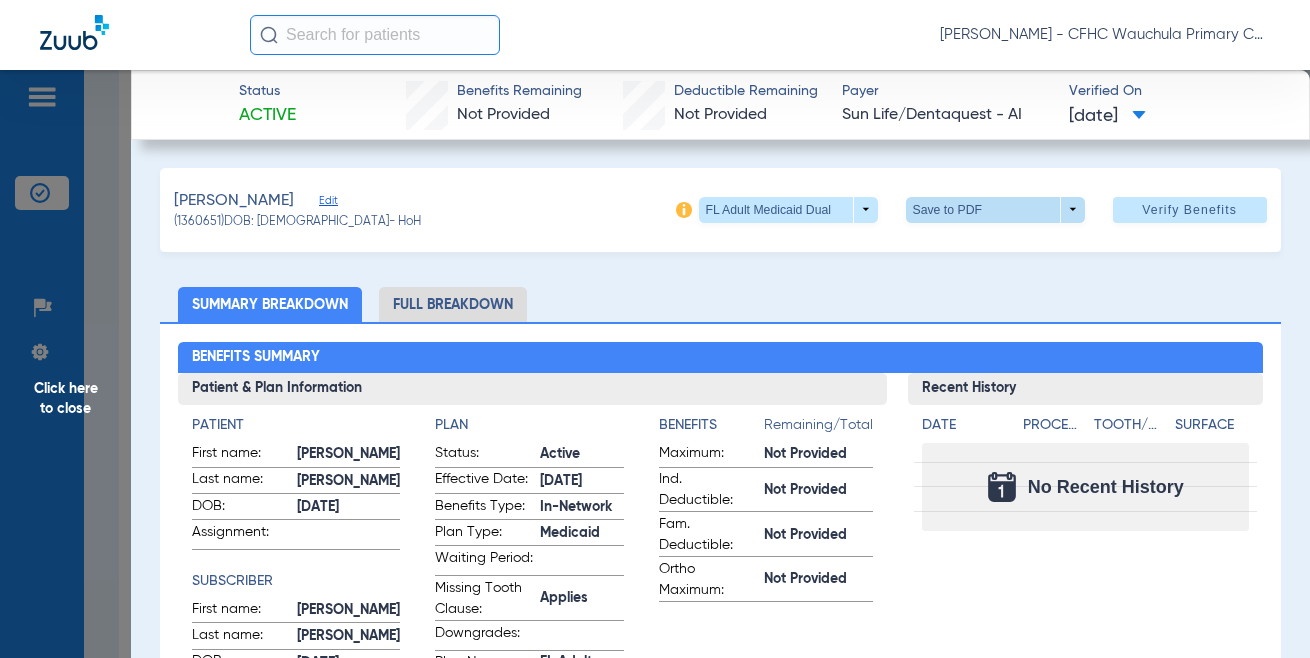 click 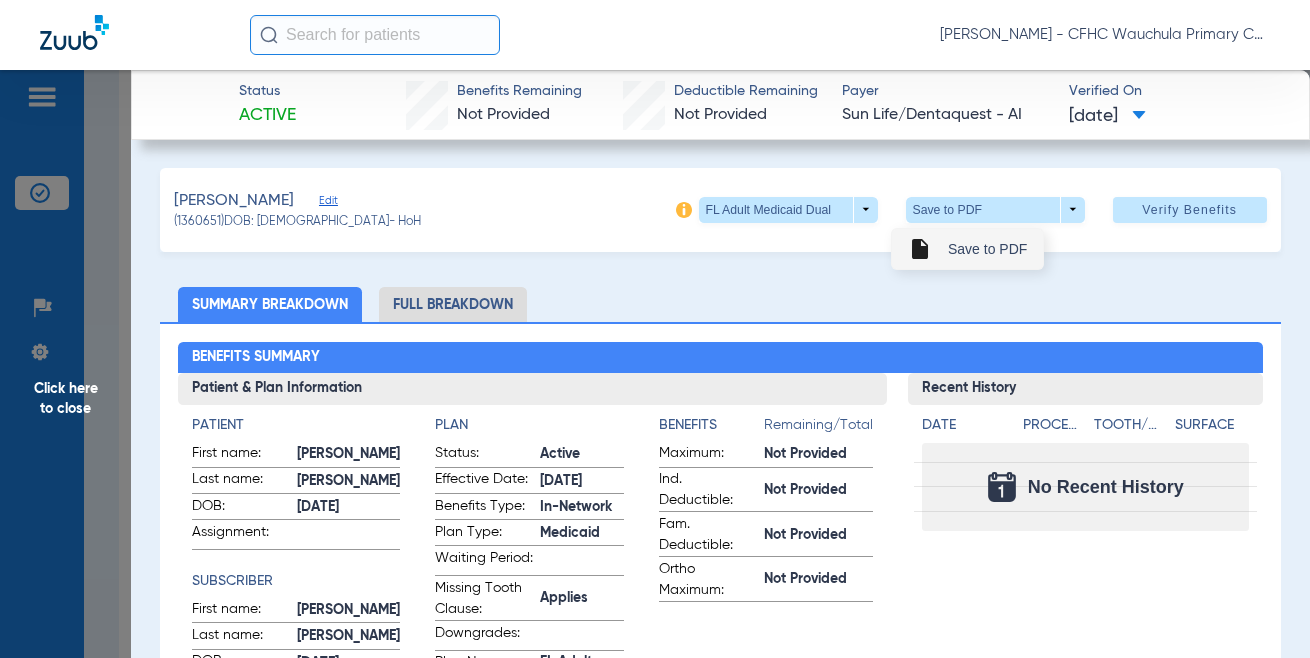 click on "insert_drive_file  Save to PDF" at bounding box center (967, 249) 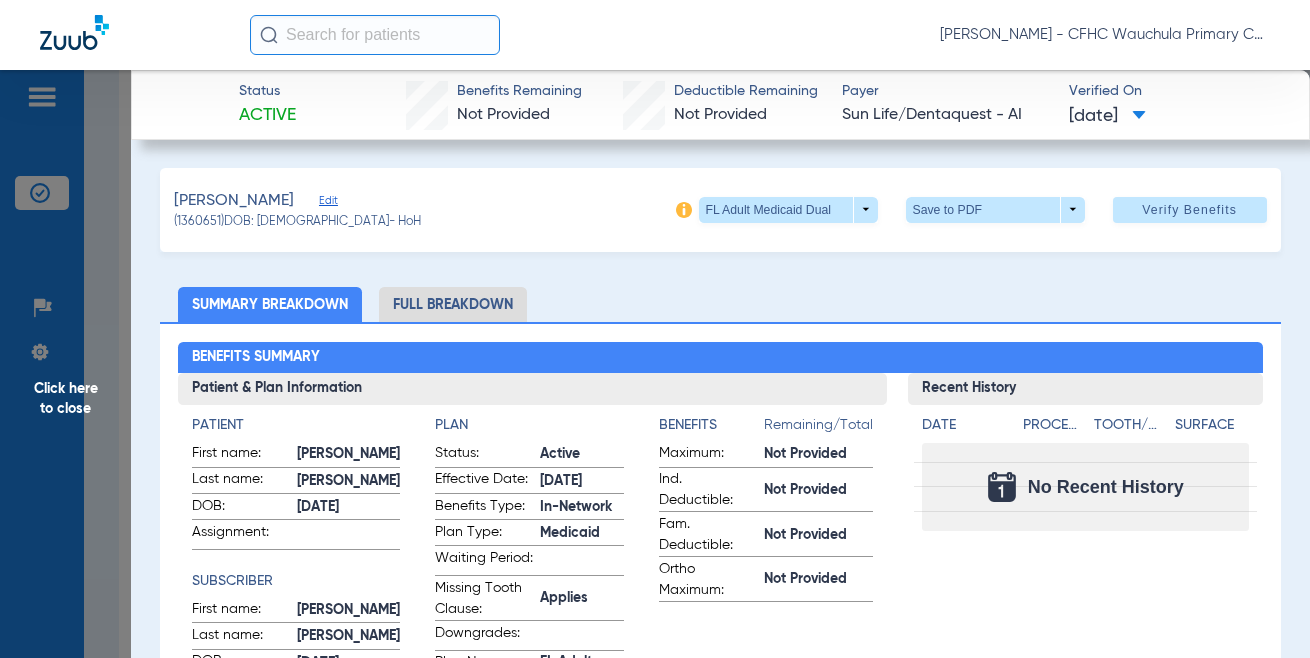 click on "[PERSON_NAME] - CFHC Wauchula Primary Care Dental" 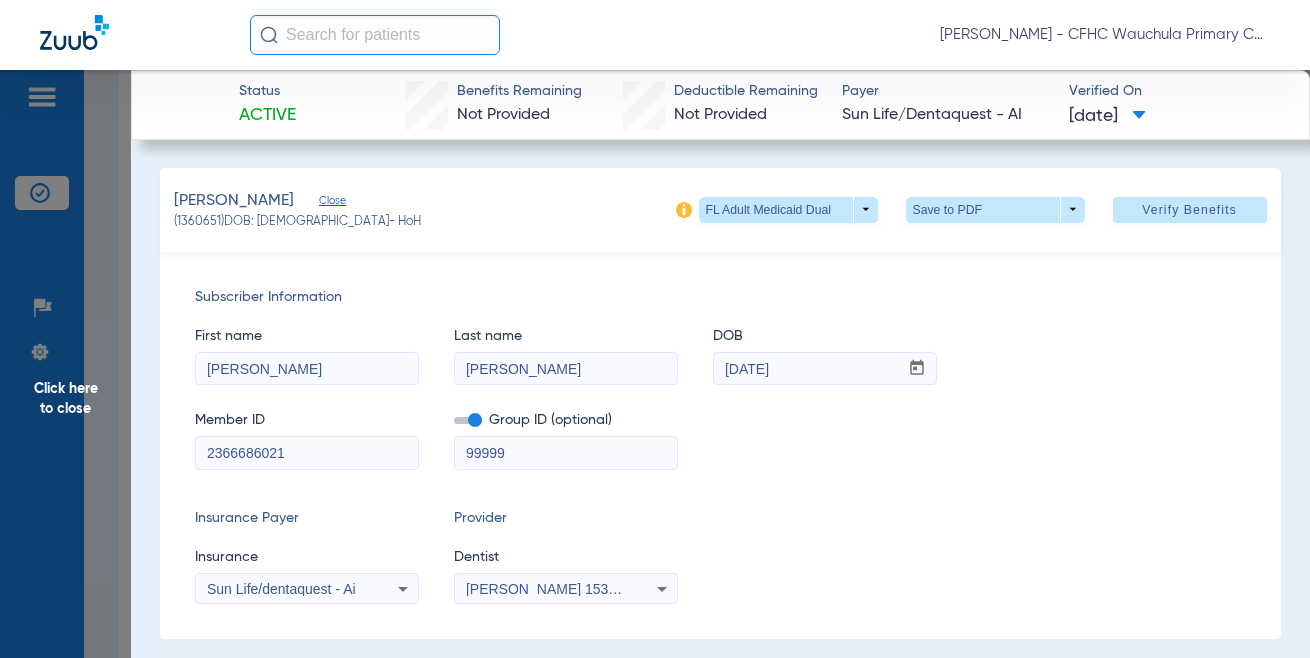 click on "2366686021" at bounding box center [307, 453] 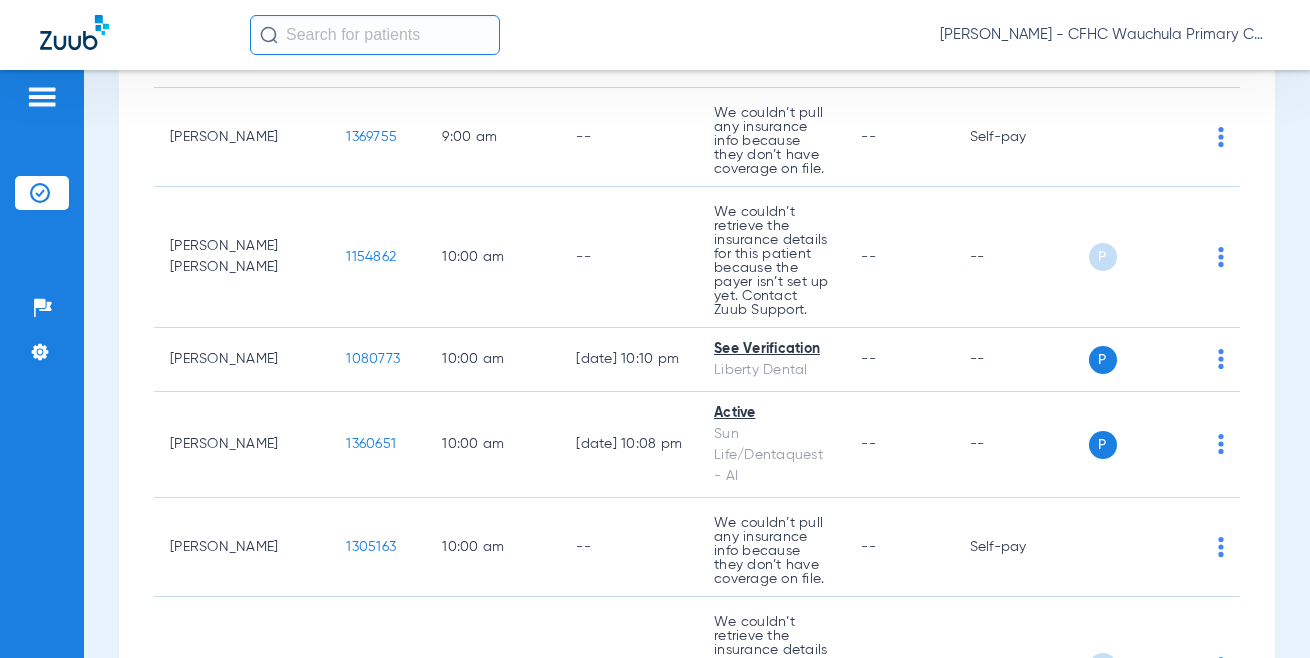 click on "[PERSON_NAME] - CFHC Wauchula Primary Care Dental" 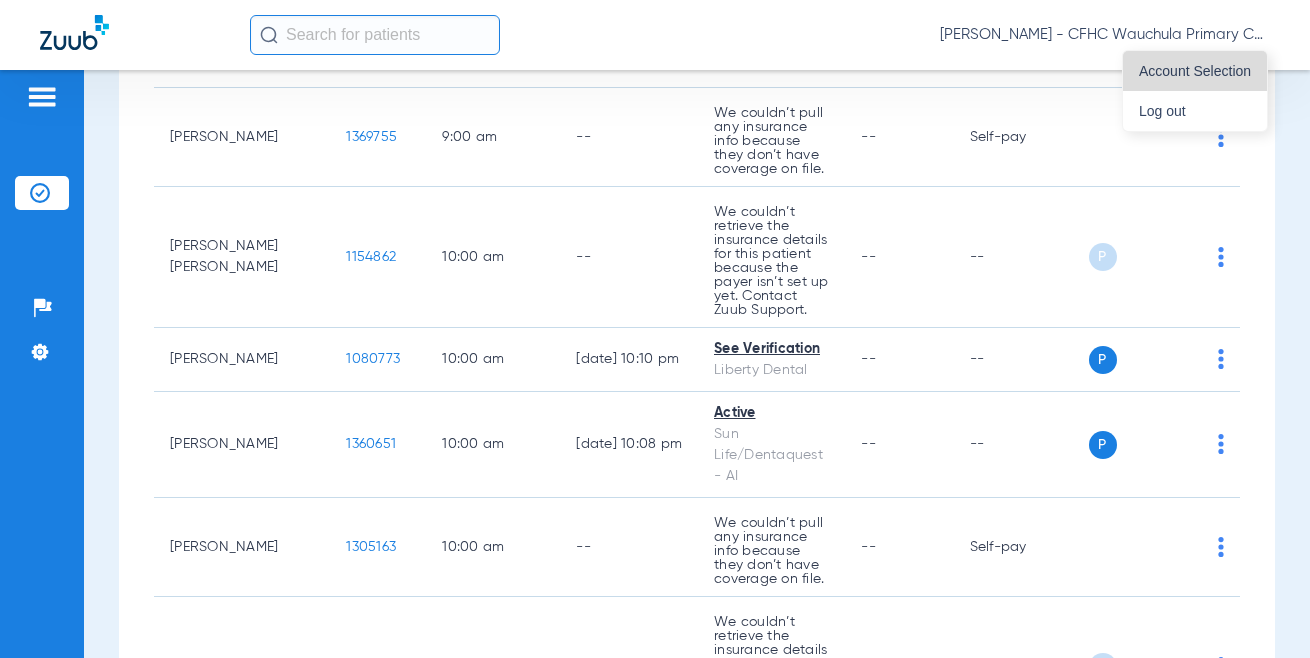 click on "Account Selection" at bounding box center [1195, 71] 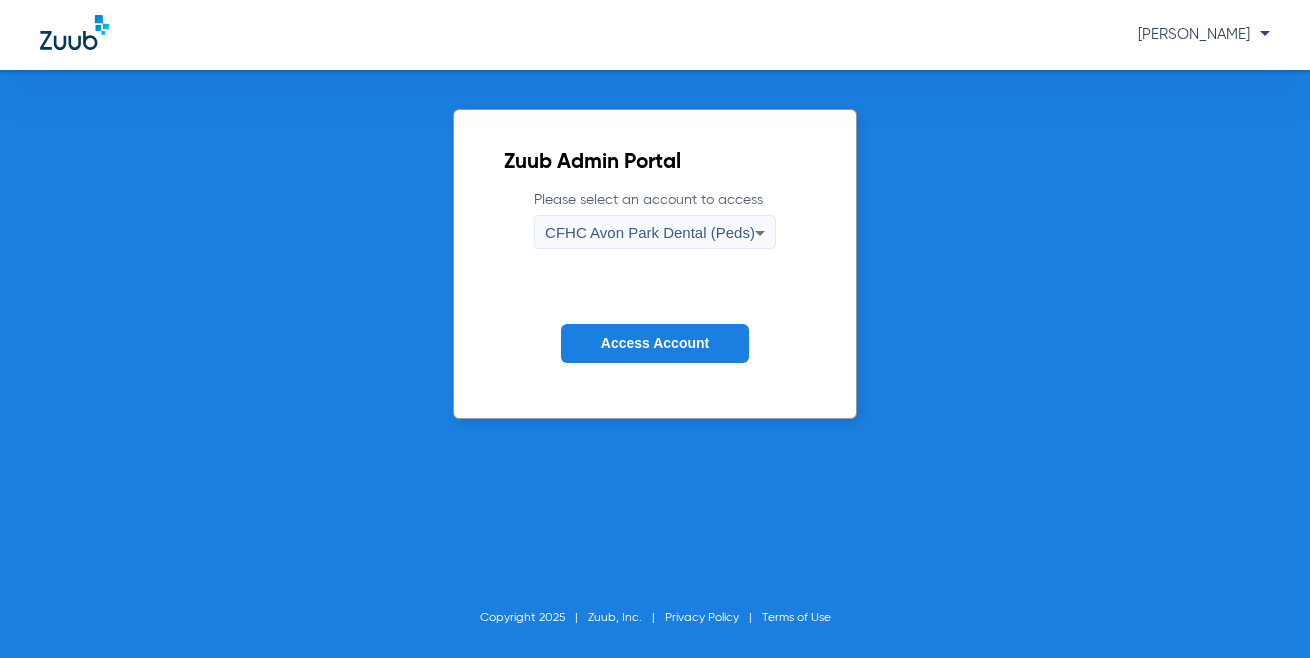 click on "Please select an account to access  [GEOGRAPHIC_DATA] (Peds) Access Account" 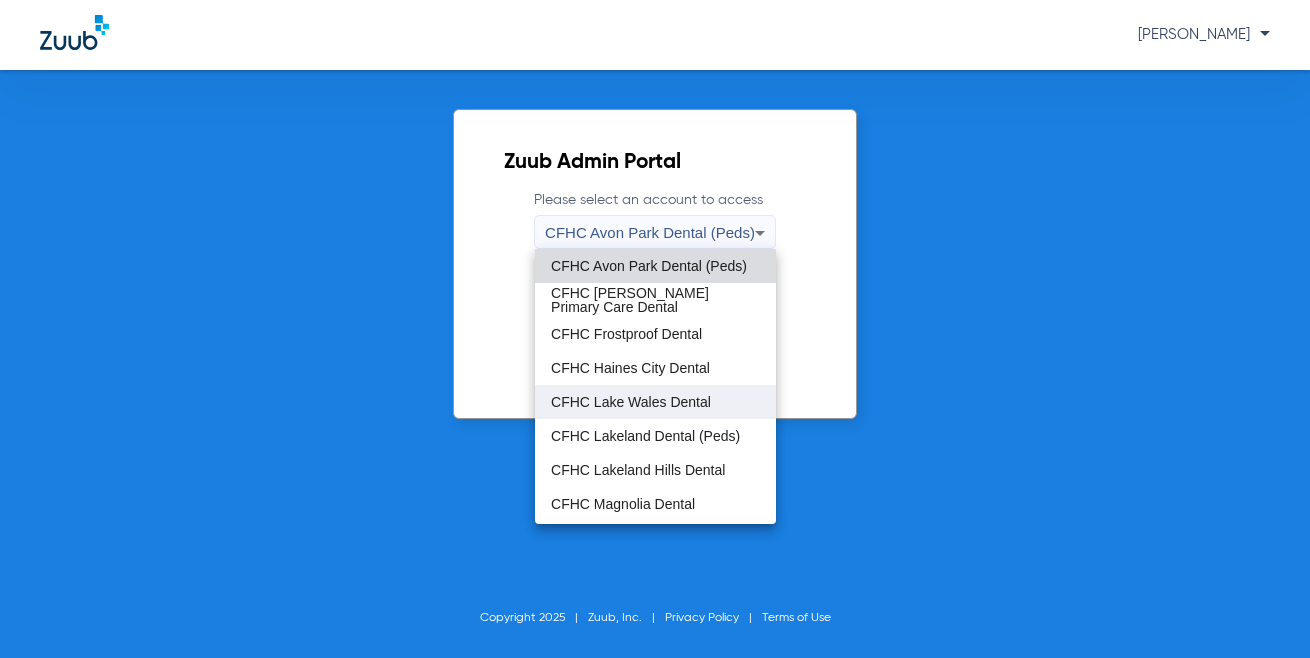 click on "CFHC Lake Wales Dental" at bounding box center (631, 402) 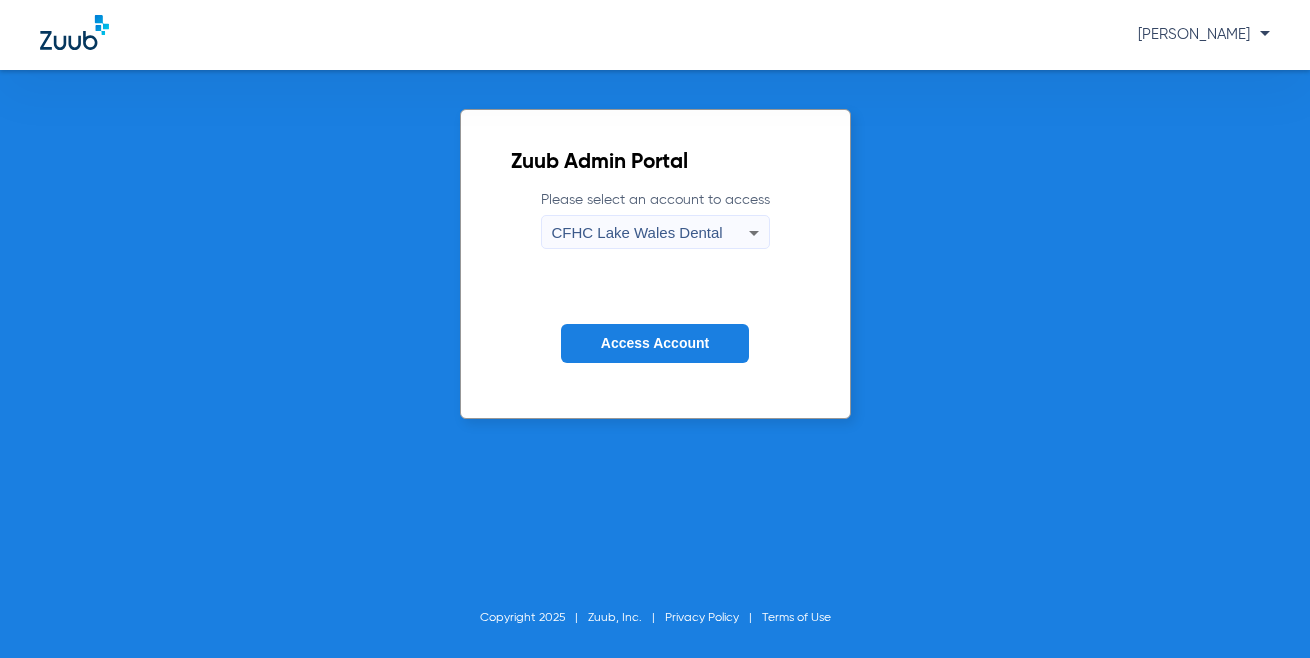 click on "Access Account" 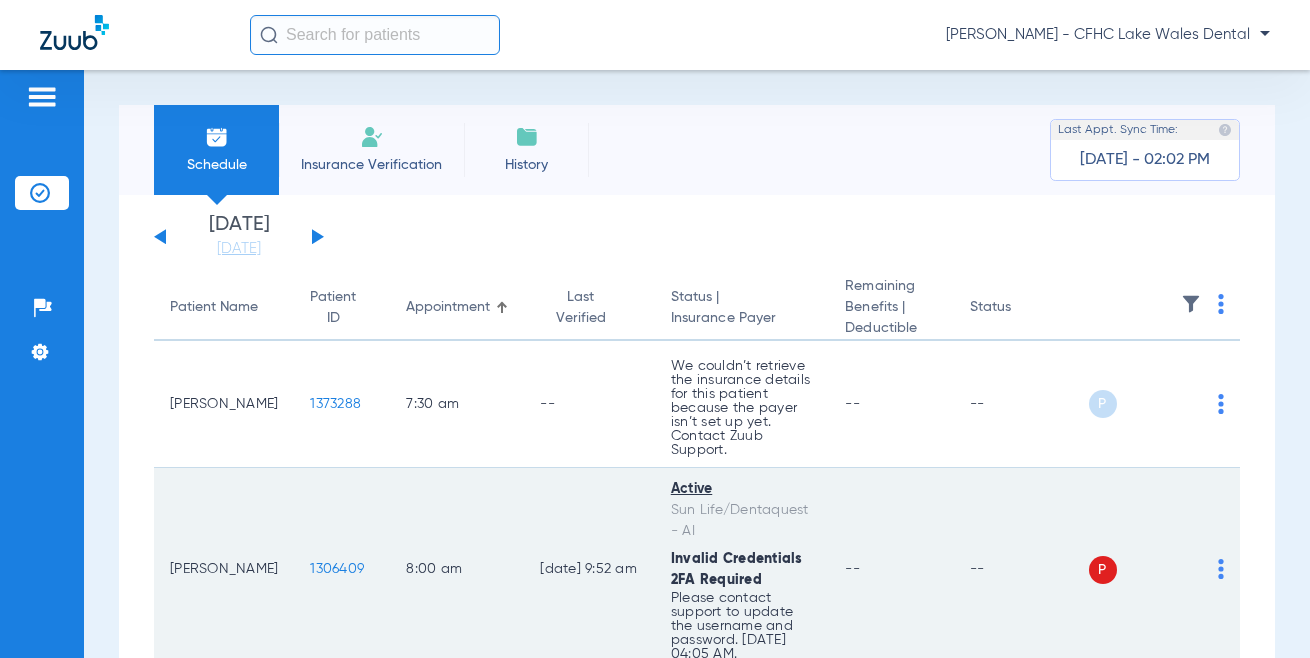 drag, startPoint x: 207, startPoint y: 599, endPoint x: 220, endPoint y: 581, distance: 22.203604 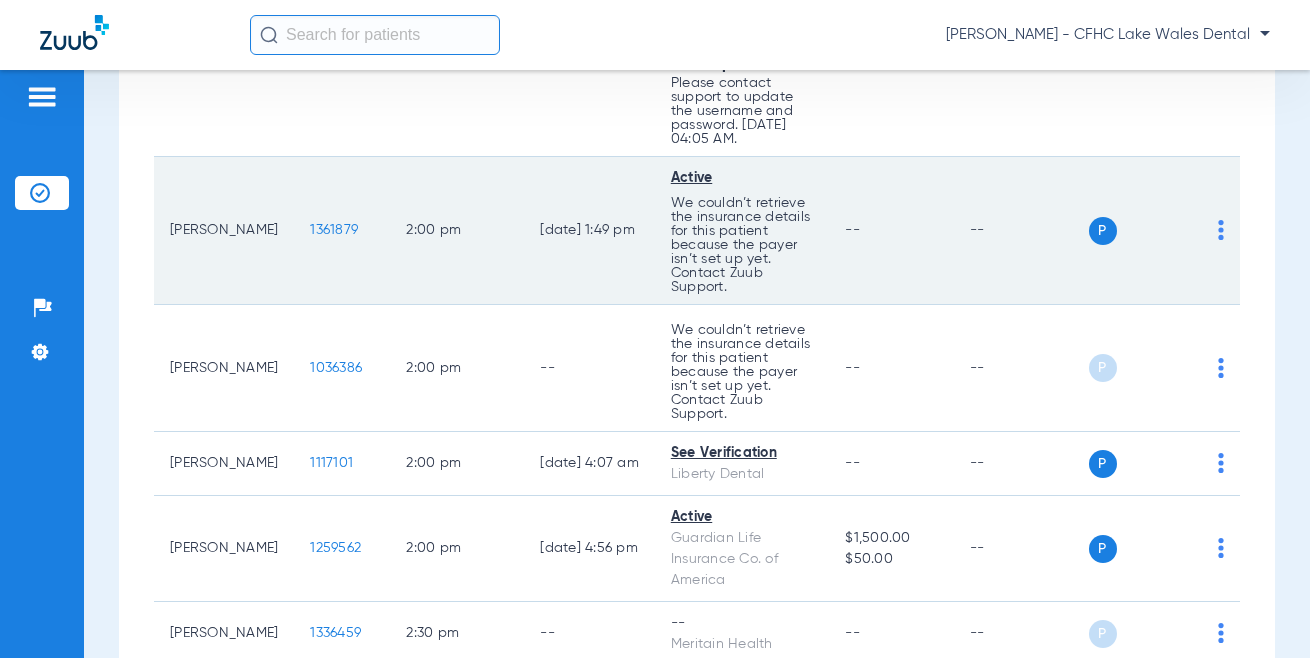 scroll, scrollTop: 2300, scrollLeft: 0, axis: vertical 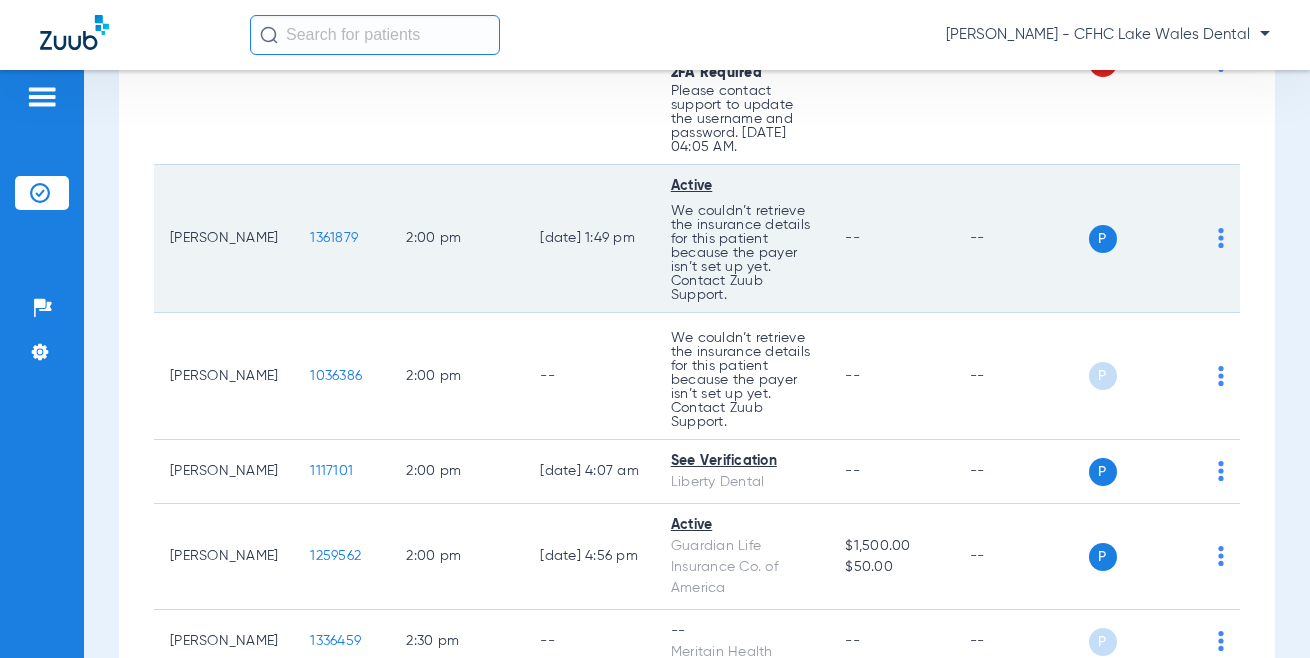 click on "1361879" 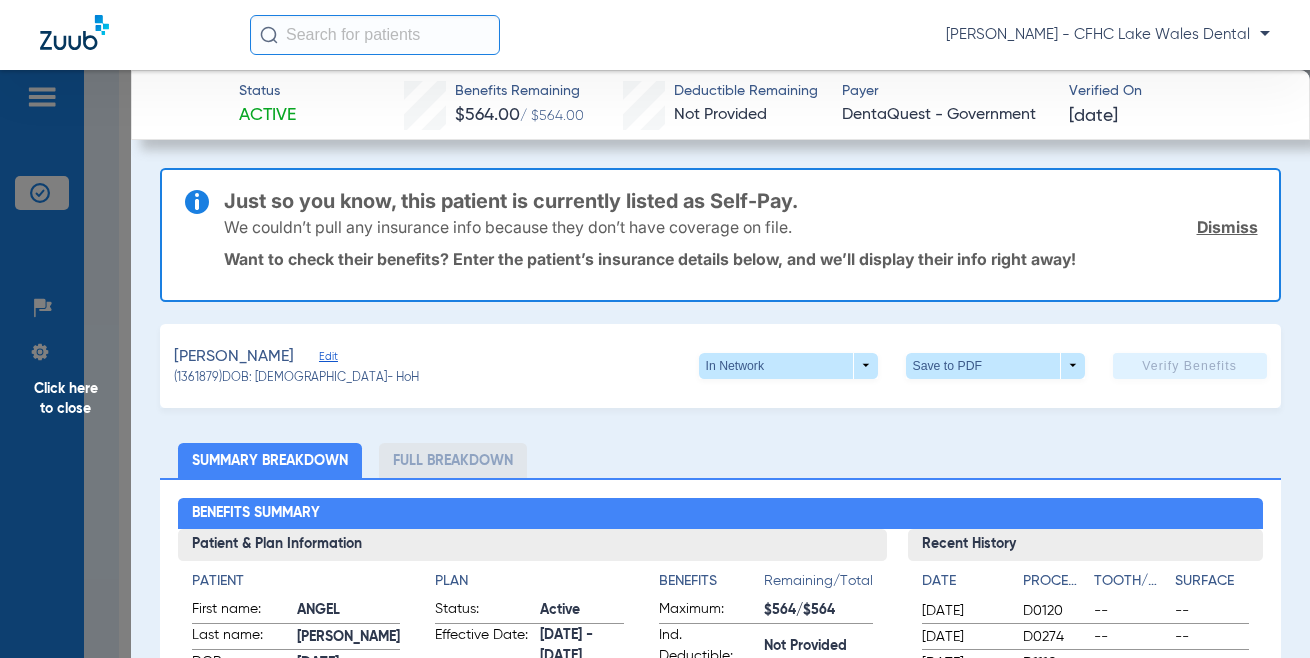 click on "$564/$564" 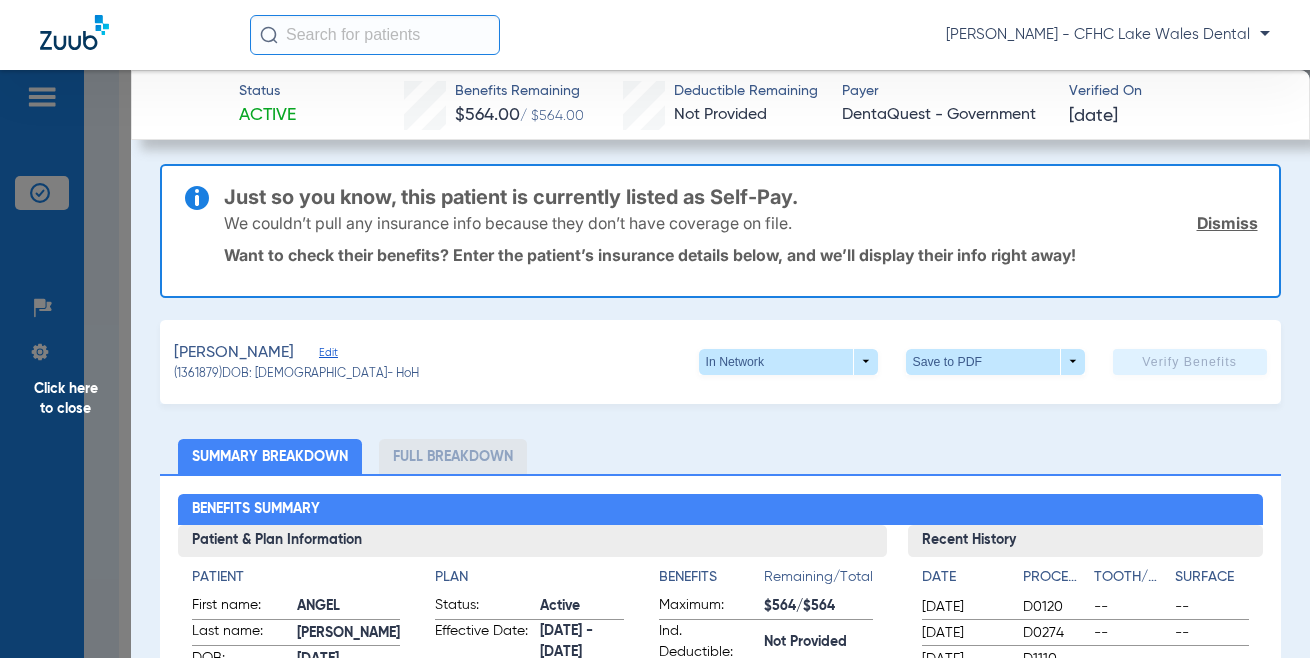 scroll, scrollTop: 0, scrollLeft: 0, axis: both 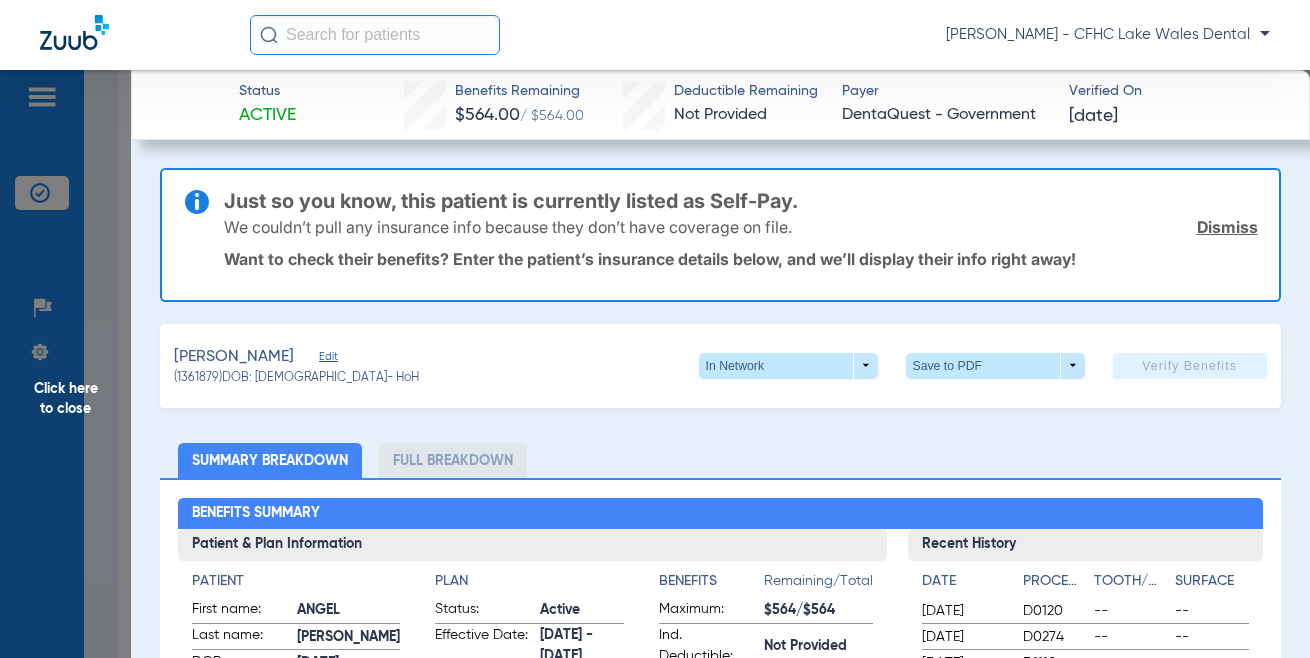 click on "Benefits Summary Patient & Plan Information Patient First name:  ANGEL  Last name:  [PERSON_NAME]  DOB:  [DEMOGRAPHIC_DATA]  Assignment:  N/A  Subscriber First name:  ANGEL  Last name:  [PERSON_NAME]  DOB:  [DEMOGRAPHIC_DATA]  Plan Status:  Active  Effective Date:  [DATE] - [DATE]  Benefits Type:  In-Network  Plan Type:    Waiting Period:    Missing Tooth Clause:    Downgrades:    Plan Name:    Benefits  Remaining/Total  Maximum:  $564/$564  Ind. Deductible:  Not Provided  Fam. Deductible:  Not Provided  Ortho Maximum:  Not Provided/$564  Recent History Date Procedure Tooth/Quad Surface  [DATE]  D0120 -- --  [DATE]  D0274 -- --  [DATE]  D1110 -- --  [DATE]  D1208 -- --  [DATE]  D0210 -- --  [DATE]  D1351 -- -- Coverage Summary Information Category Procedure Coverage % | Copay $ Deductible Applies Exams:  100%      No  Full Mouth X-rays:        No  Bitewing X-rays:        No  Cleanings:        No  Fluoride:        No  Sealants:        No  Space Maintainers:        No  Basic Restorative, Fillings:  100%      No" 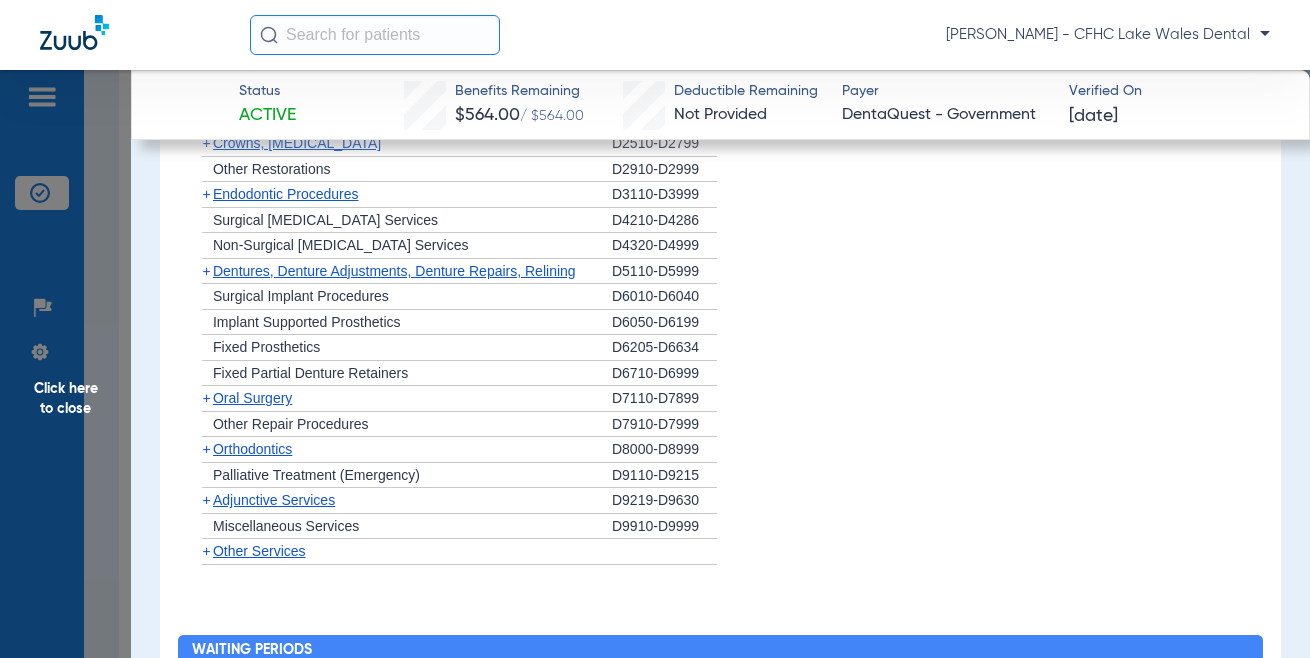 scroll, scrollTop: 2054, scrollLeft: 0, axis: vertical 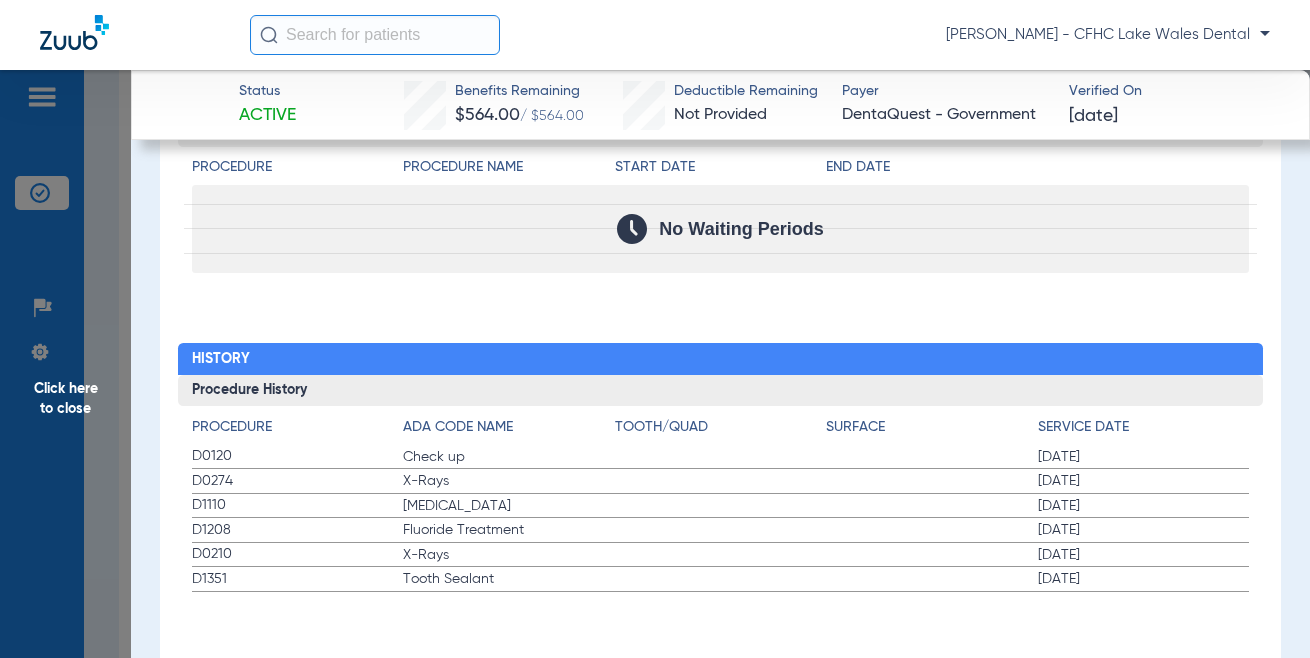 click on "Click here to close" 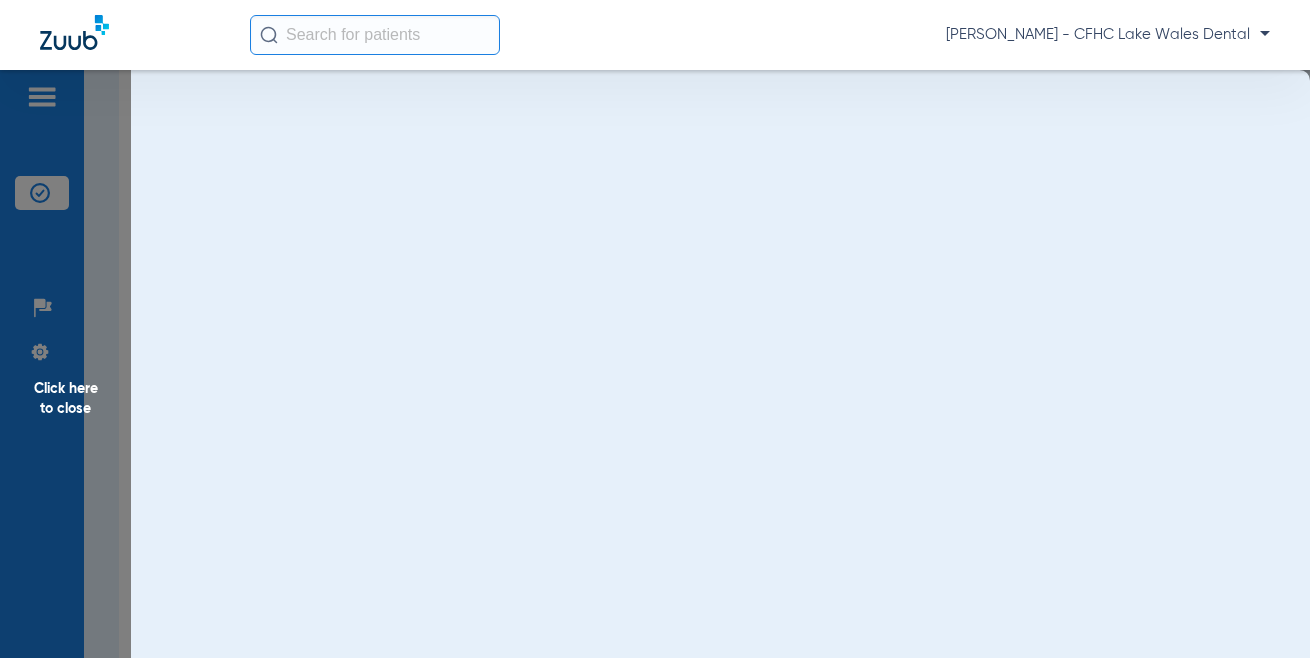 scroll, scrollTop: 0, scrollLeft: 0, axis: both 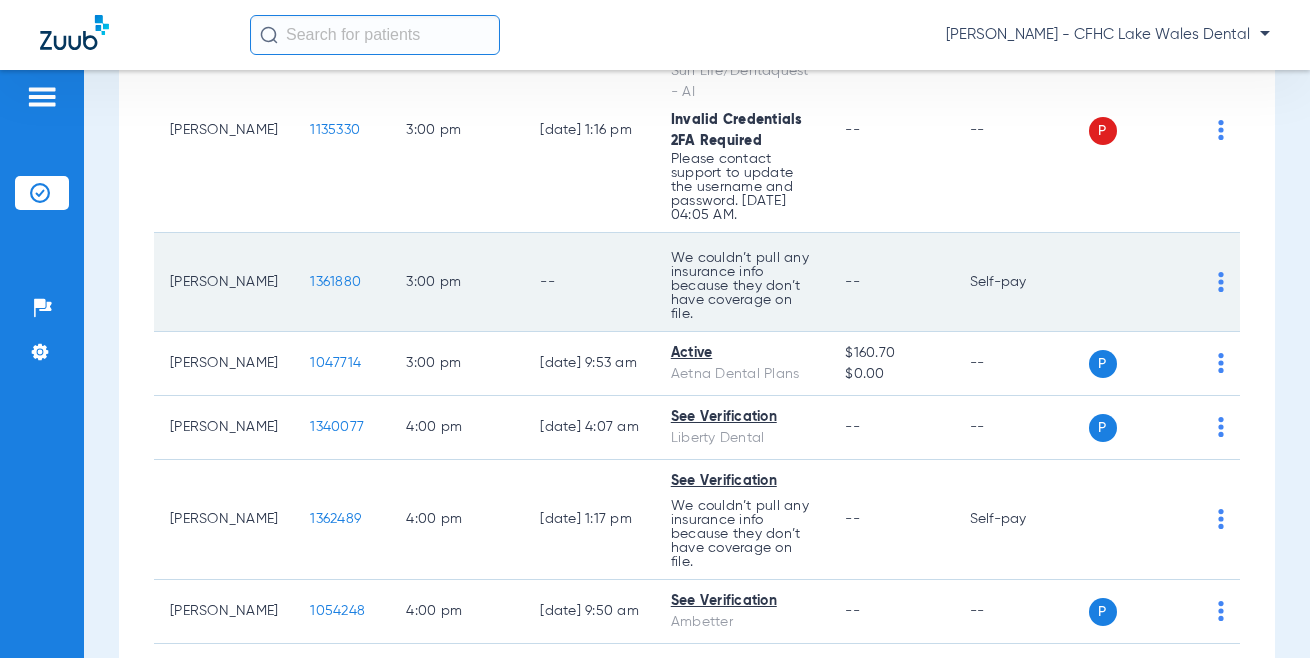 click on "1361880" 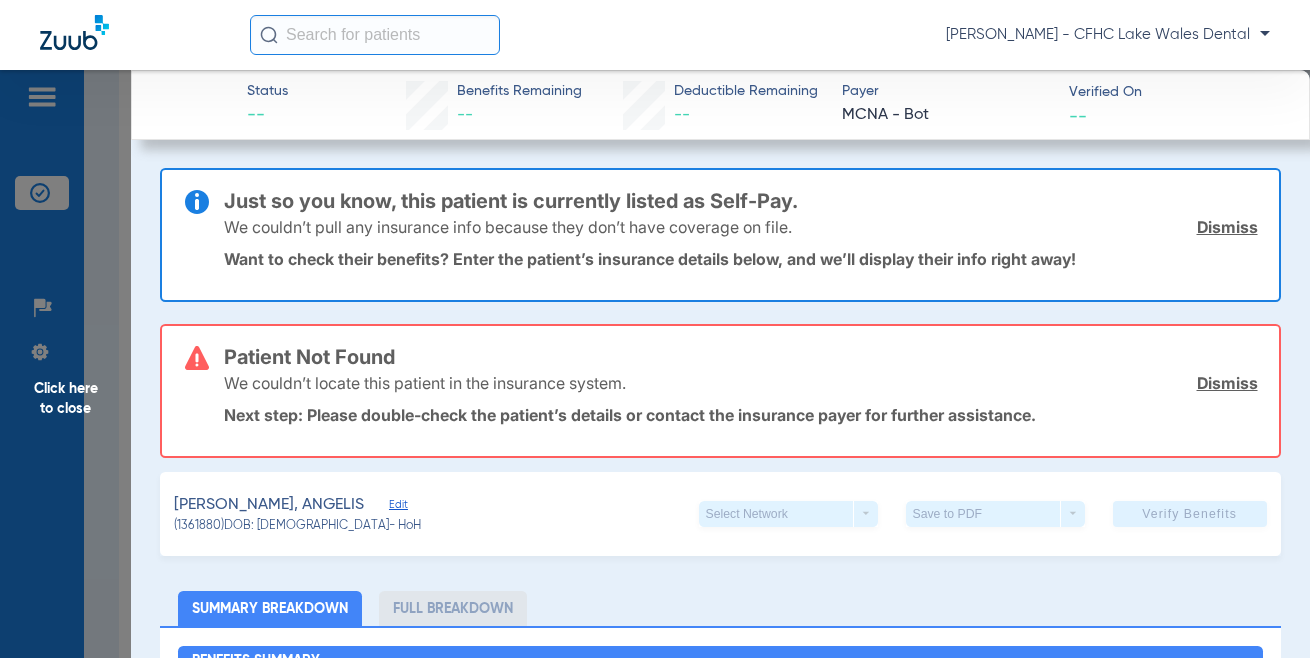 click on "Dismiss" 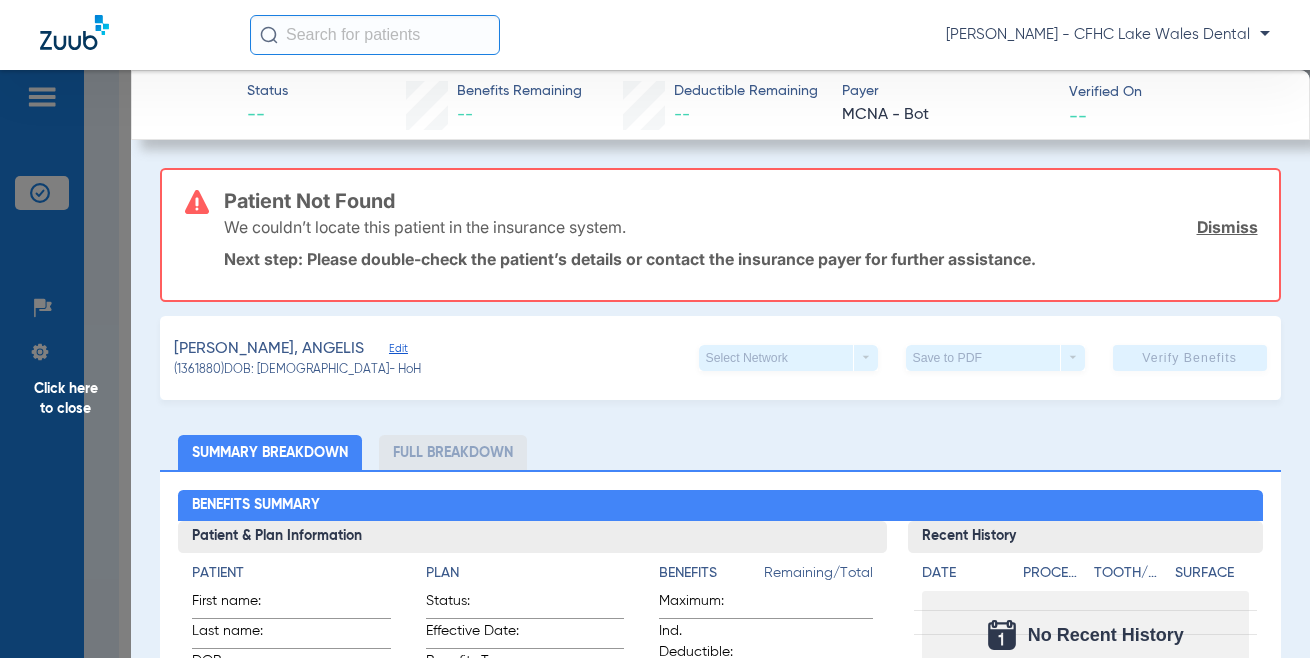 click on "Dismiss" 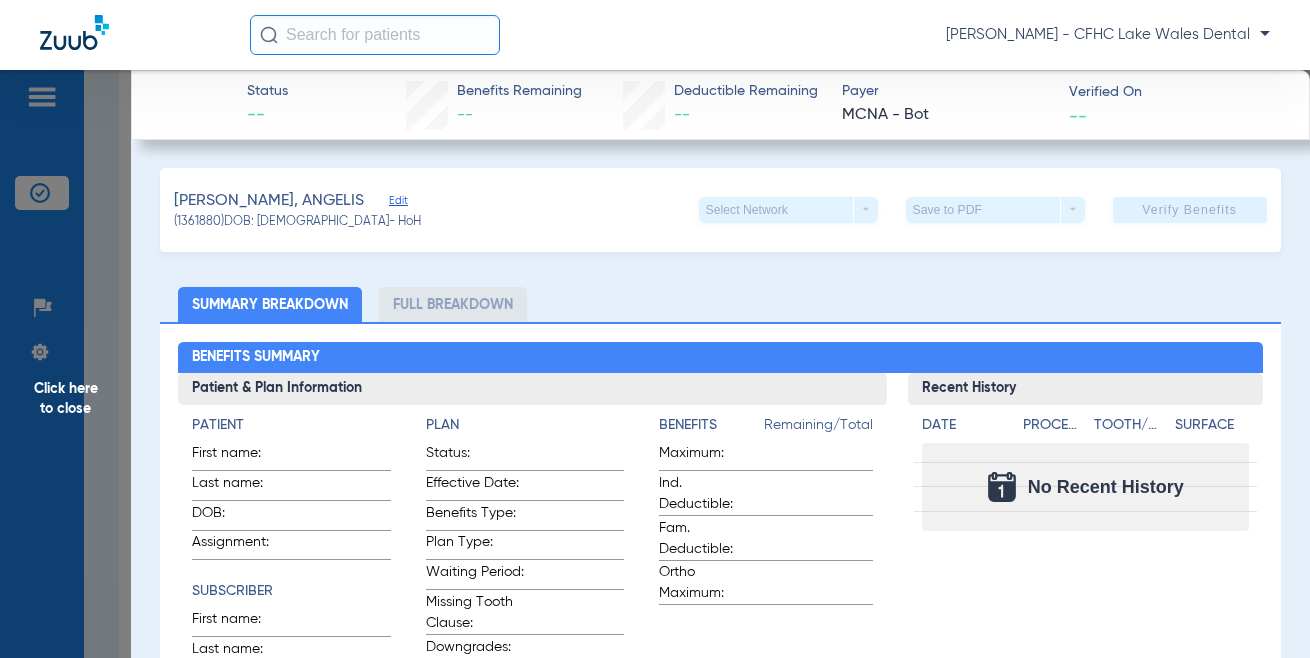 click on "Edit" 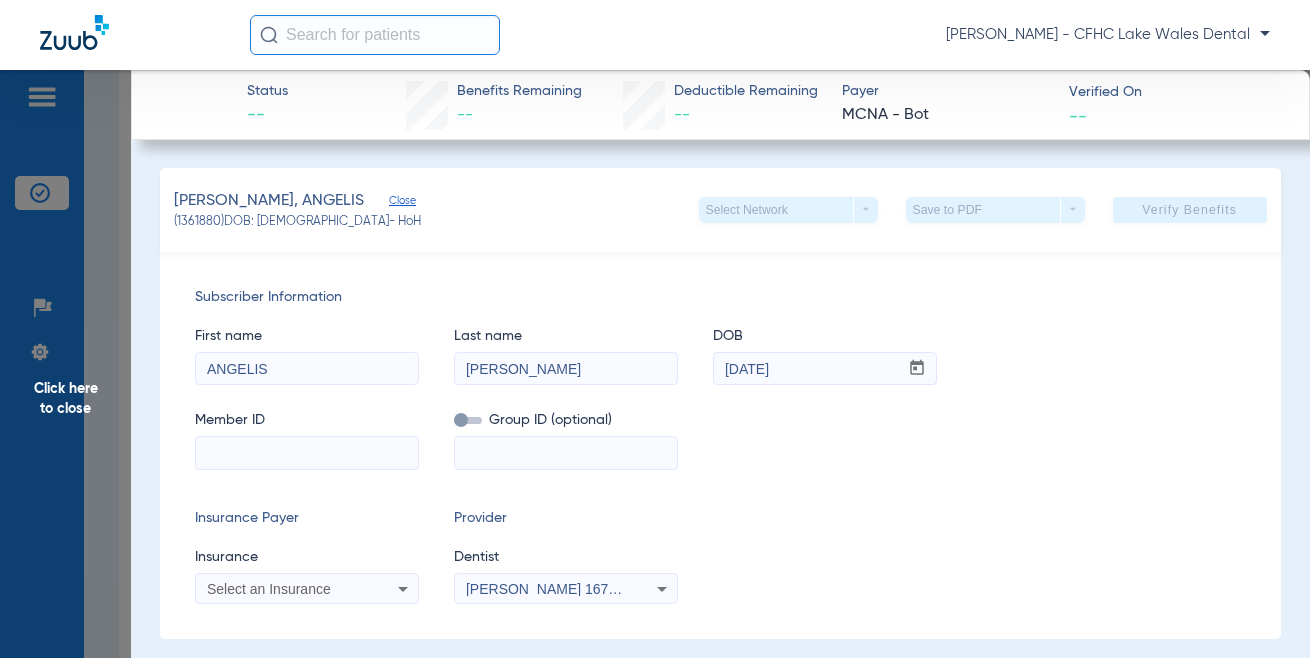click at bounding box center [307, 453] 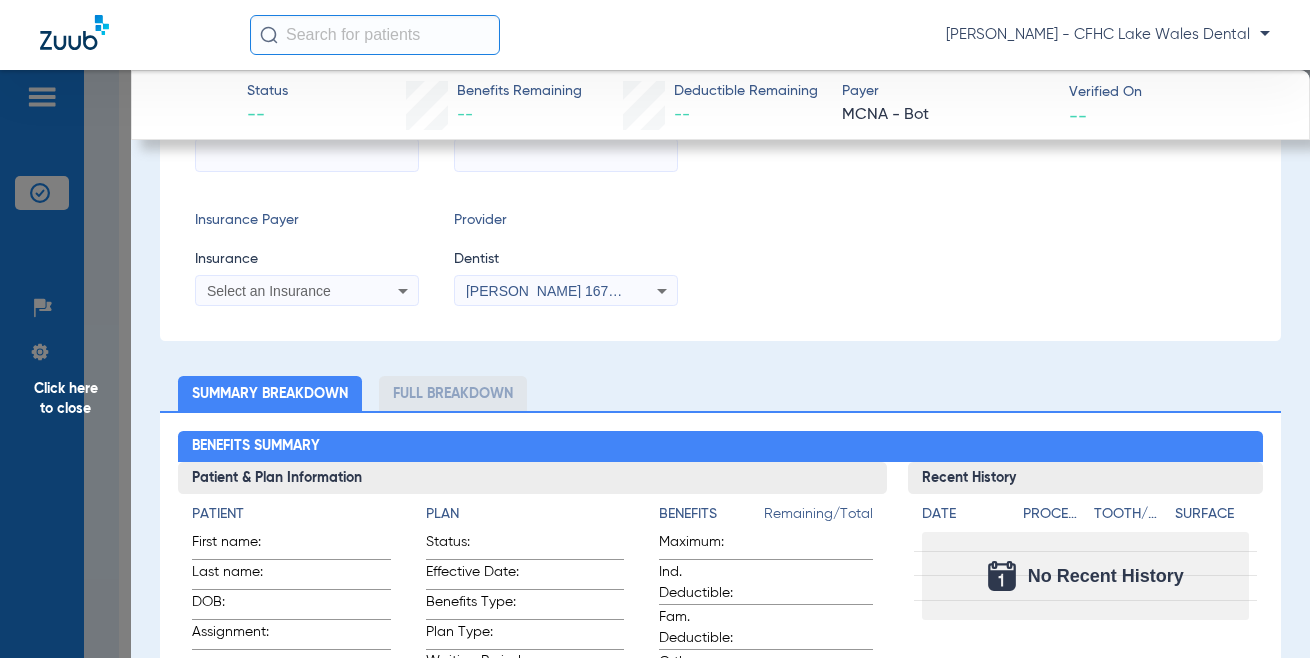 scroll, scrollTop: 200, scrollLeft: 0, axis: vertical 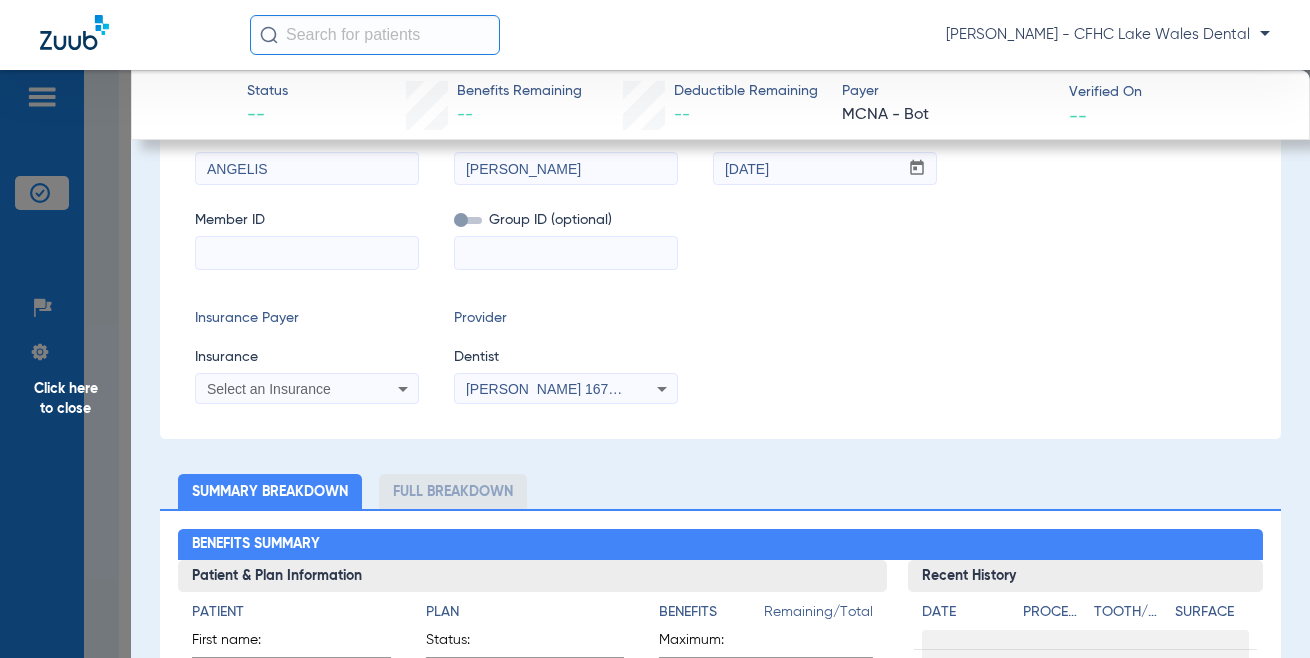 click at bounding box center (307, 253) 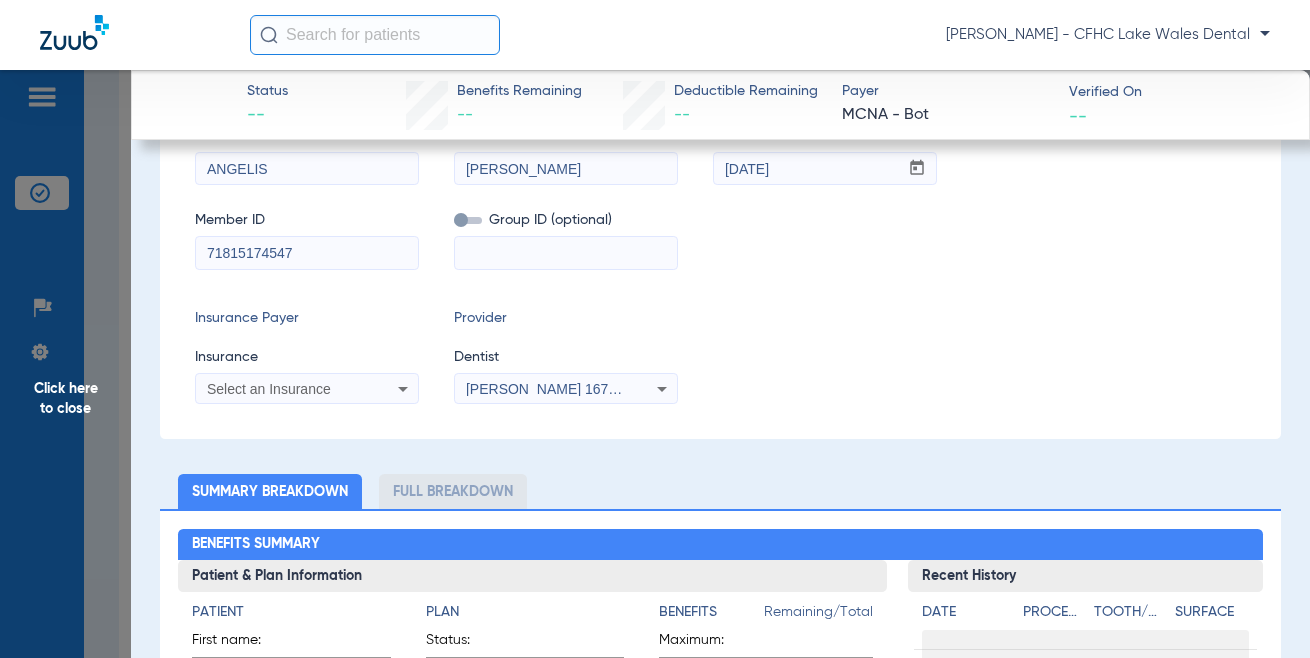 type on "71815174547" 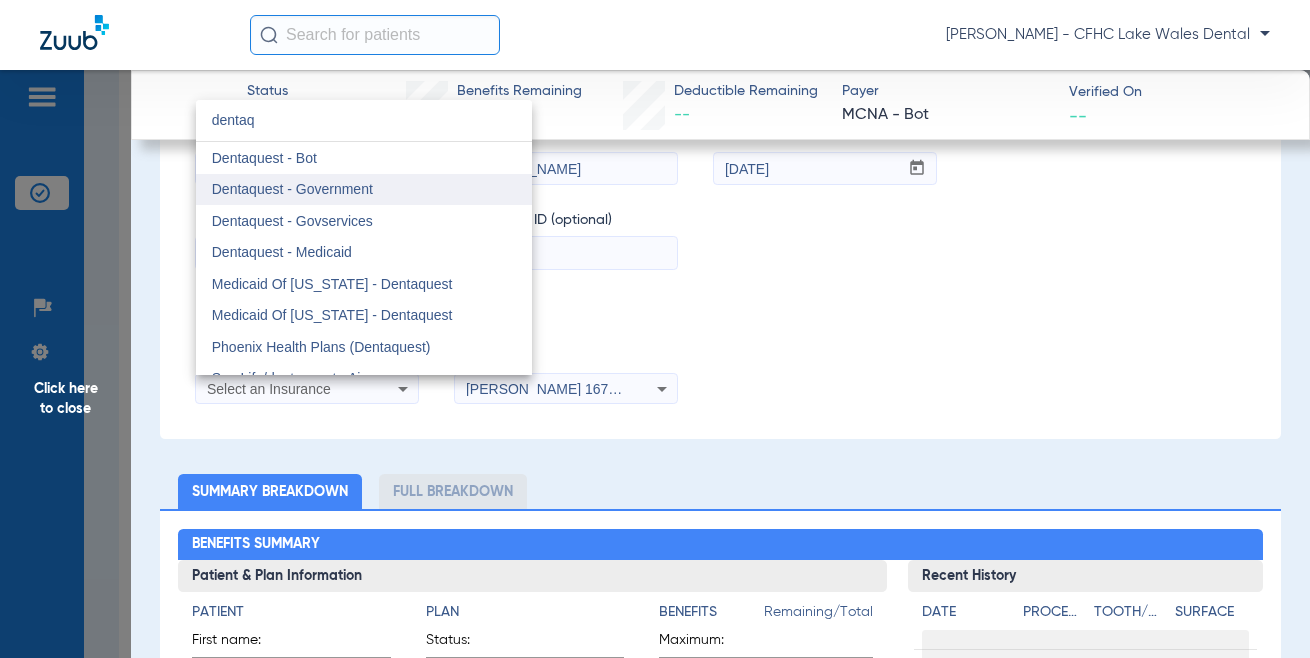 type on "dentaq" 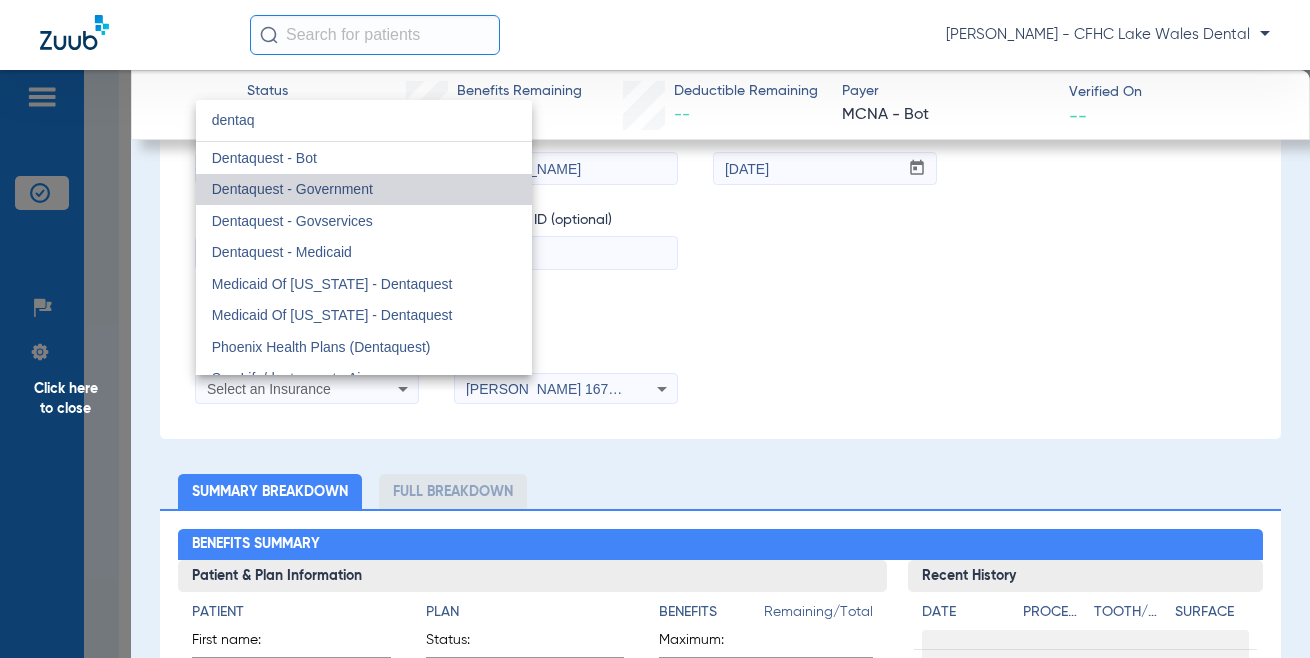 click on "Dentaquest - Government" at bounding box center [364, 190] 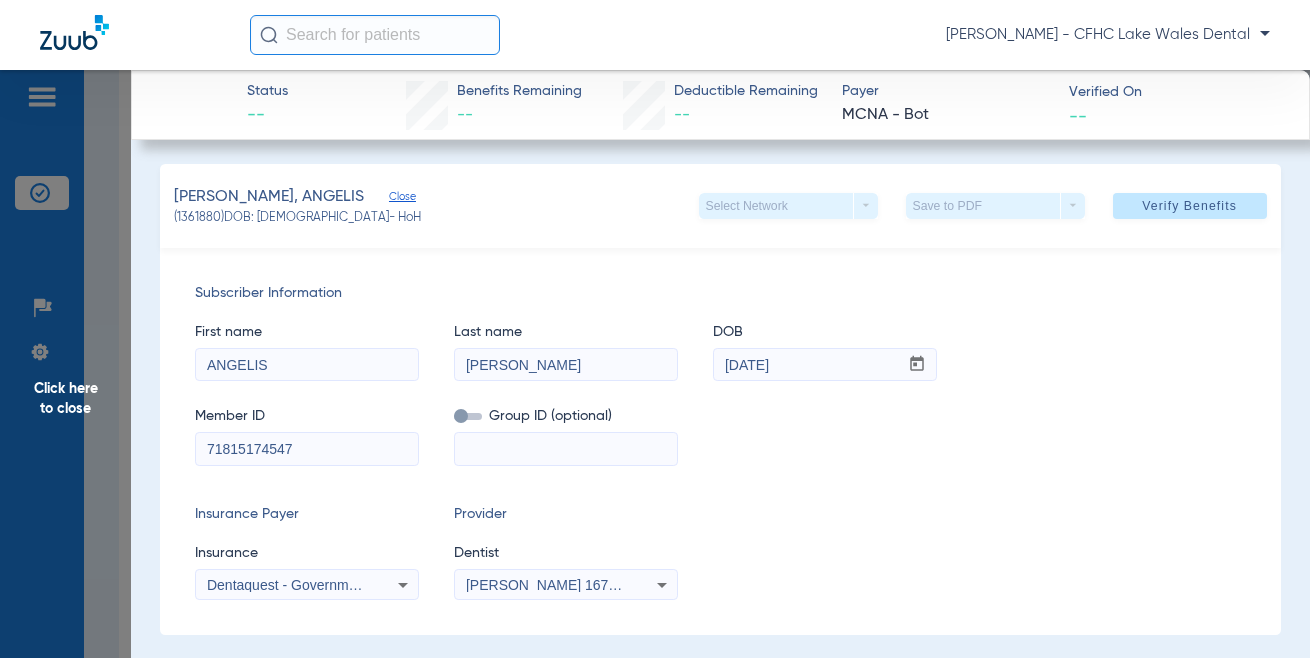 scroll, scrollTop: 0, scrollLeft: 0, axis: both 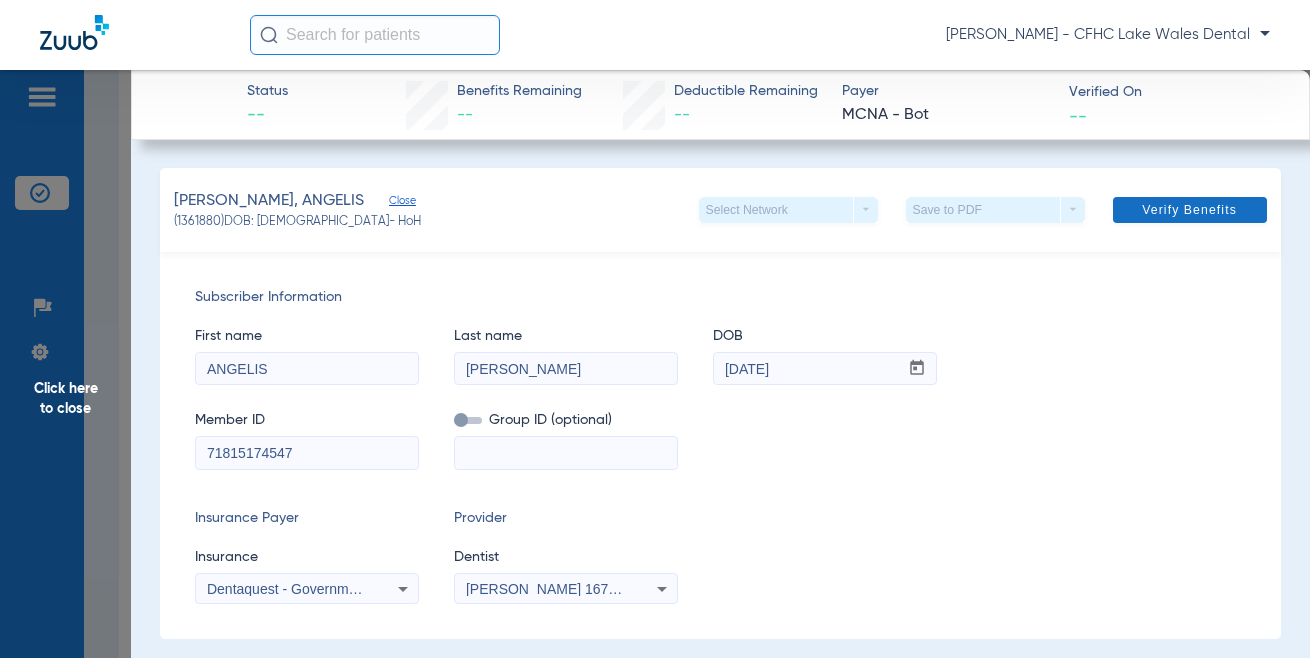 click on "Verify Benefits" 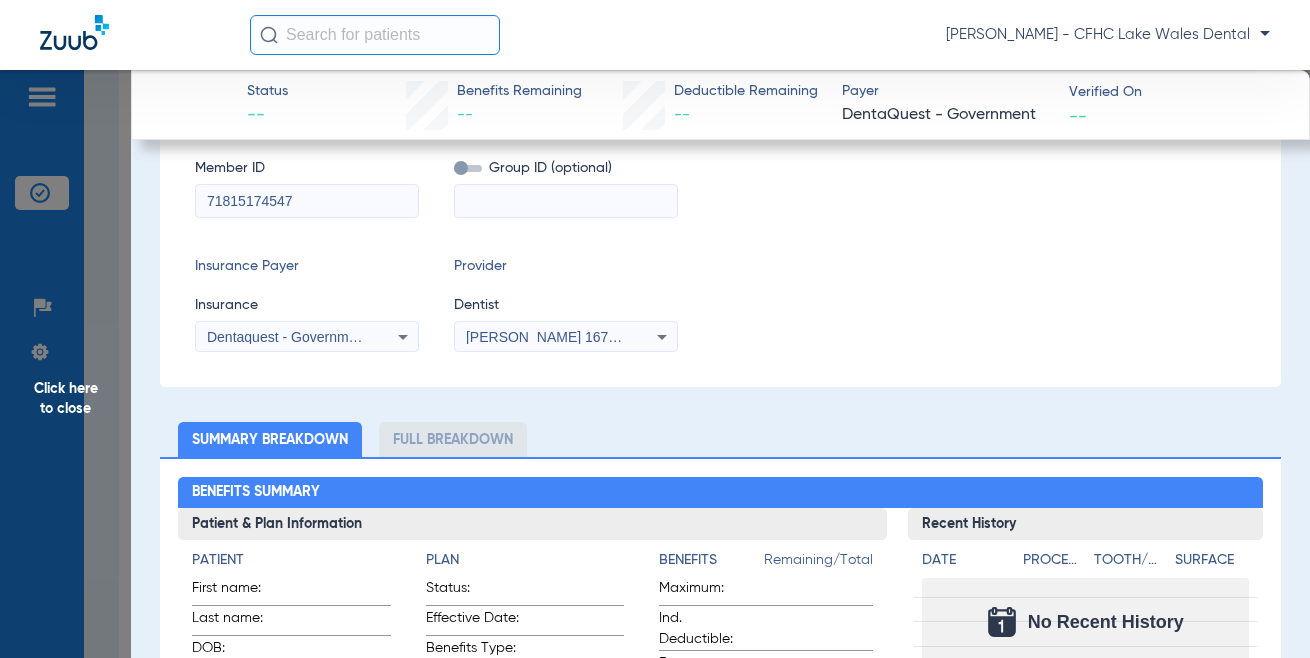 scroll, scrollTop: 704, scrollLeft: 0, axis: vertical 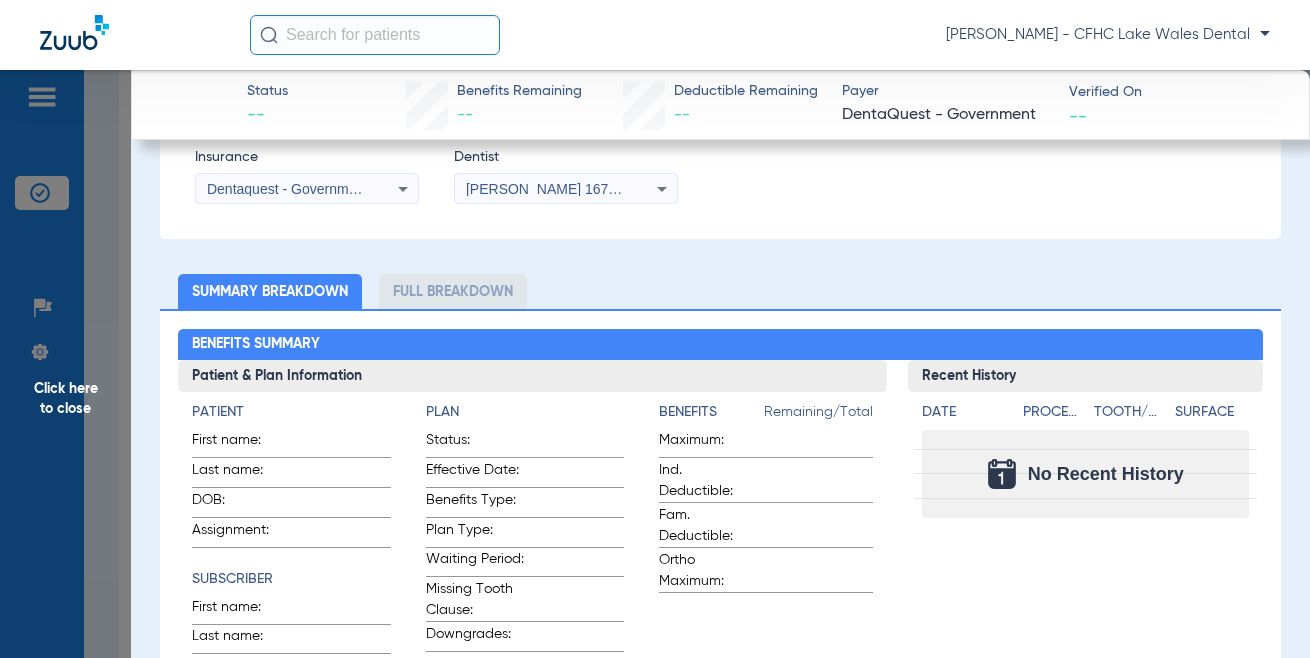drag, startPoint x: 78, startPoint y: 567, endPoint x: 108, endPoint y: 556, distance: 31.95309 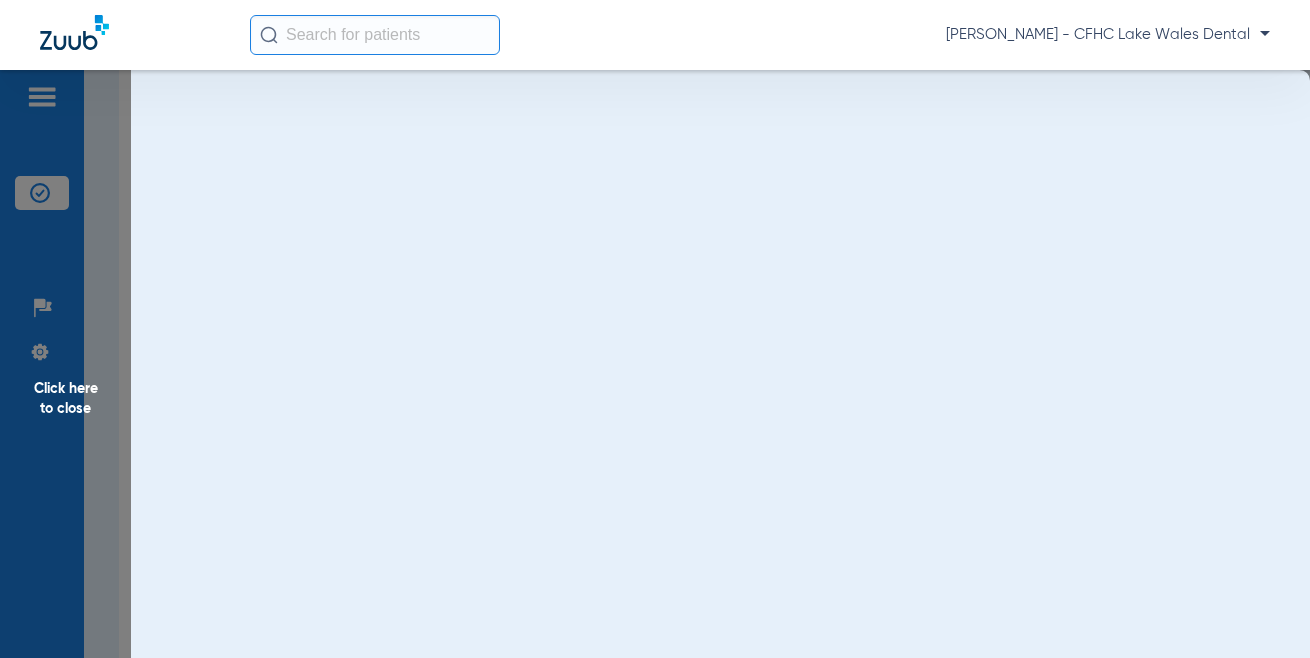 scroll, scrollTop: 0, scrollLeft: 0, axis: both 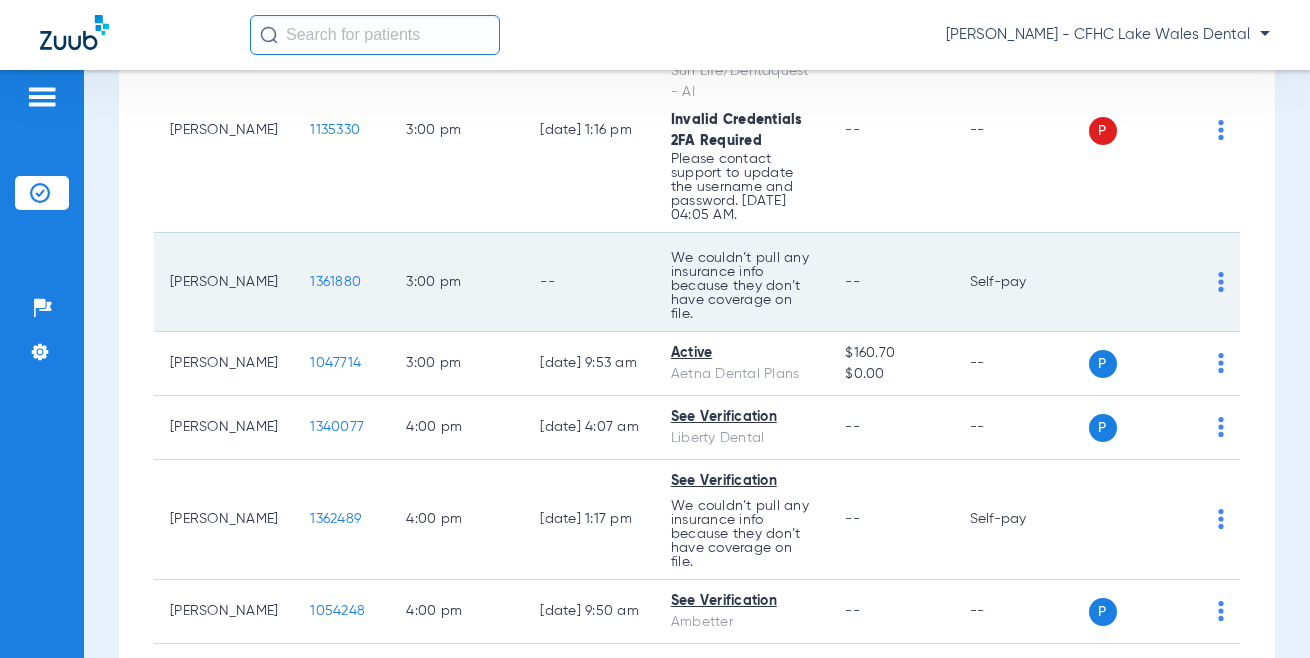 click on "1361880" 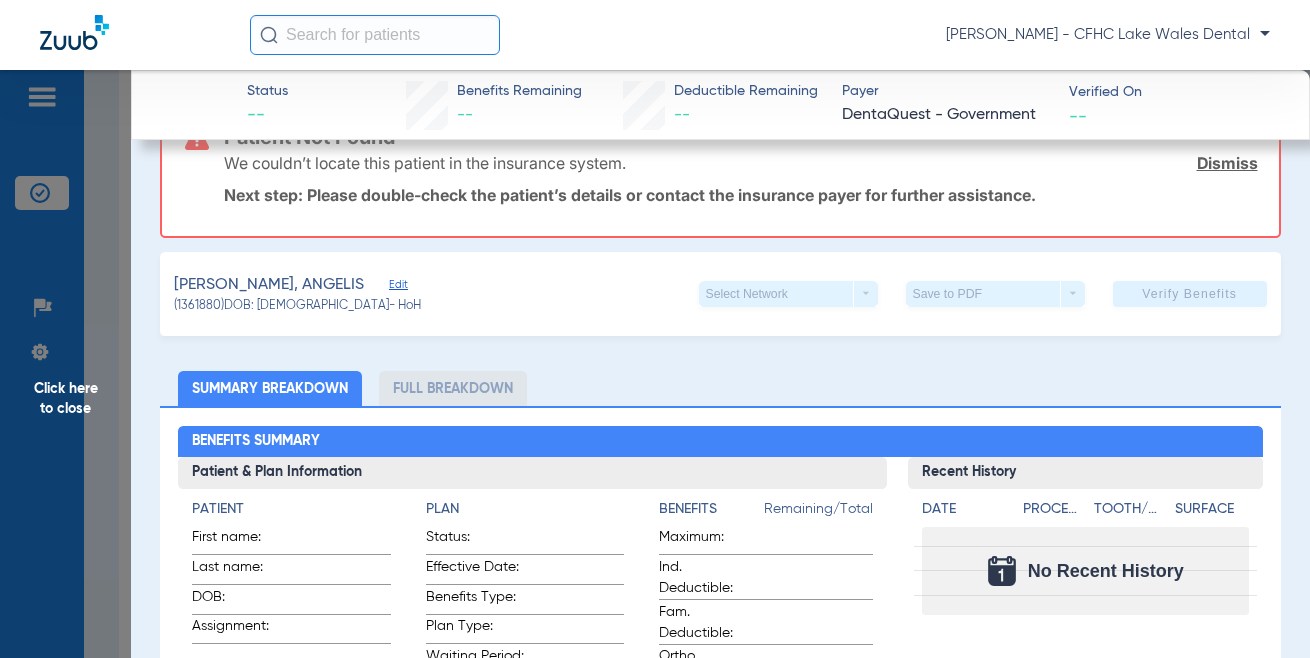 scroll, scrollTop: 200, scrollLeft: 0, axis: vertical 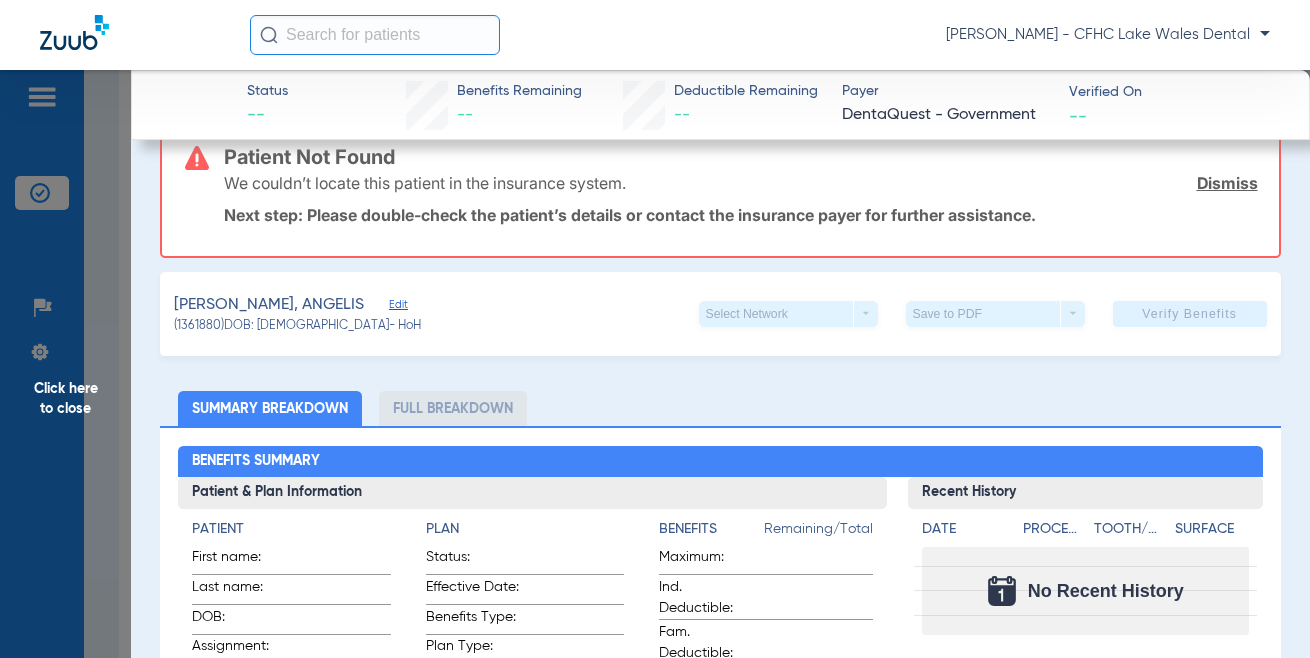 click on "[PERSON_NAME], ANGELIS   Edit   (1361880)   DOB: [DEMOGRAPHIC_DATA]   - HoH   Select Network  arrow_drop_down  Save to PDF  arrow_drop_down  Verify Benefits" 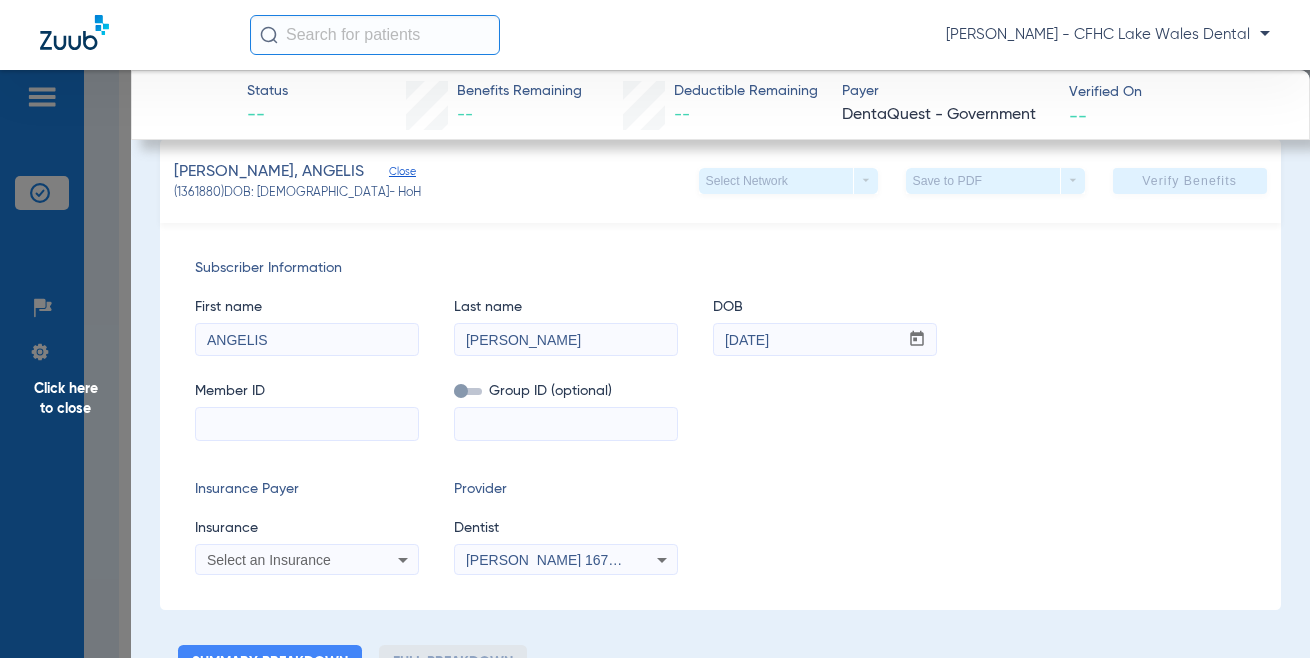 scroll, scrollTop: 400, scrollLeft: 0, axis: vertical 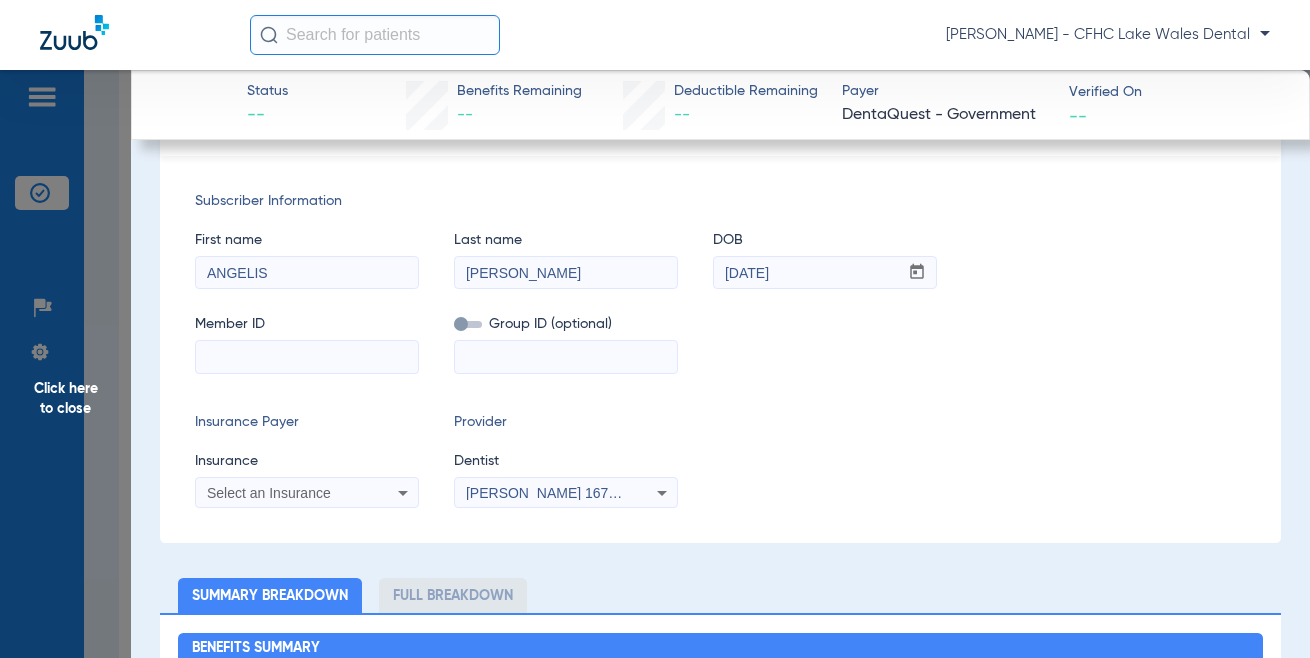 click on "Click here to close" 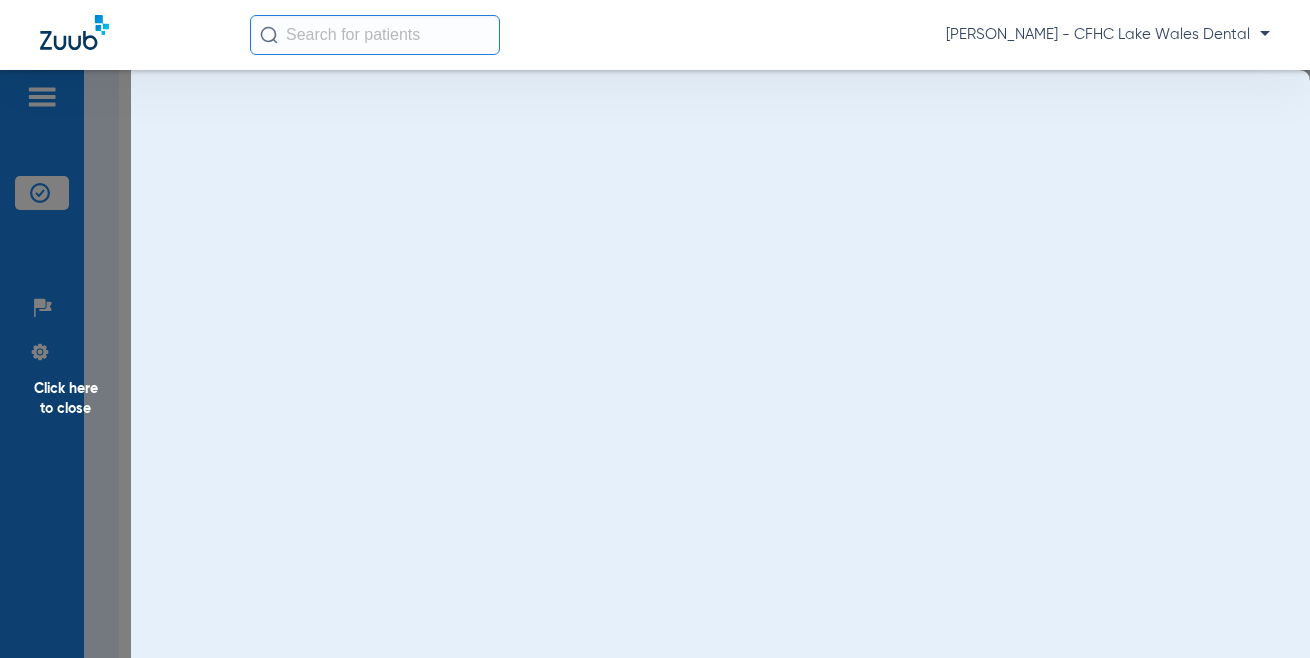 scroll, scrollTop: 0, scrollLeft: 0, axis: both 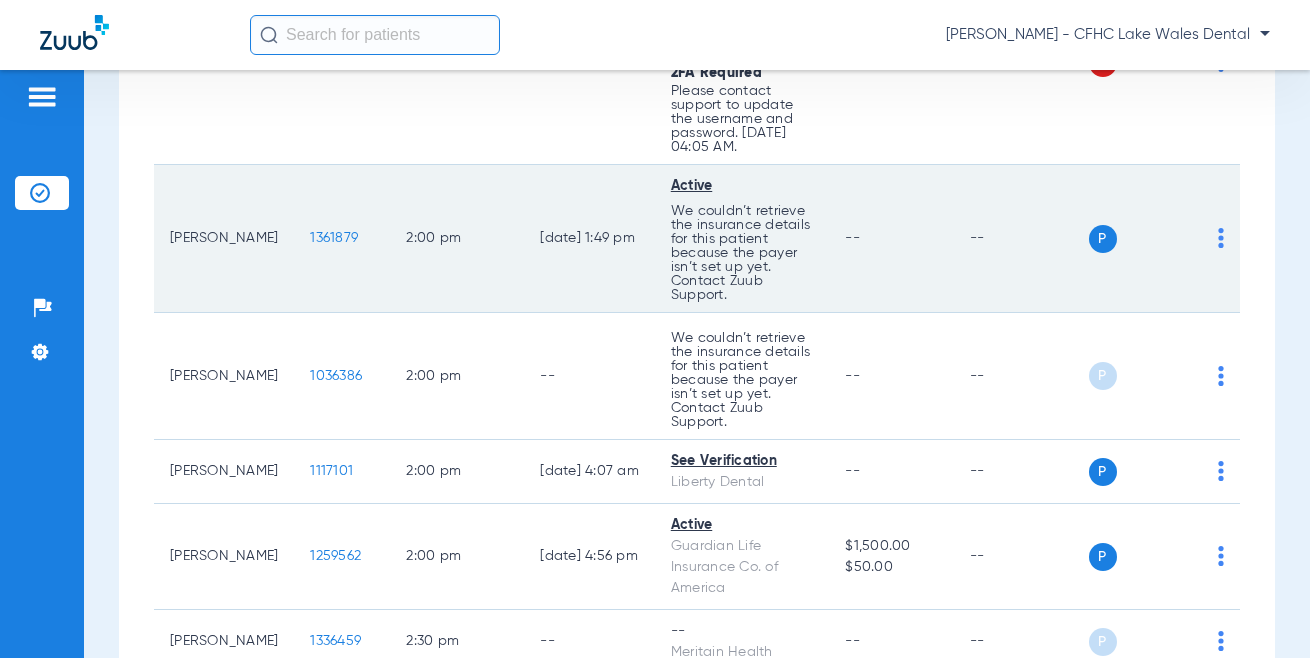 click on "1361879" 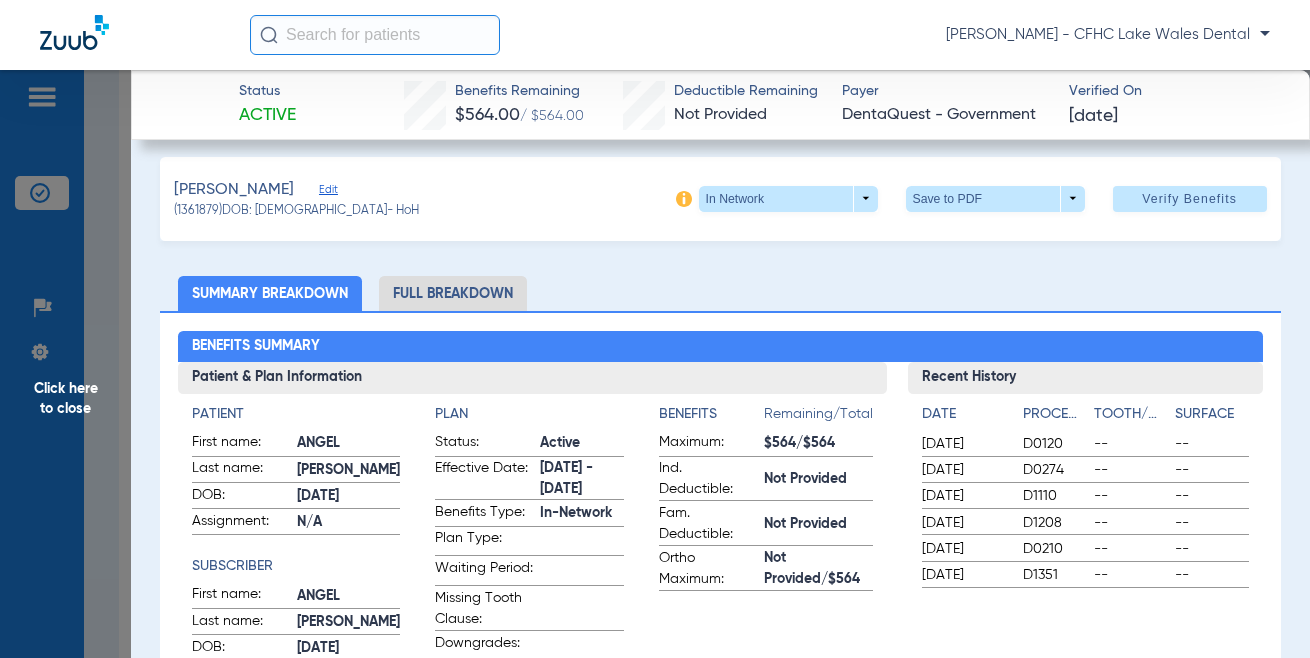 scroll, scrollTop: 0, scrollLeft: 0, axis: both 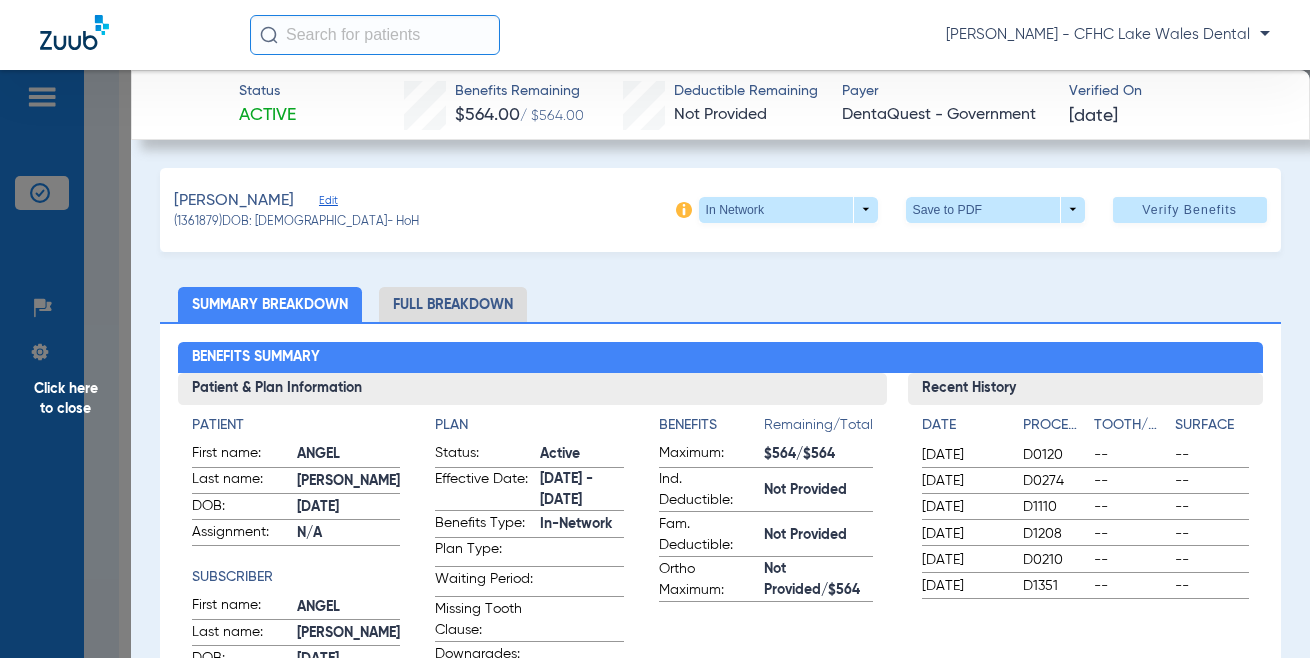 click on "Edit" 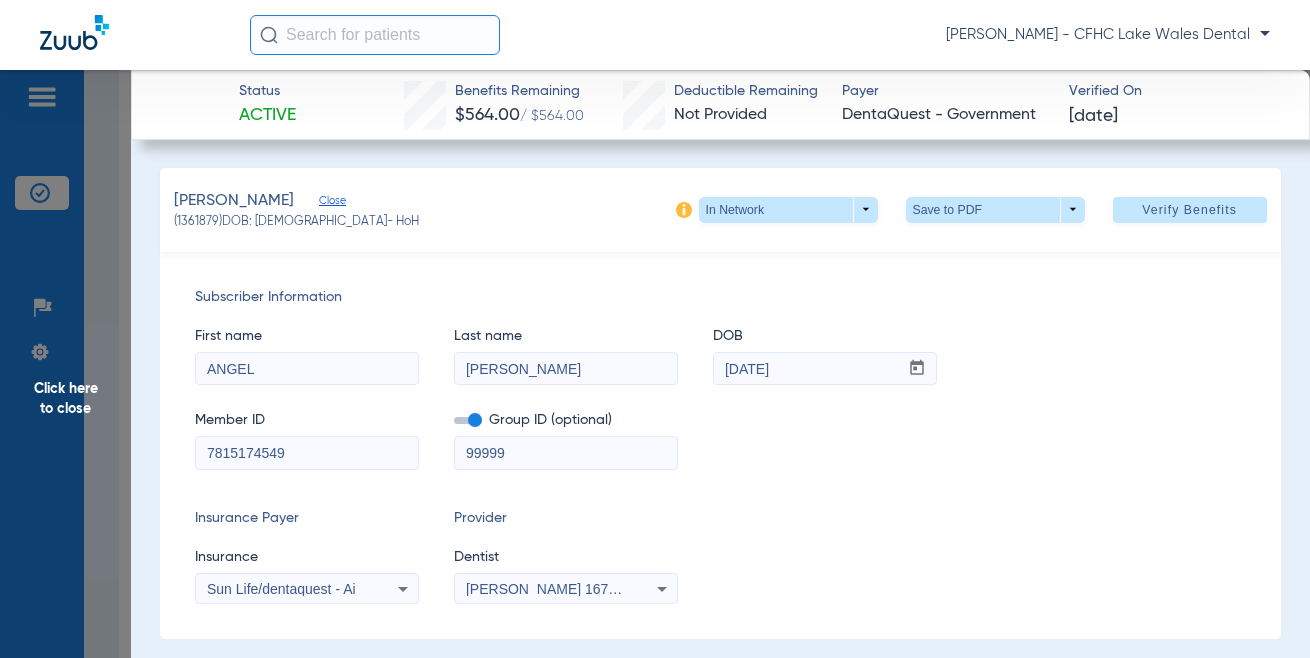 click on "Close" 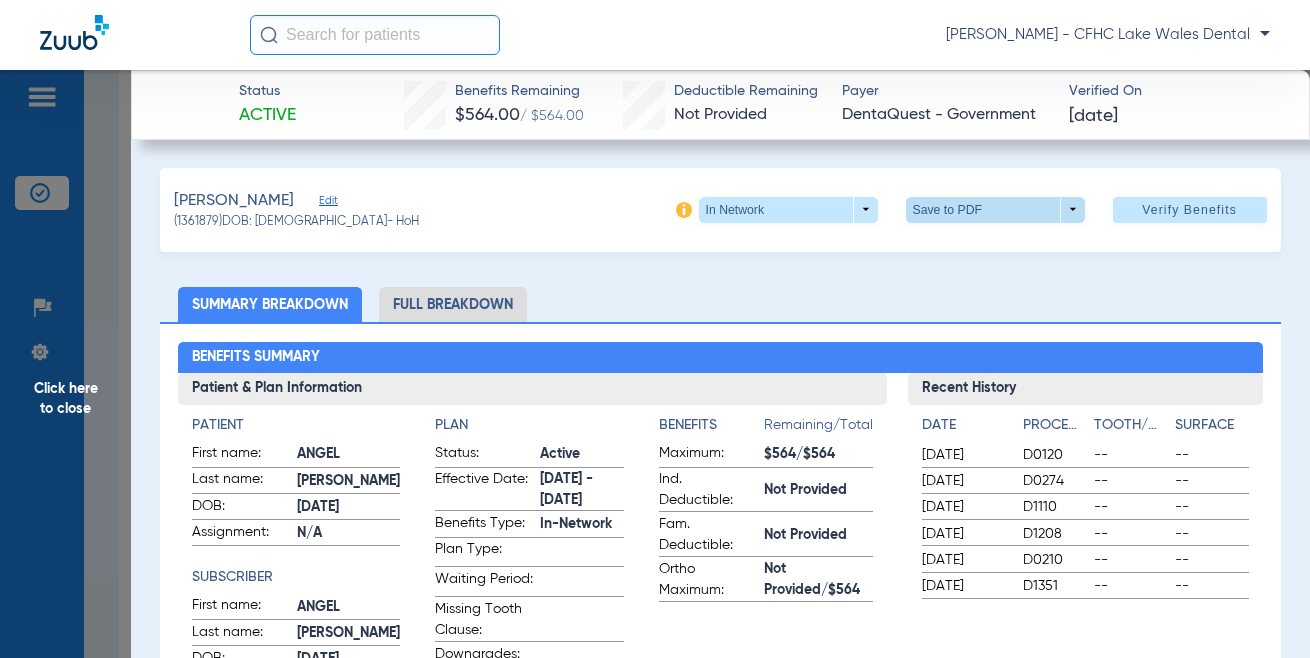 click 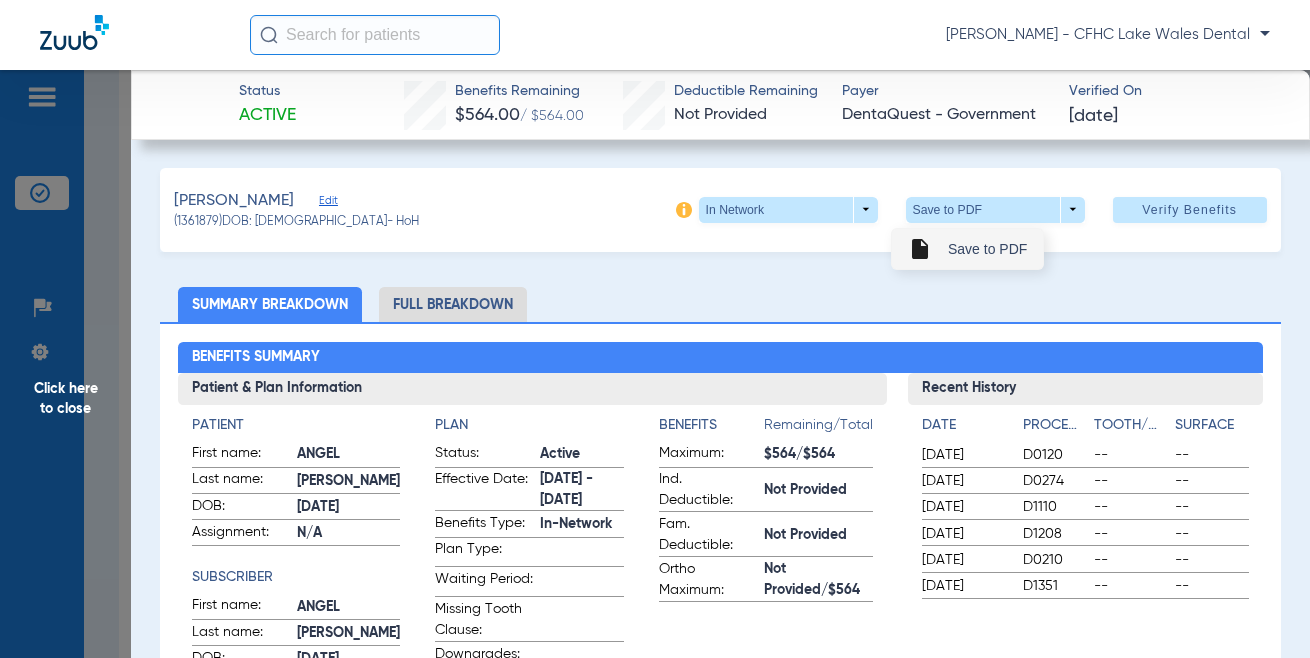 click on "insert_drive_file  Save to PDF" at bounding box center (967, 249) 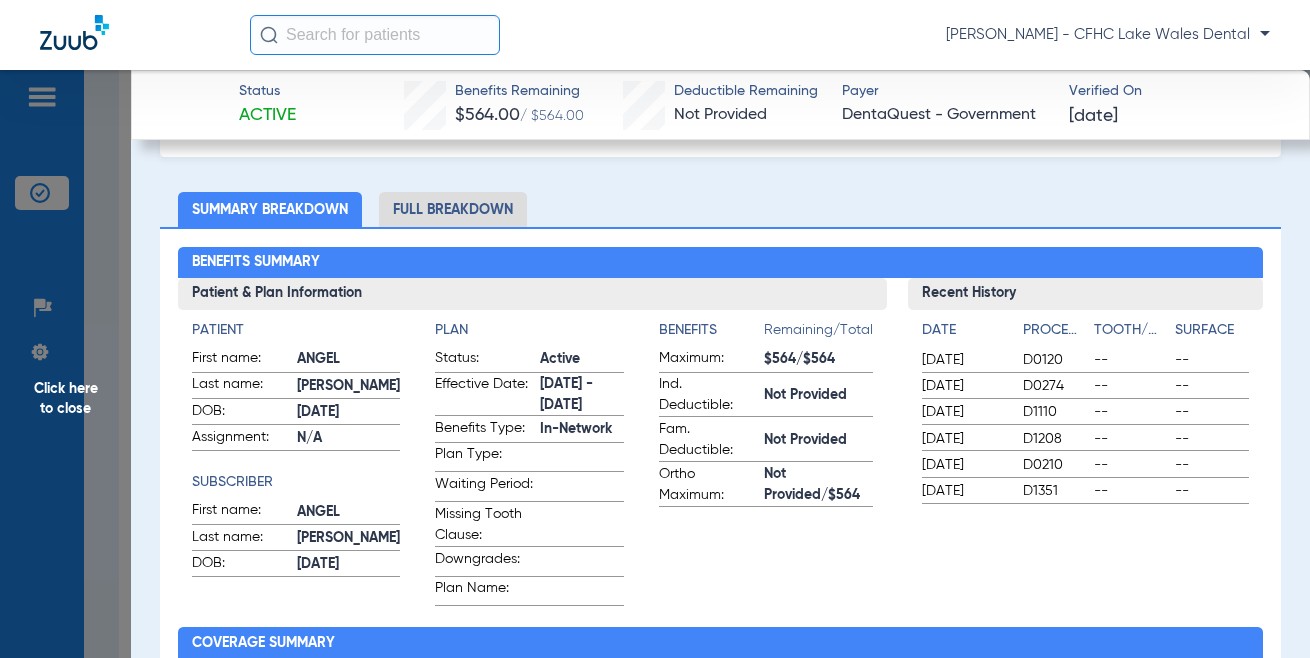 scroll, scrollTop: 0, scrollLeft: 0, axis: both 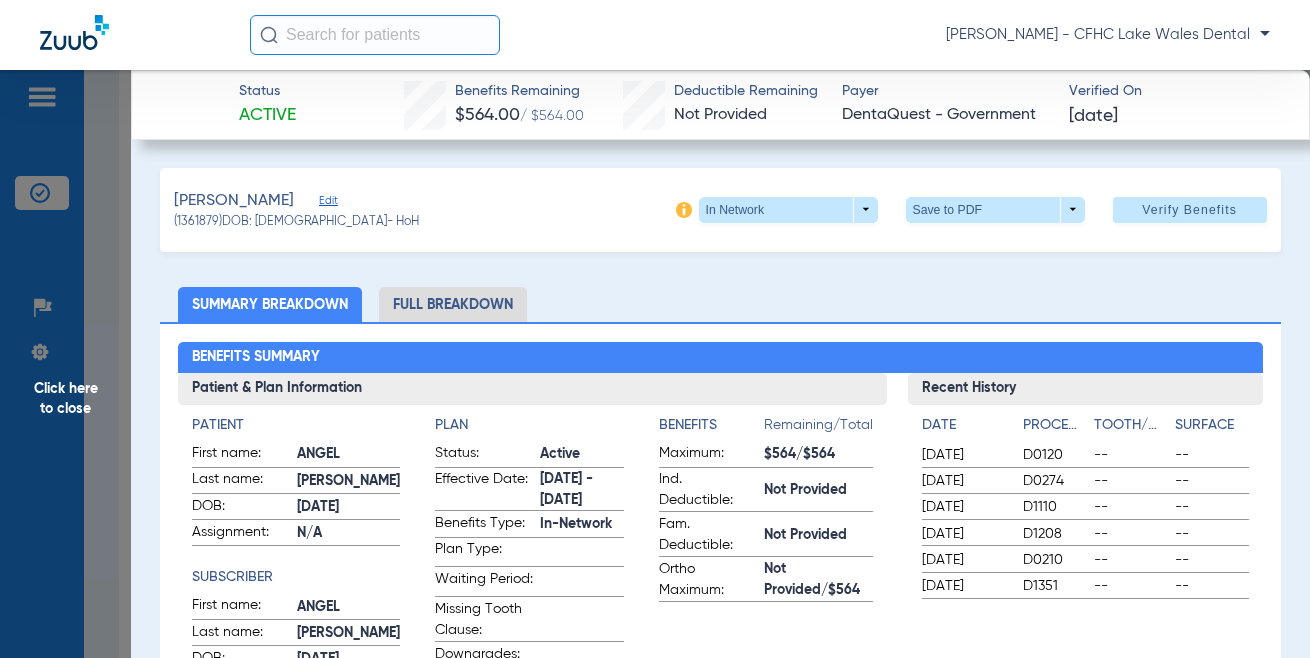 click on "Edit" 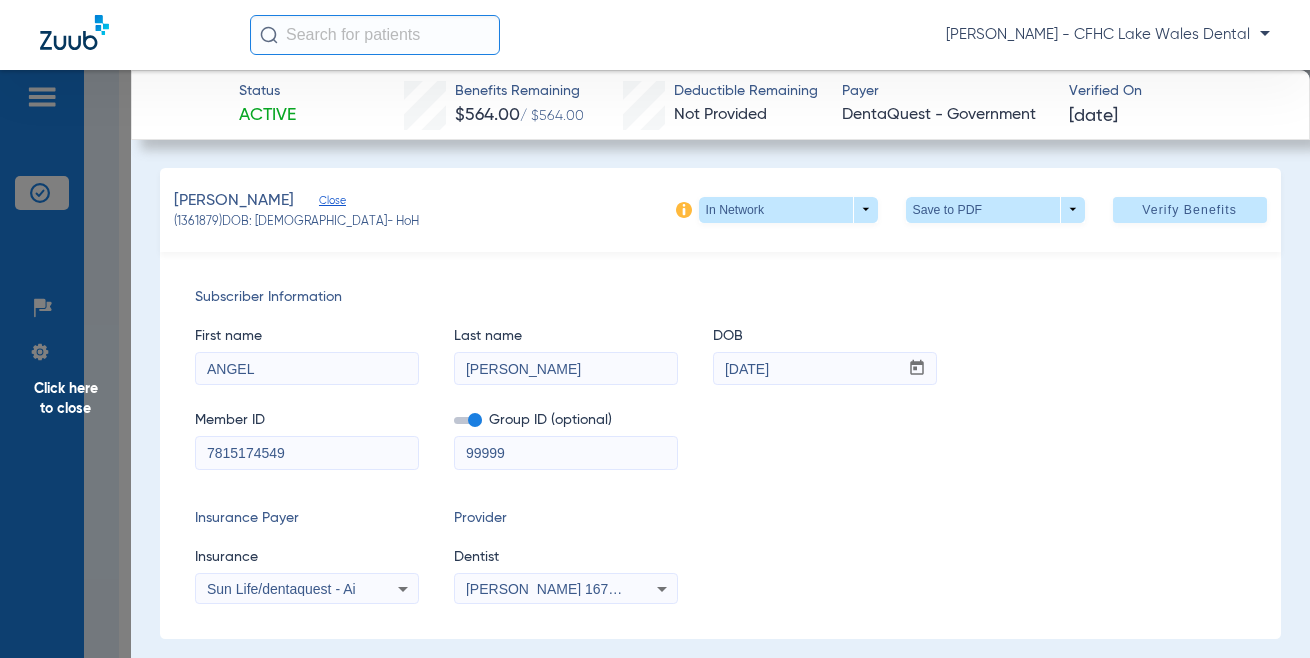 drag, startPoint x: 40, startPoint y: 419, endPoint x: 8, endPoint y: 417, distance: 32.06244 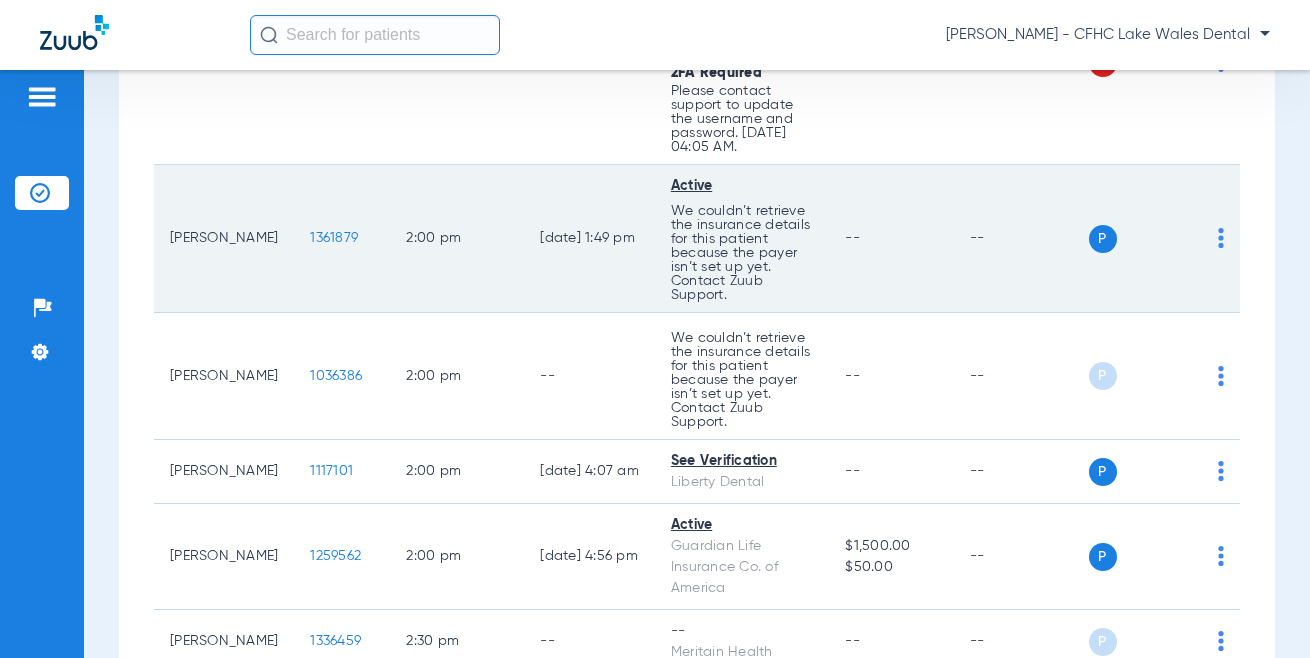 click on "1361879" 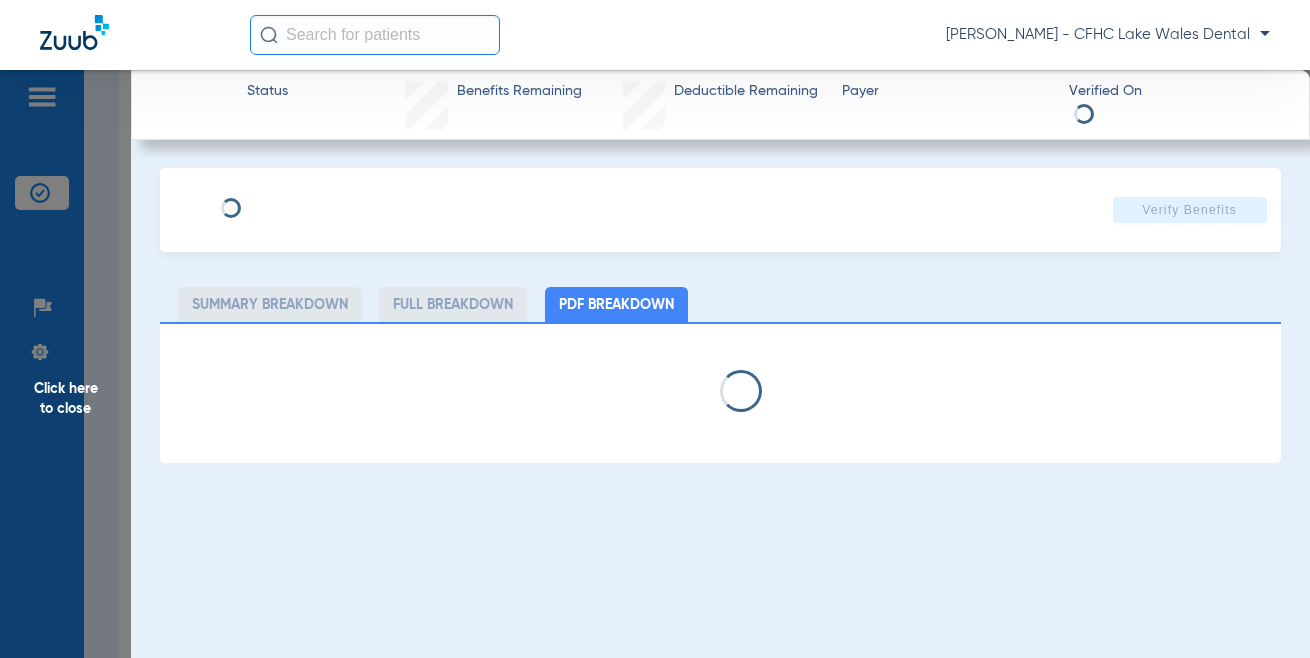 type on "ANGEL" 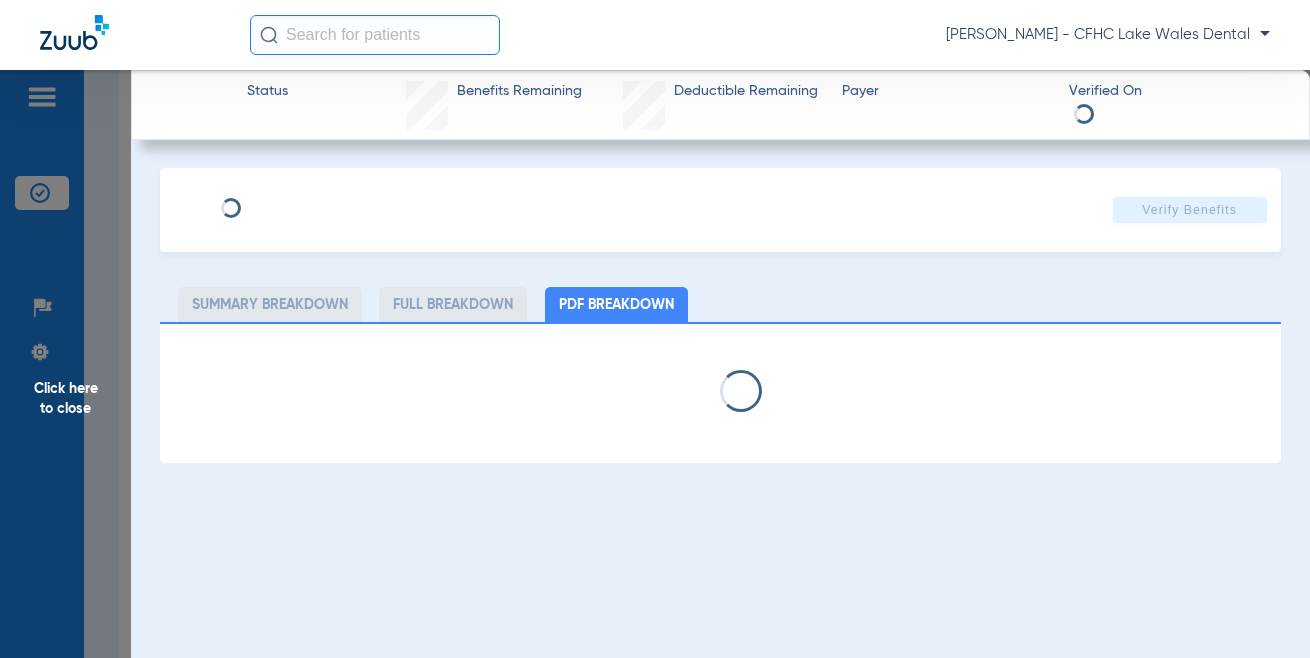 type on "[PERSON_NAME]" 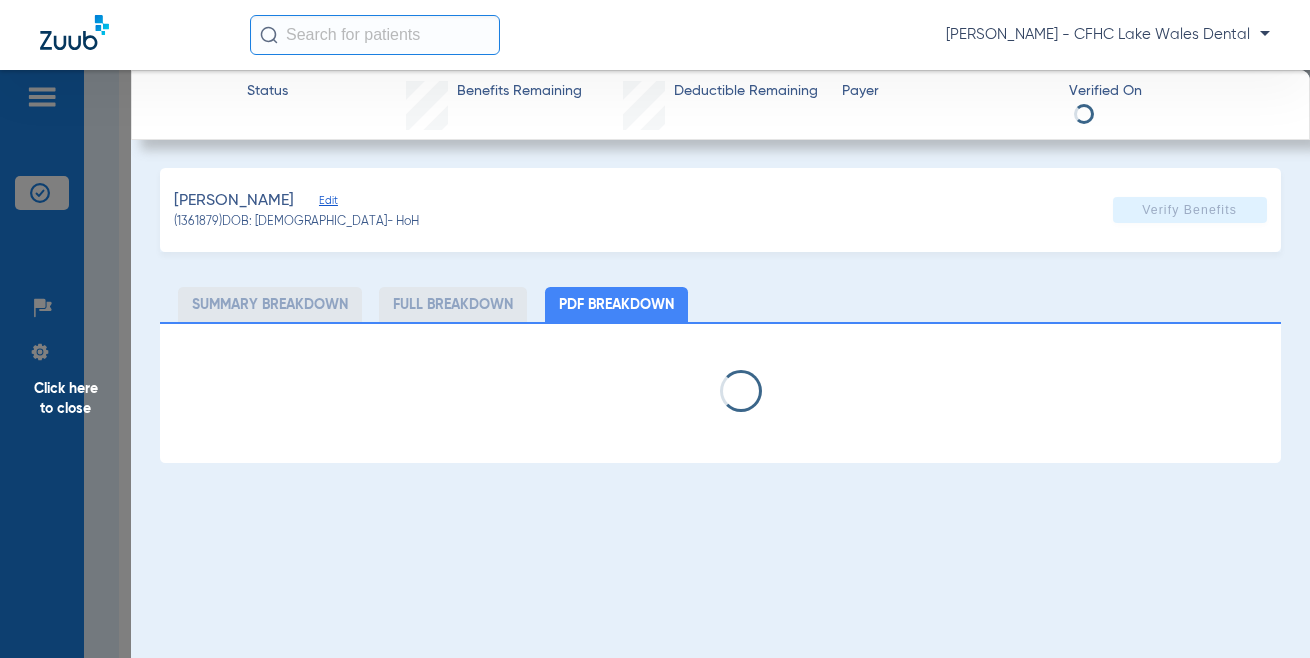 click on "Edit" 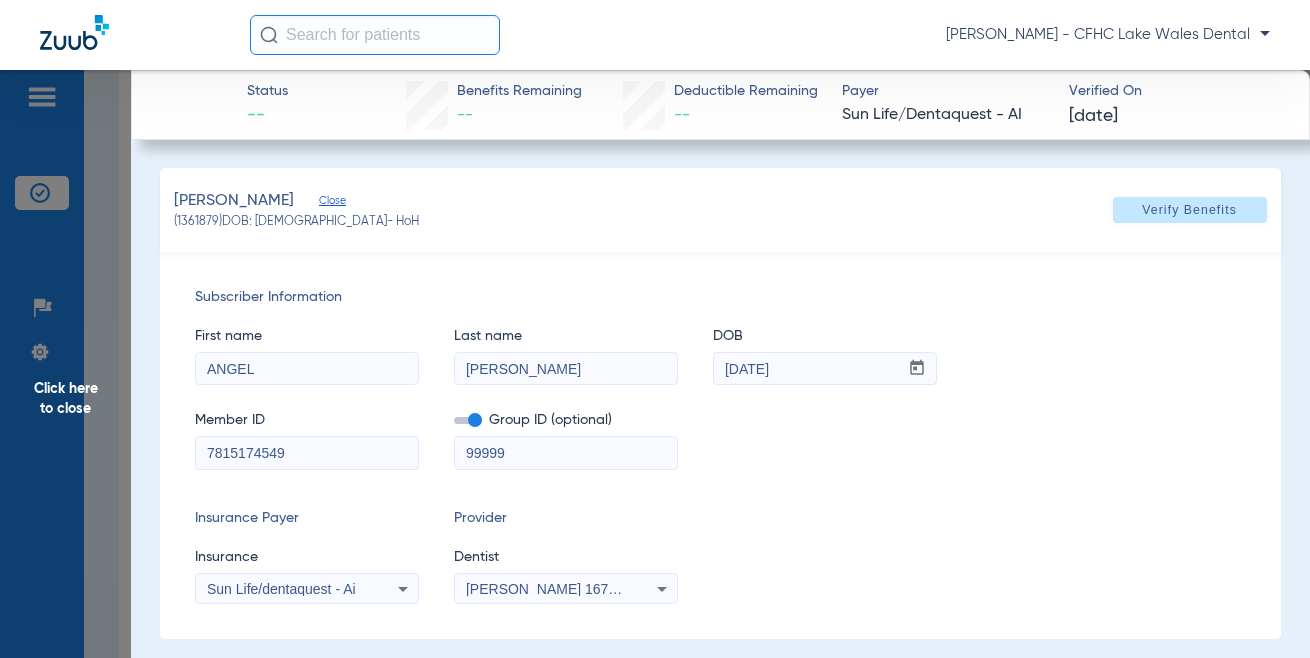 type on "0" 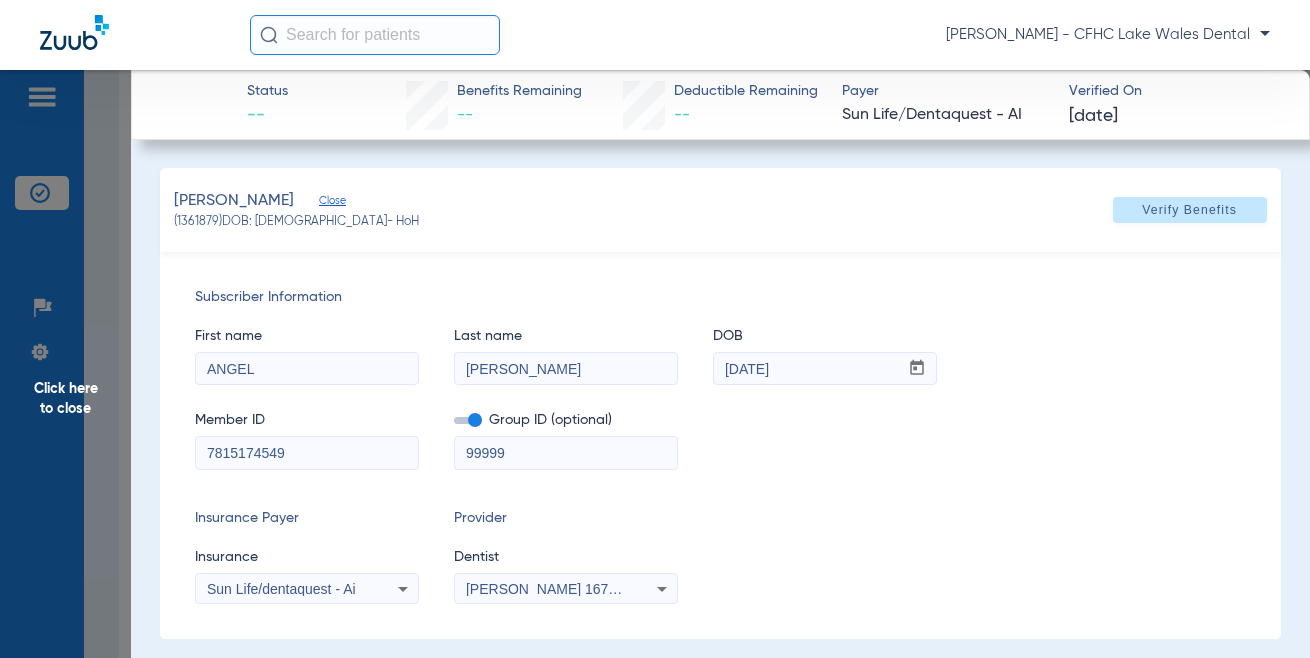 select on "page-width" 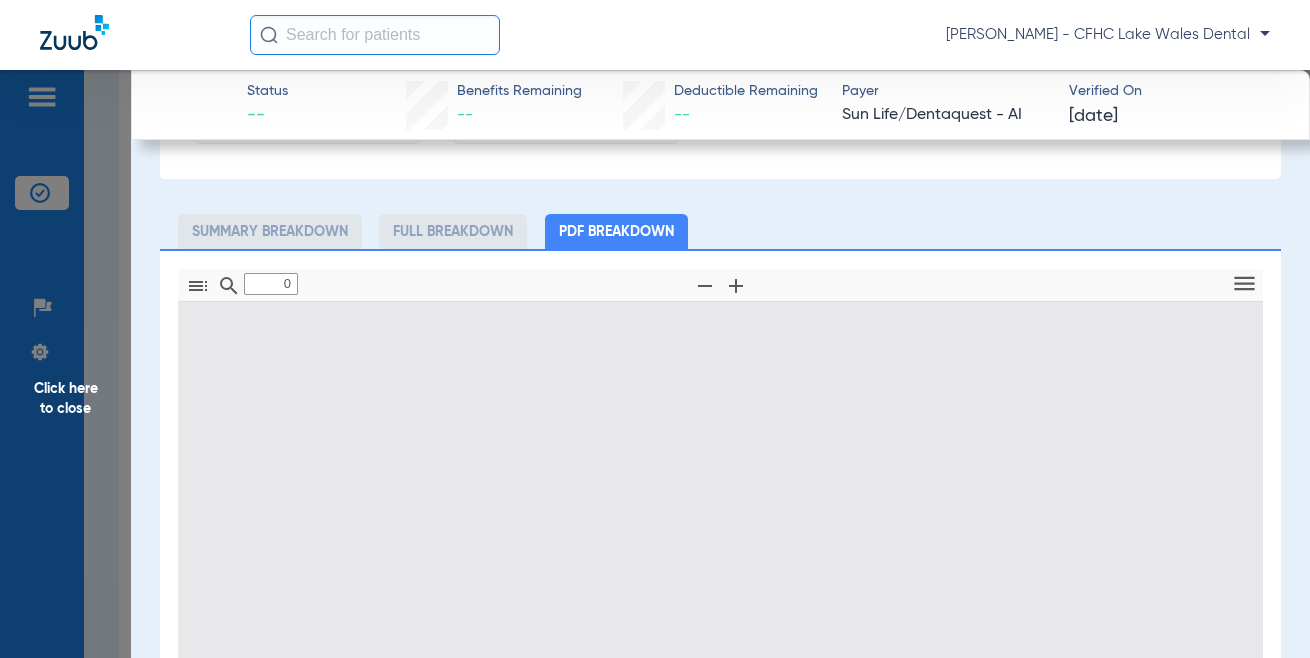 type on "1" 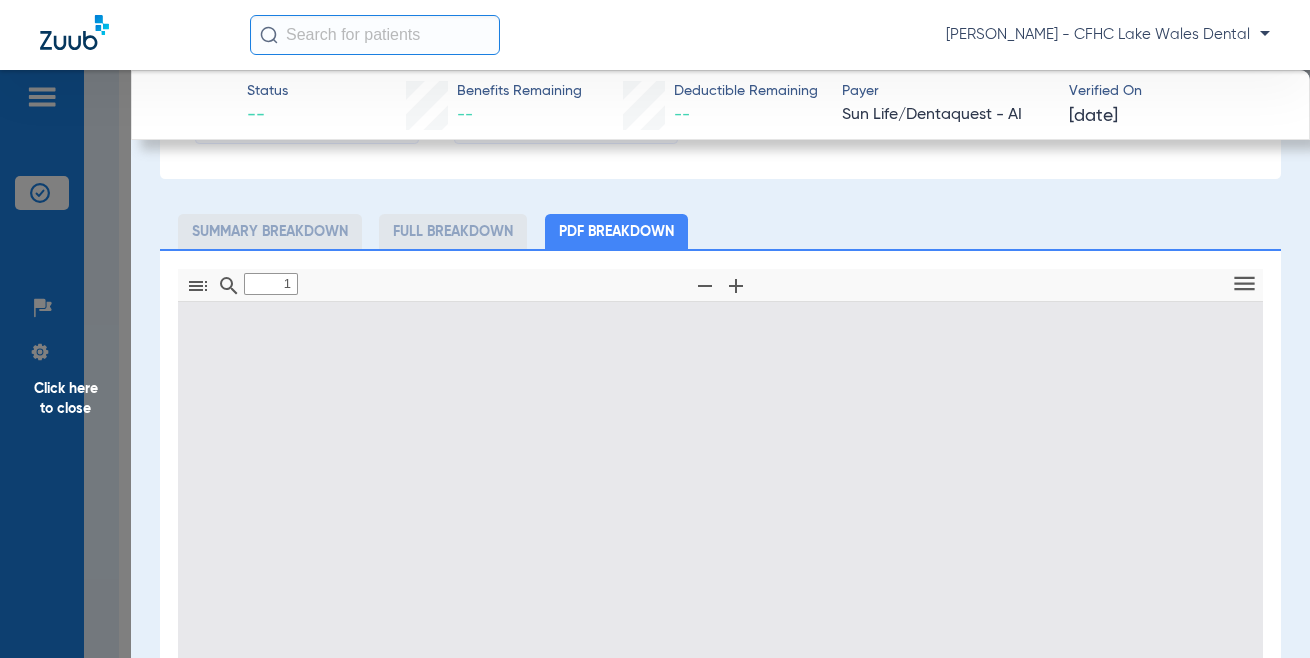 scroll, scrollTop: 500, scrollLeft: 0, axis: vertical 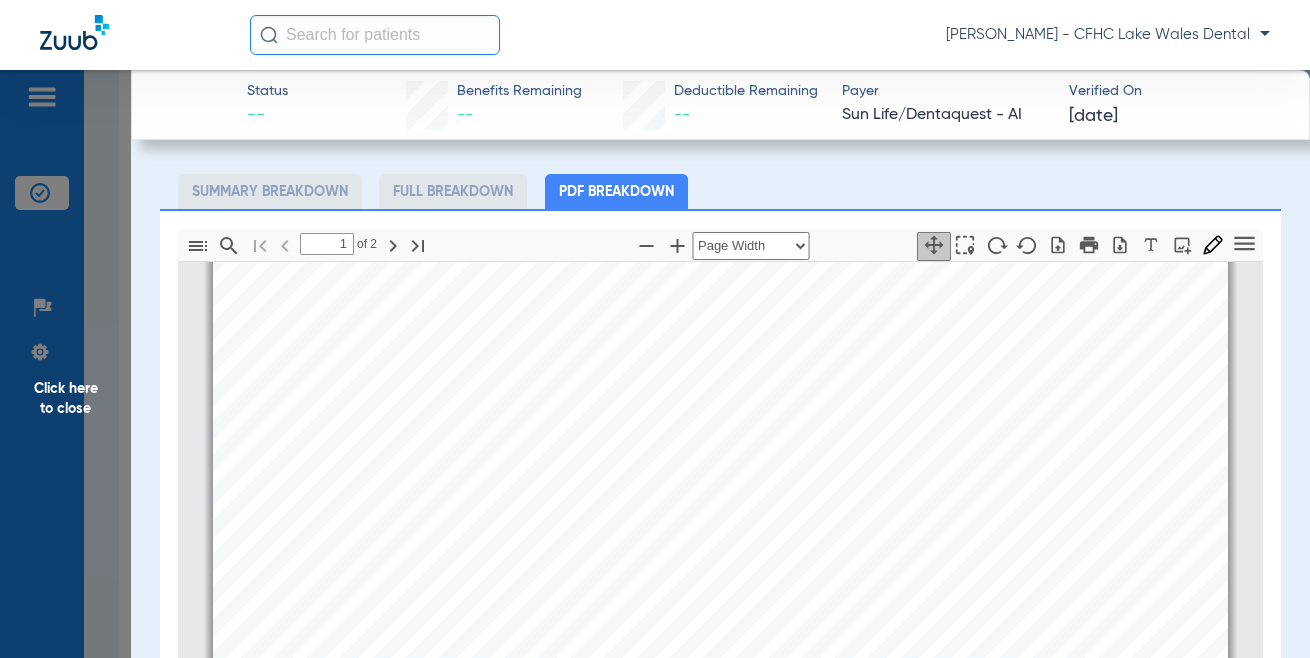 drag, startPoint x: 329, startPoint y: 333, endPoint x: 406, endPoint y: 331, distance: 77.02597 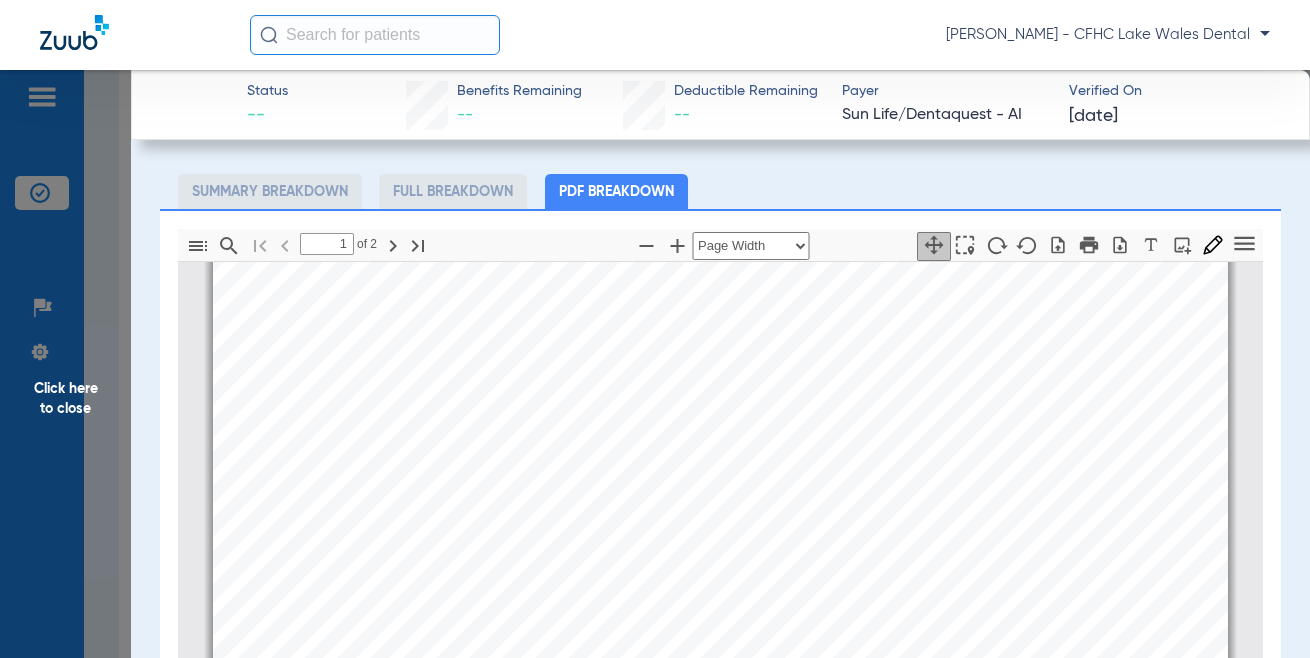 scroll, scrollTop: 210, scrollLeft: 0, axis: vertical 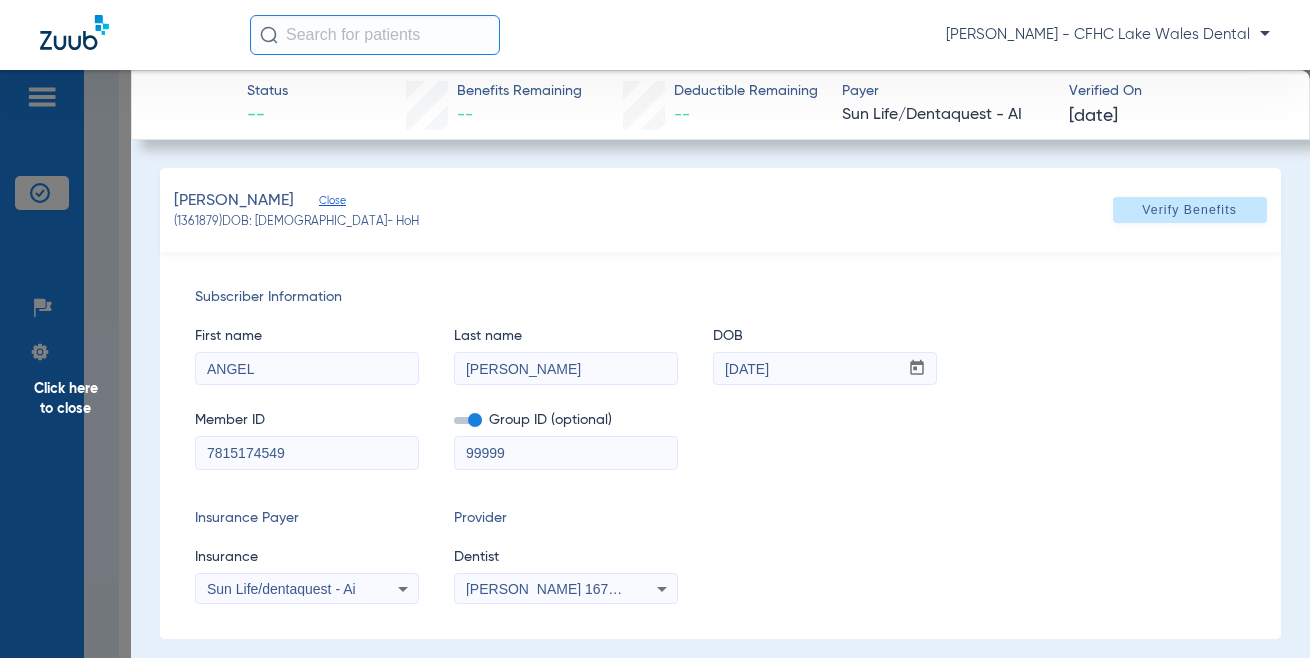 click on "Click here to close" 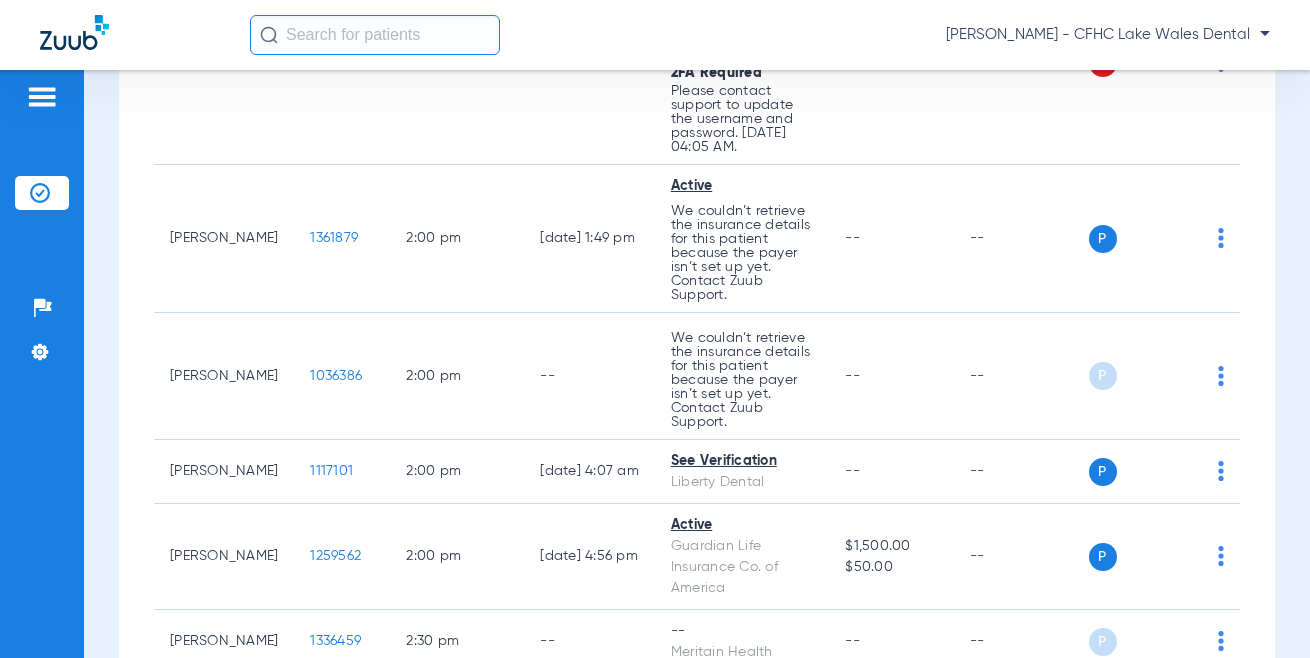 click on "[PERSON_NAME] - CFHC Lake Wales Dental" 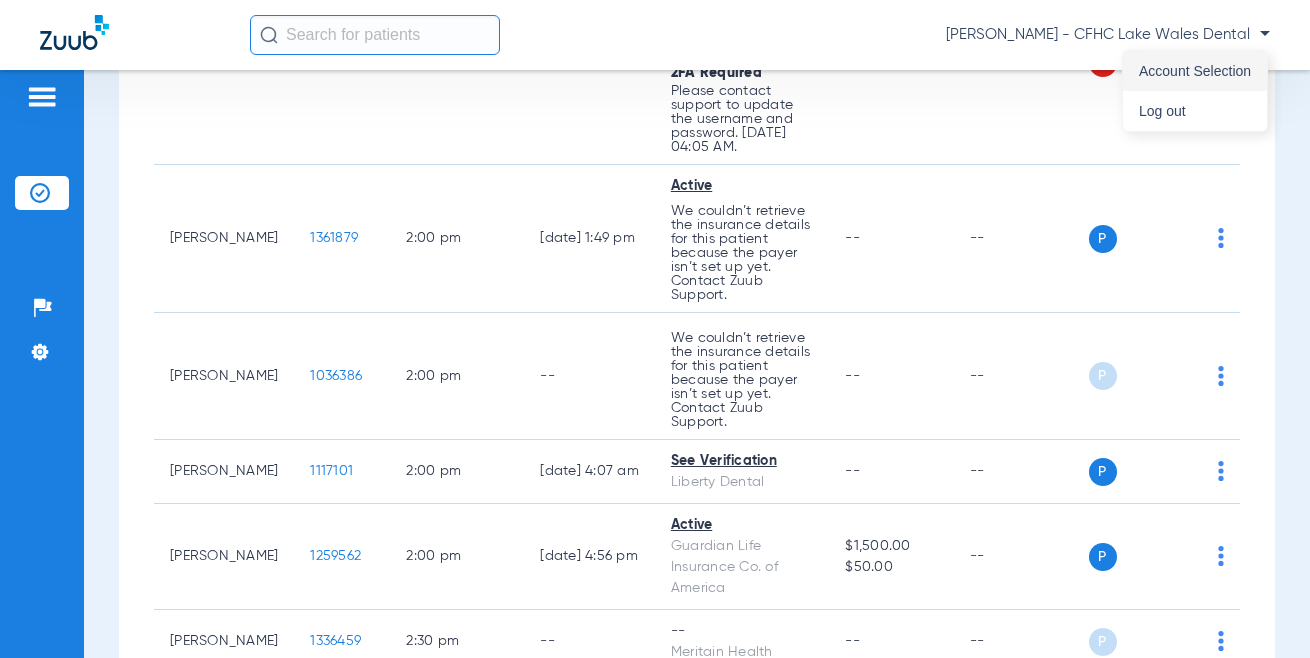click on "Account Selection" at bounding box center (1195, 71) 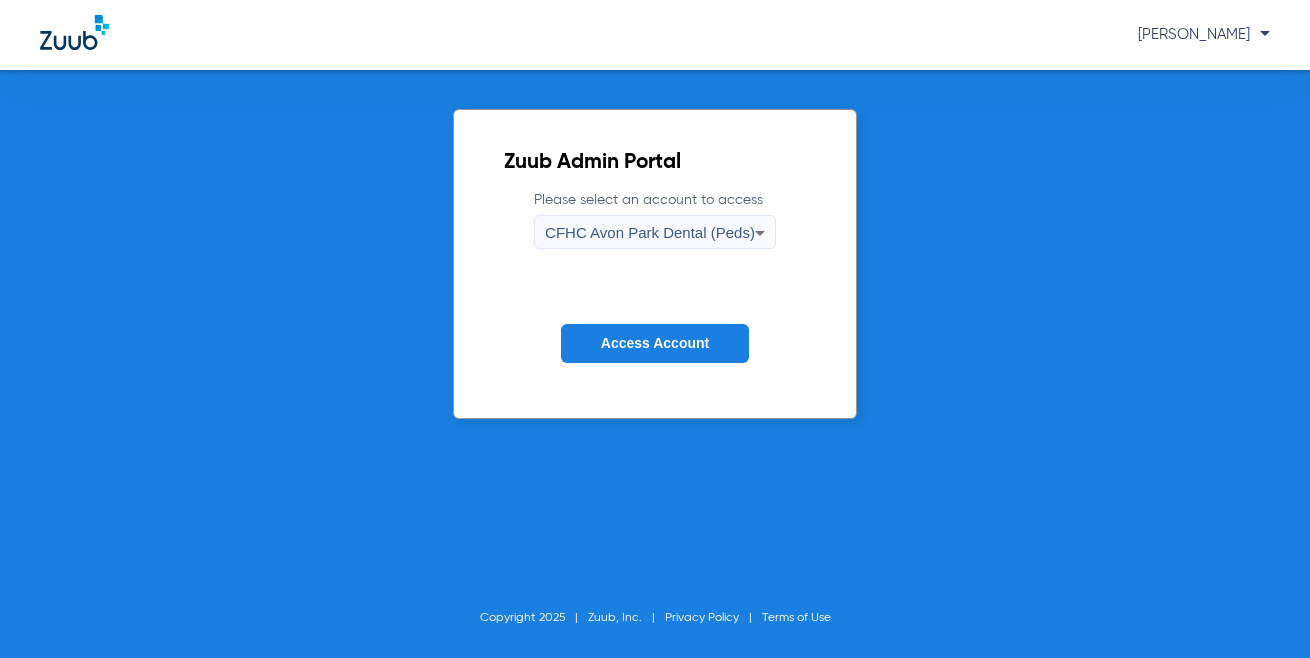 click on "CFHC Avon Park Dental (Peds)" at bounding box center (650, 232) 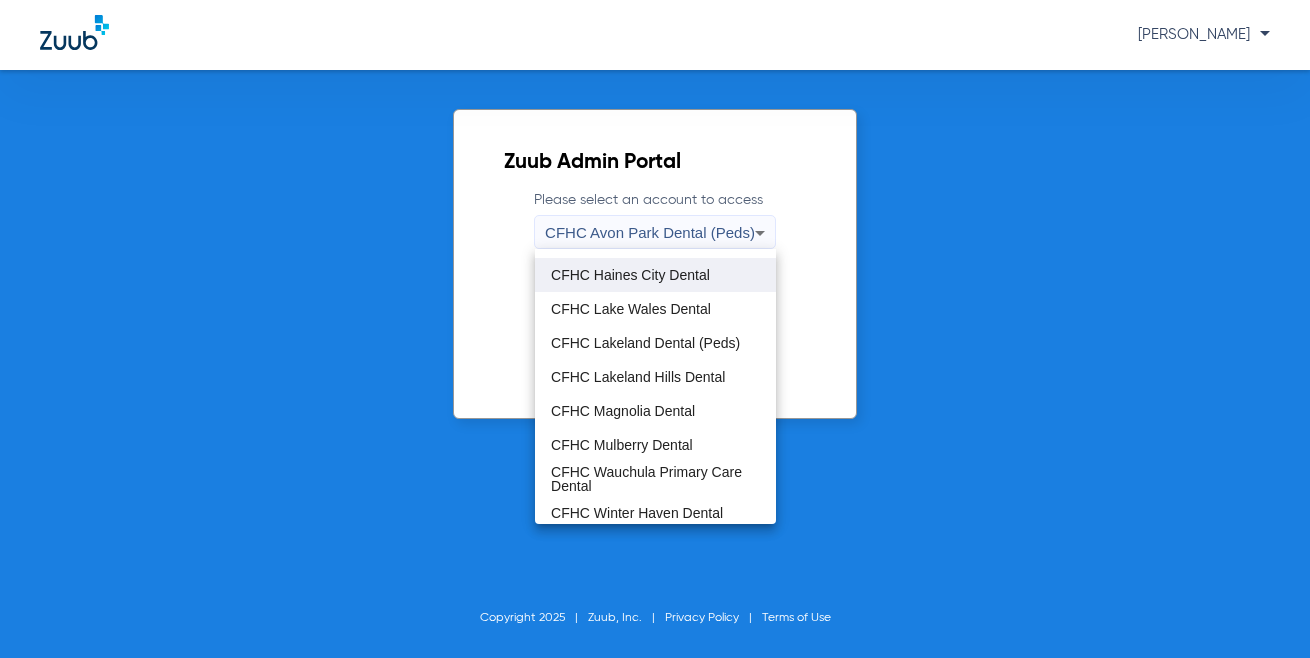 scroll, scrollTop: 98, scrollLeft: 0, axis: vertical 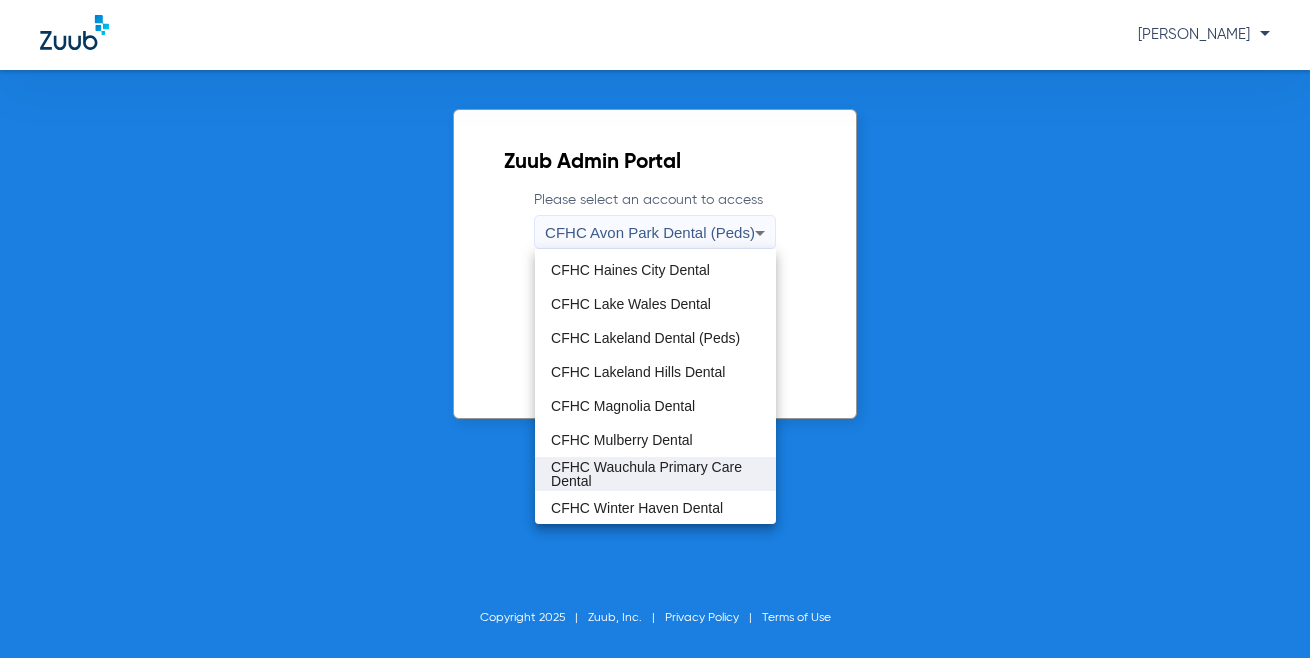 click on "CFHC Wauchula Primary Care Dental" at bounding box center (655, 474) 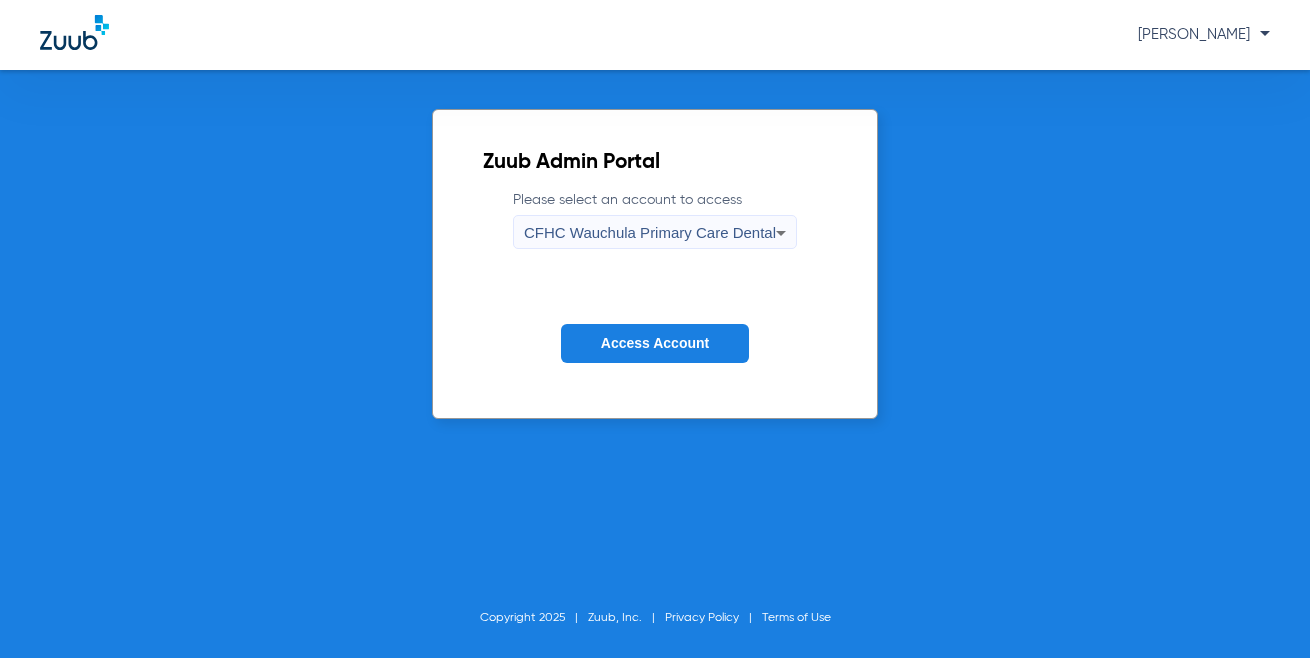 click on "Access Account" 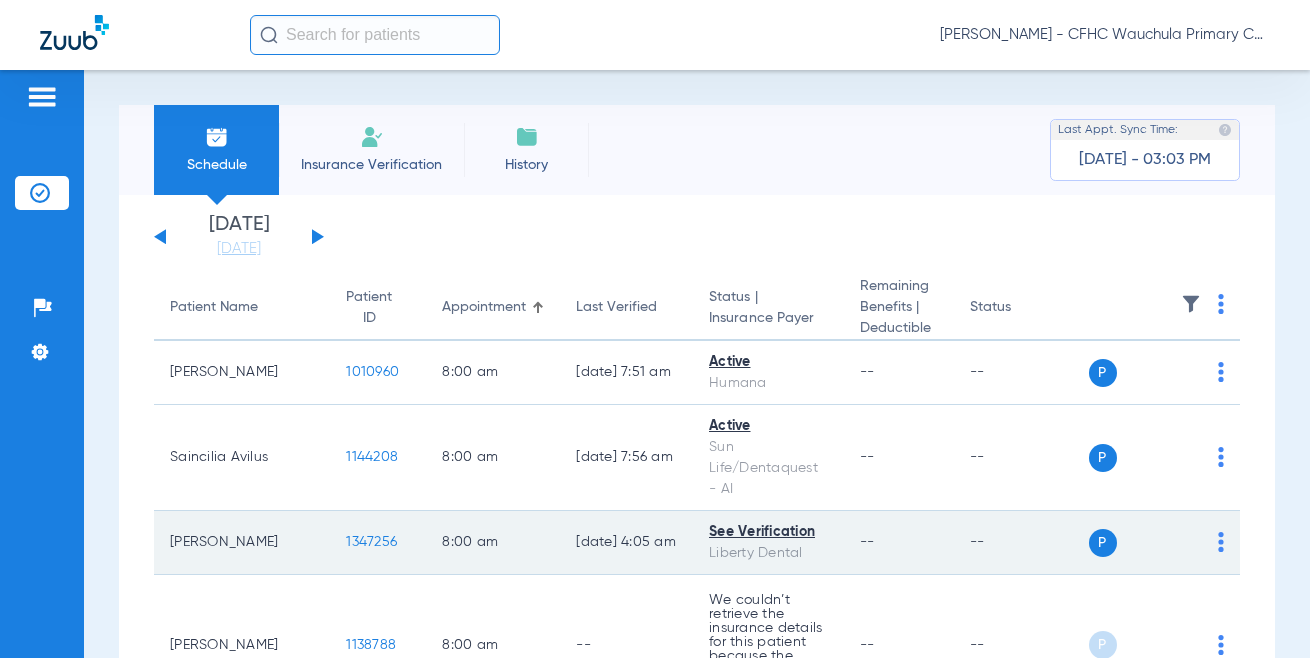 click on "Schedule Insurance Verification History  Last Appt. Sync Time:   [DATE] - 03:03 PM   [DATE]   [DATE]   [DATE]   [DATE]   [DATE]   [DATE]   [DATE]   [DATE]   [DATE]   [DATE]   [DATE]   [DATE]   [DATE]   [DATE]   [DATE]   [DATE]   [DATE]   [DATE]   [DATE]   [DATE]   [DATE]   [DATE]   [DATE]   [DATE]   [DATE]   [DATE]   [DATE]   [DATE]   [DATE]   [DATE]   [DATE]   [DATE]   [DATE]   [DATE]   [DATE]   [DATE]   [DATE]   [DATE]   [DATE]   [DATE]   [DATE]  Su 1" at bounding box center (697, 364) 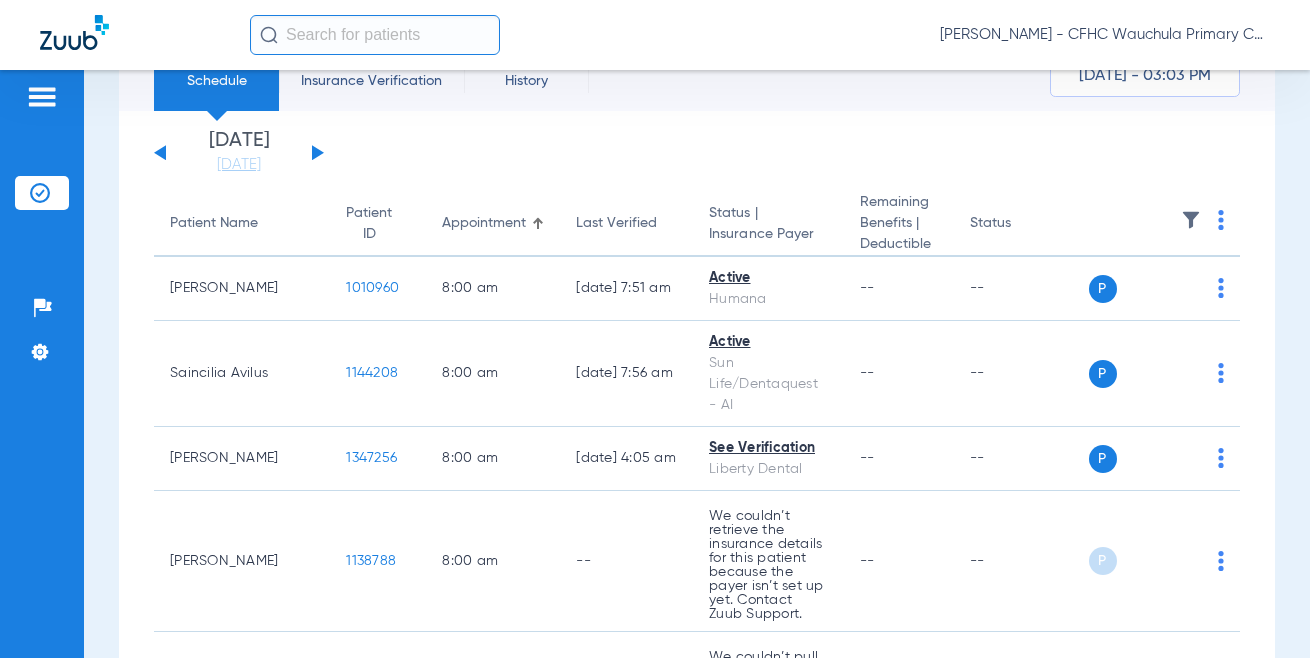 scroll, scrollTop: 100, scrollLeft: 0, axis: vertical 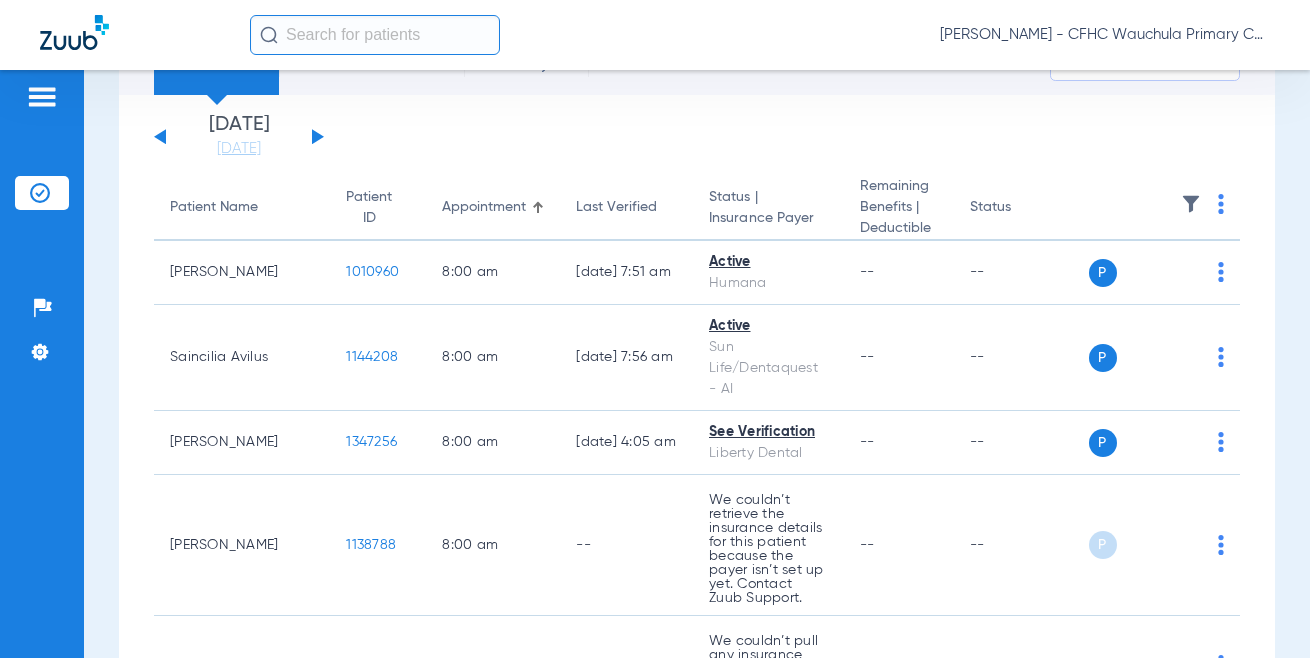 click 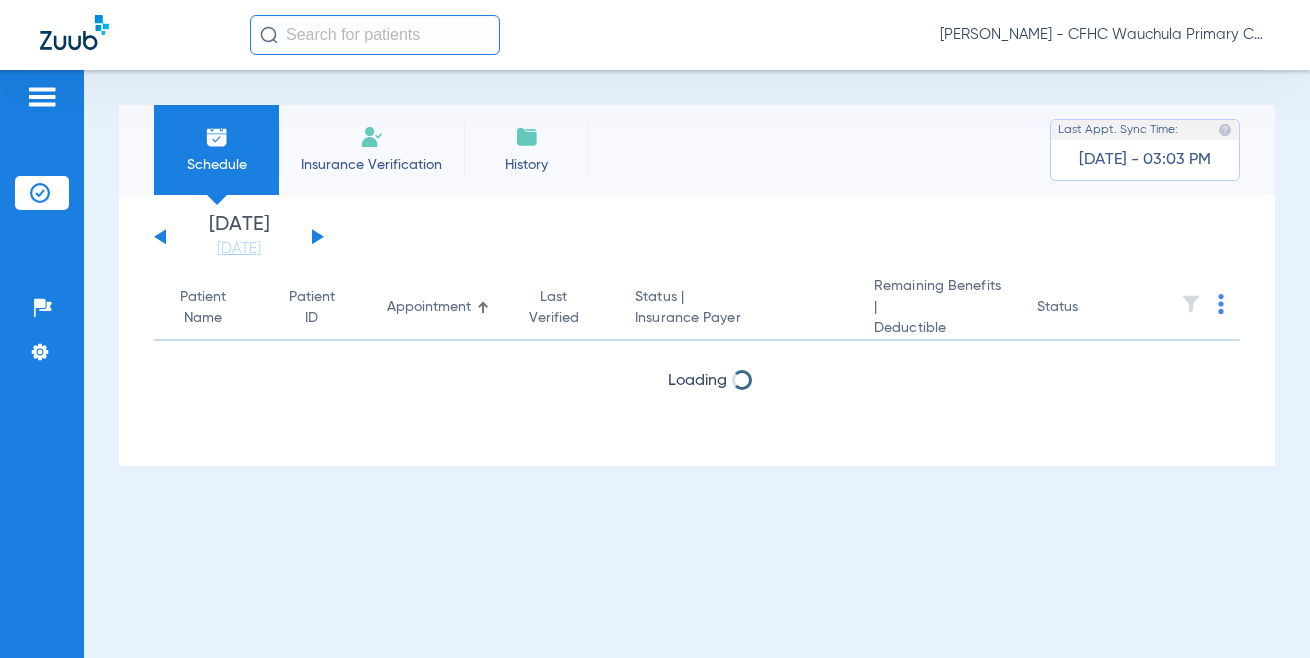 click on "Insurance Verification" 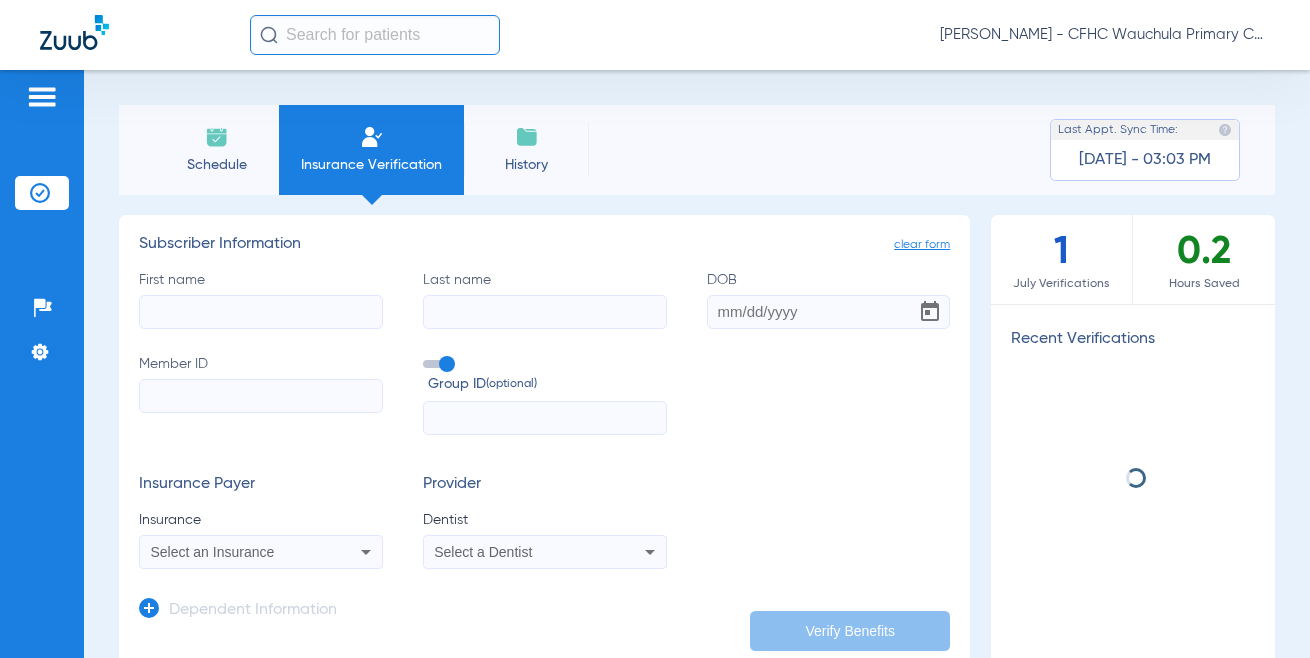 click on "Schedule" 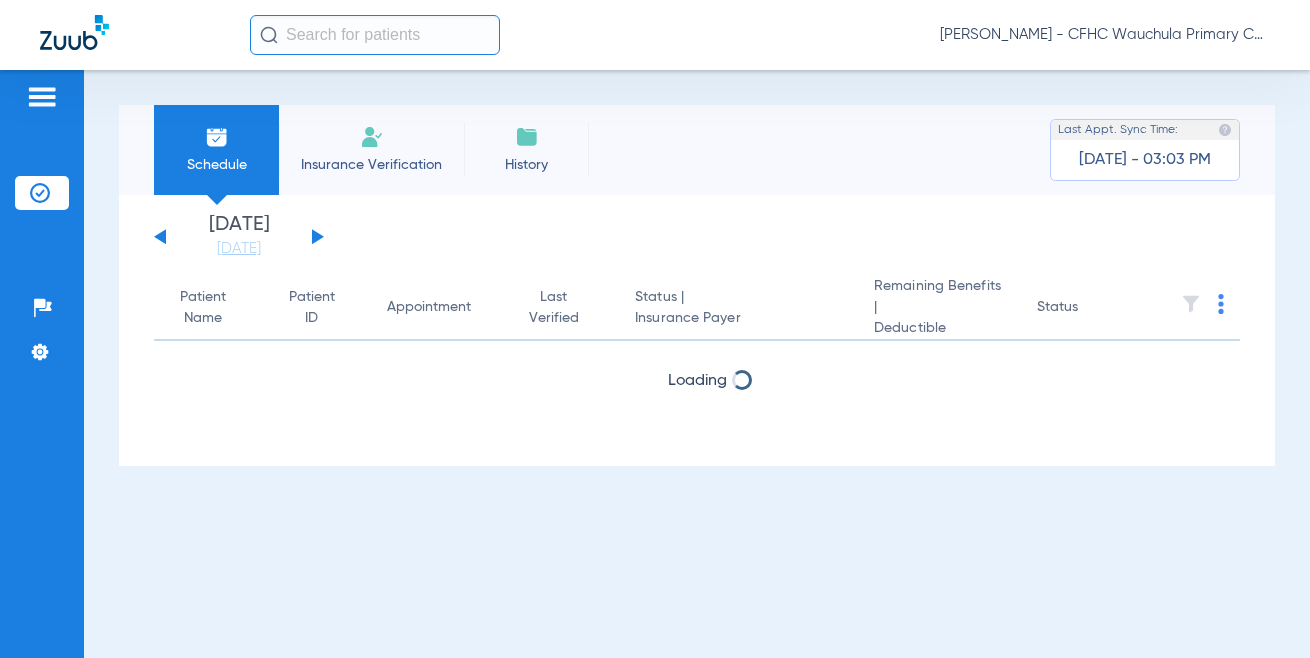 click 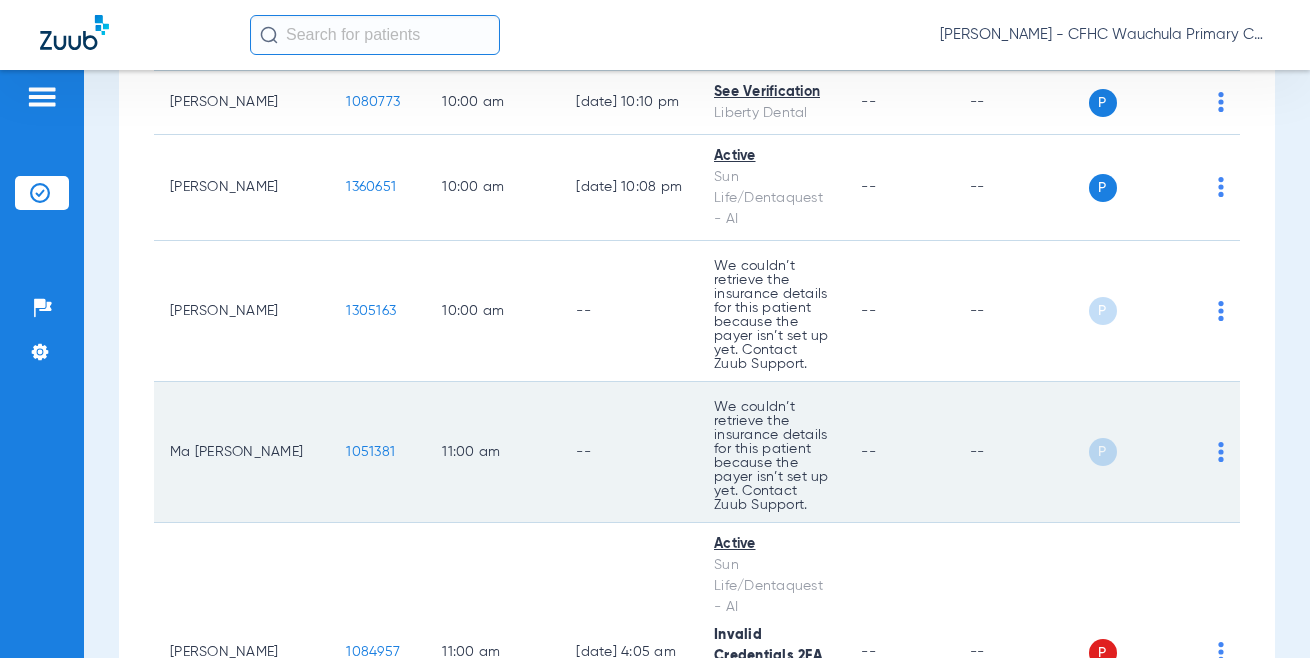 scroll, scrollTop: 1200, scrollLeft: 0, axis: vertical 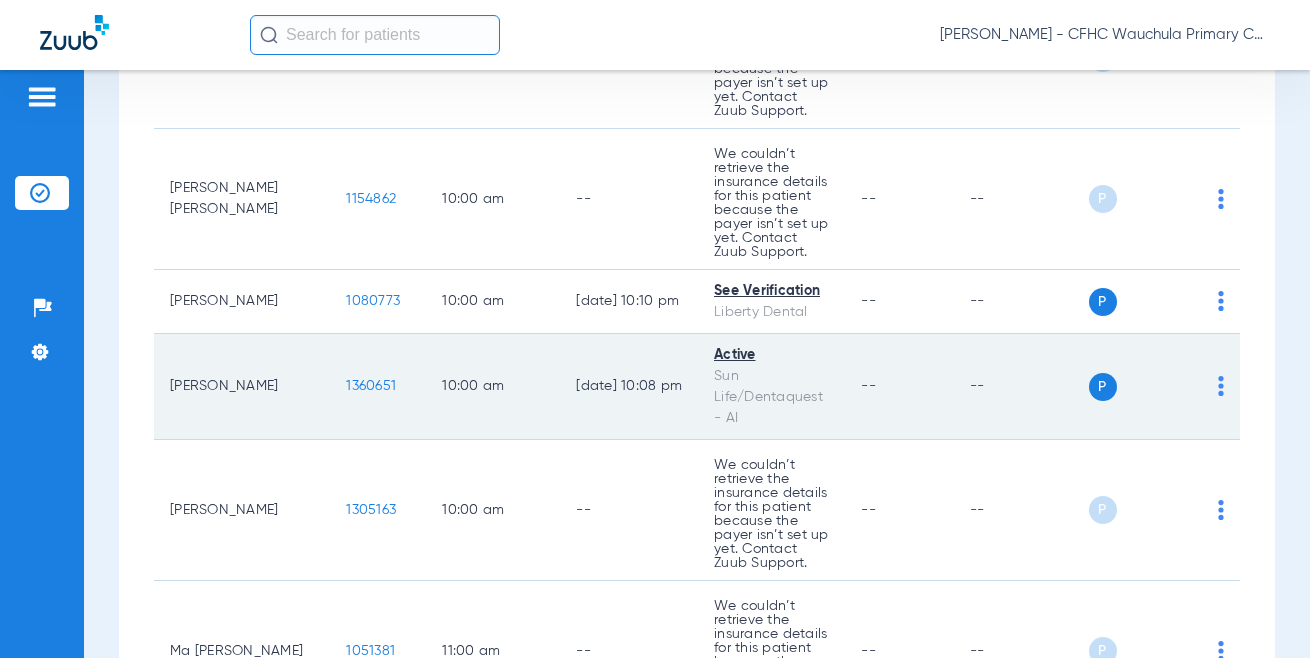 click on "1360651" 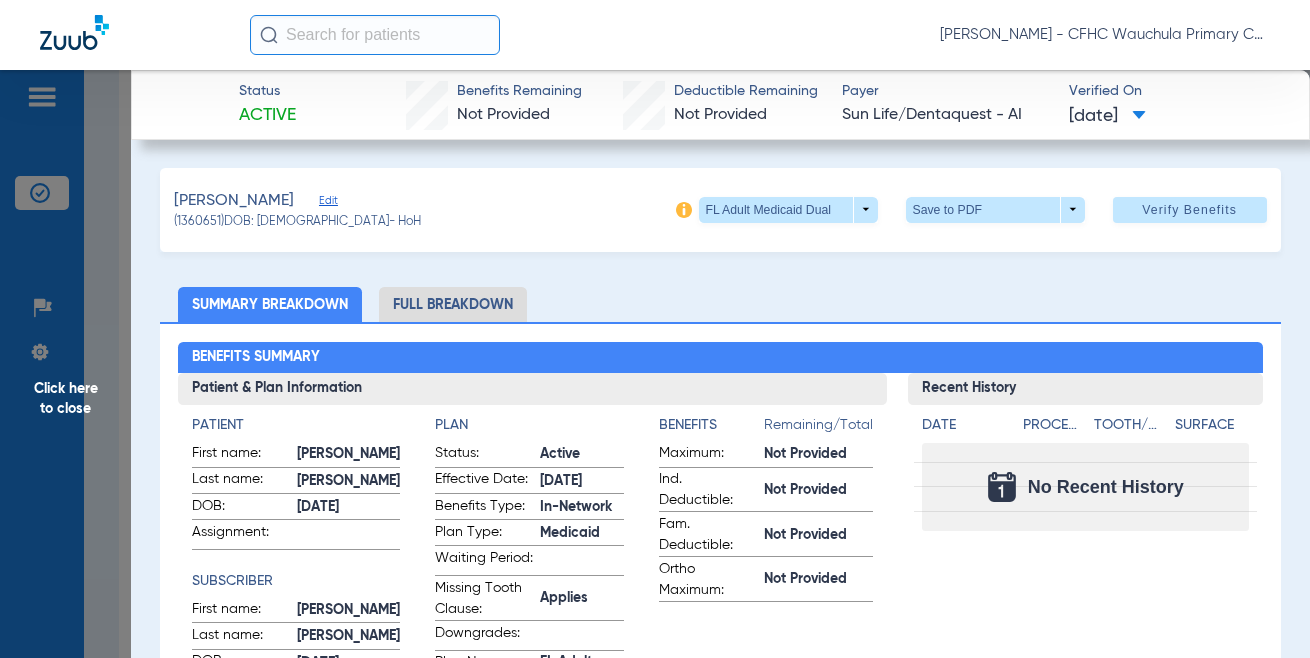 click on "Edit" 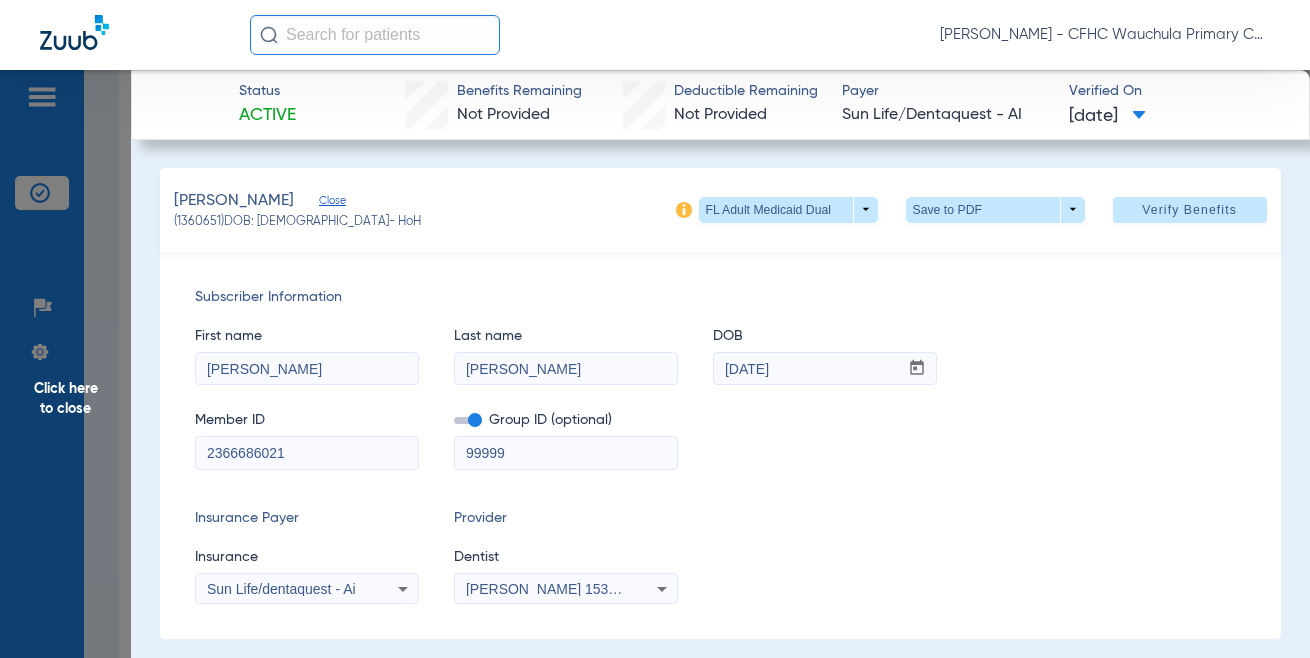click on "2366686021" at bounding box center [307, 453] 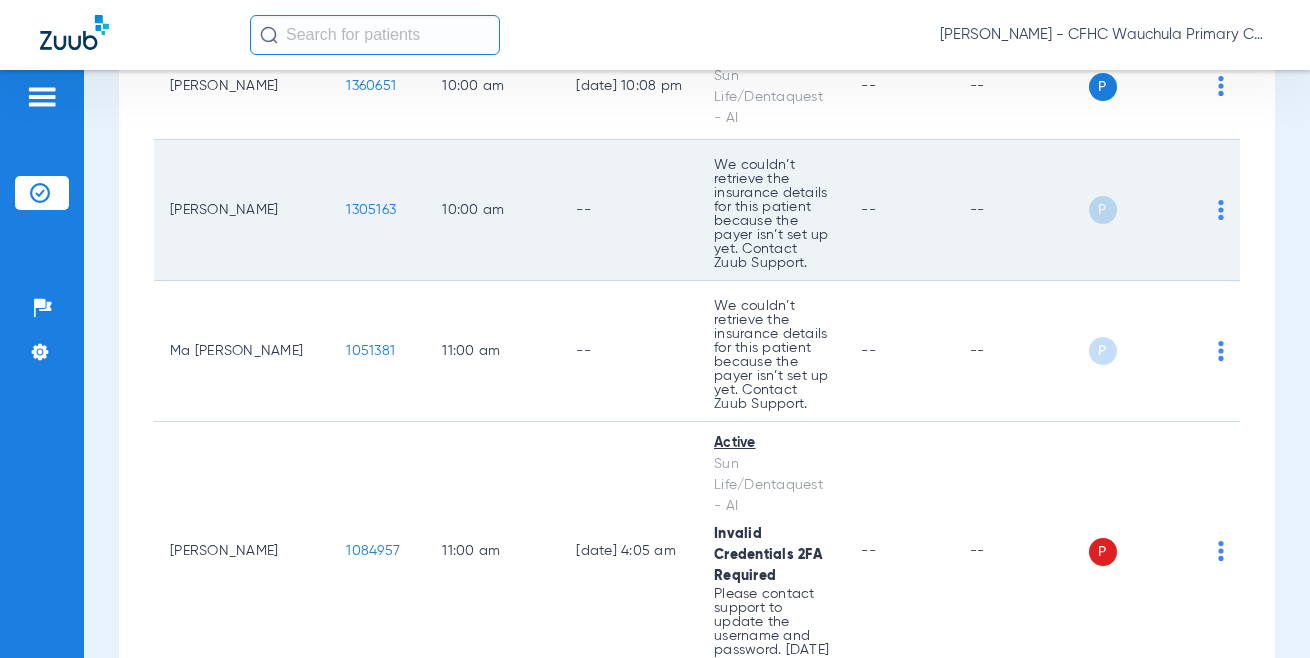 scroll, scrollTop: 1600, scrollLeft: 0, axis: vertical 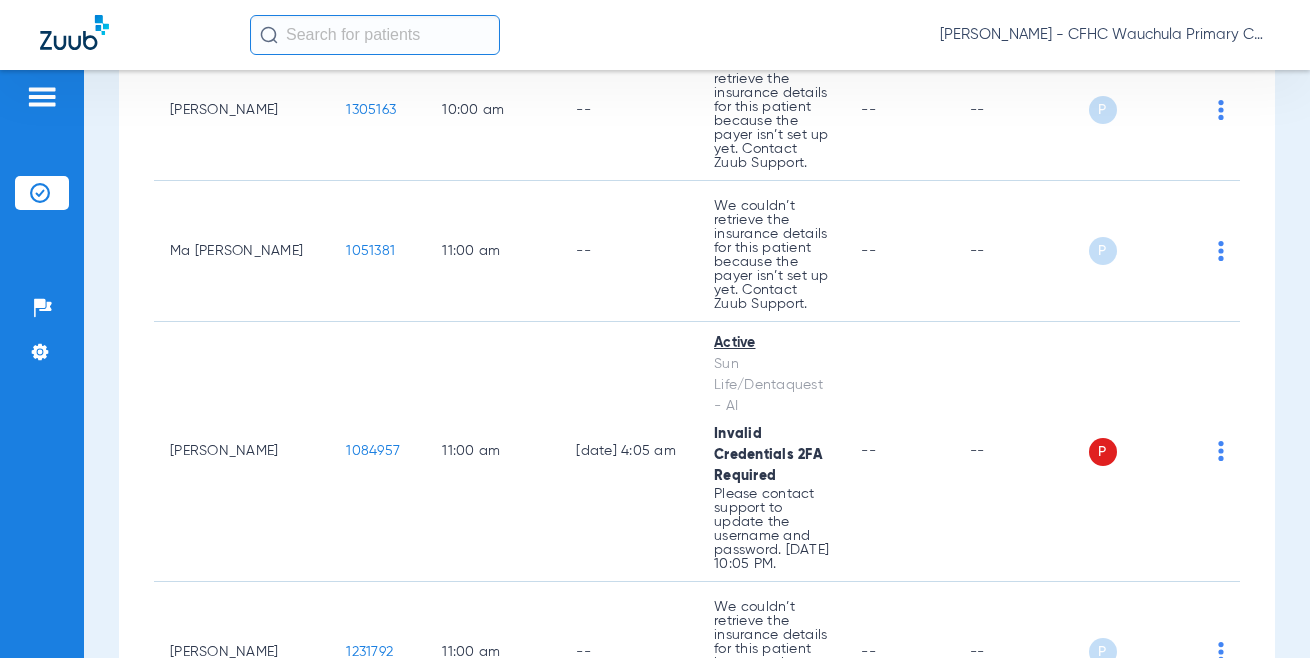 click on "[DATE]   [DATE]   [DATE]   [DATE]   [DATE]   [DATE]   [DATE]   [DATE]   [DATE]   [DATE]   [DATE]   [DATE]   [DATE]   [DATE]   [DATE]   [DATE]   [DATE]   [DATE]   [DATE]   [DATE]   [DATE]   [DATE]   [DATE]   [DATE]   [DATE]   [DATE]   [DATE]   [DATE]   [DATE]   [DATE]   [DATE]   [DATE]   [DATE]   [DATE]   [DATE]   [DATE]   [DATE]   [DATE]   [DATE]   [DATE]   [DATE]   [DATE]   [DATE]   [DATE]   [DATE]" 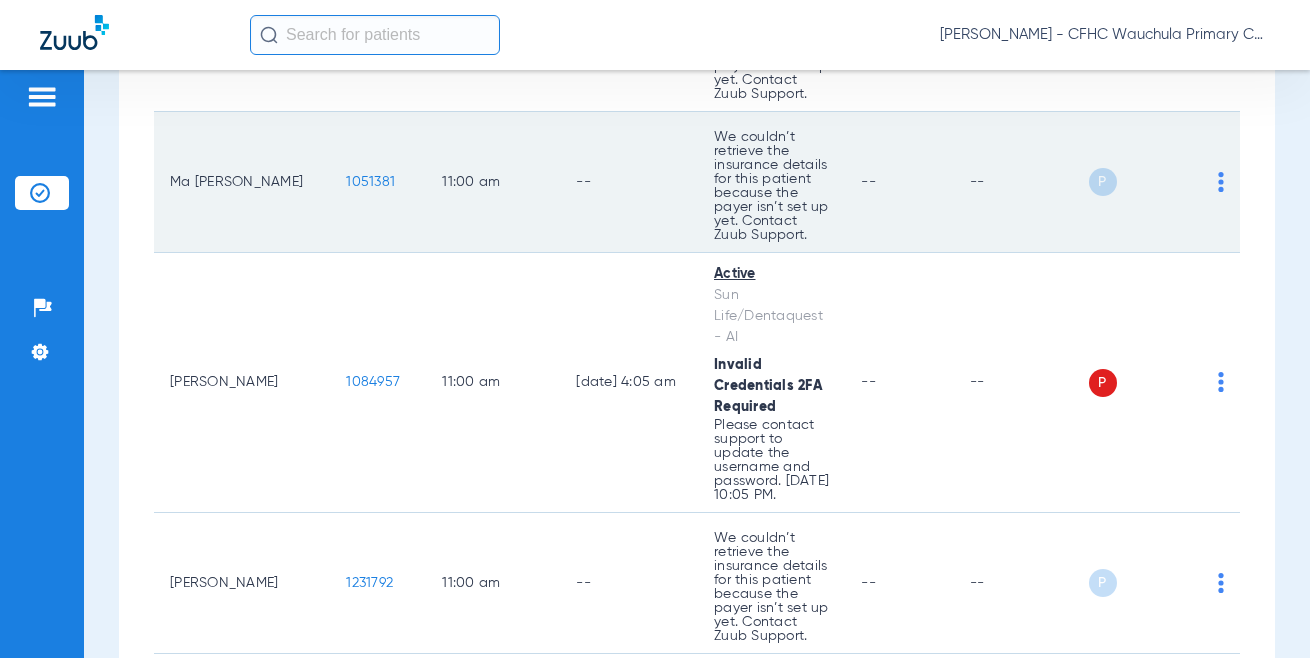 scroll, scrollTop: 1700, scrollLeft: 0, axis: vertical 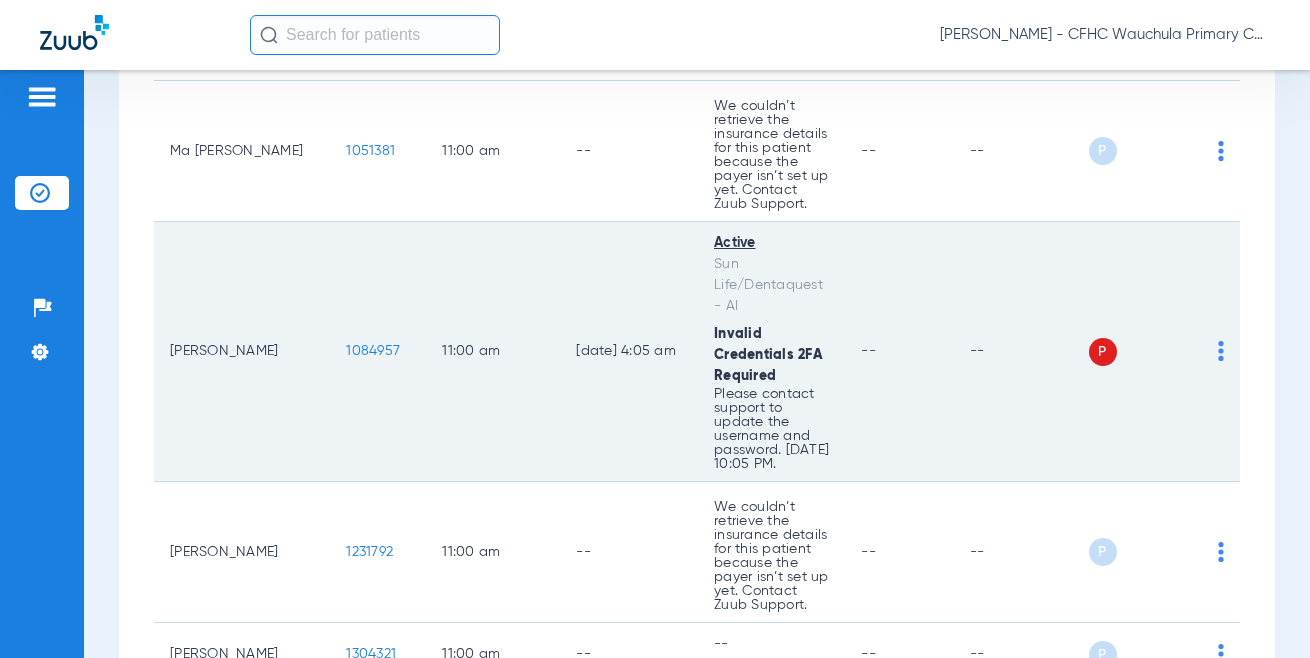click on "1084957" 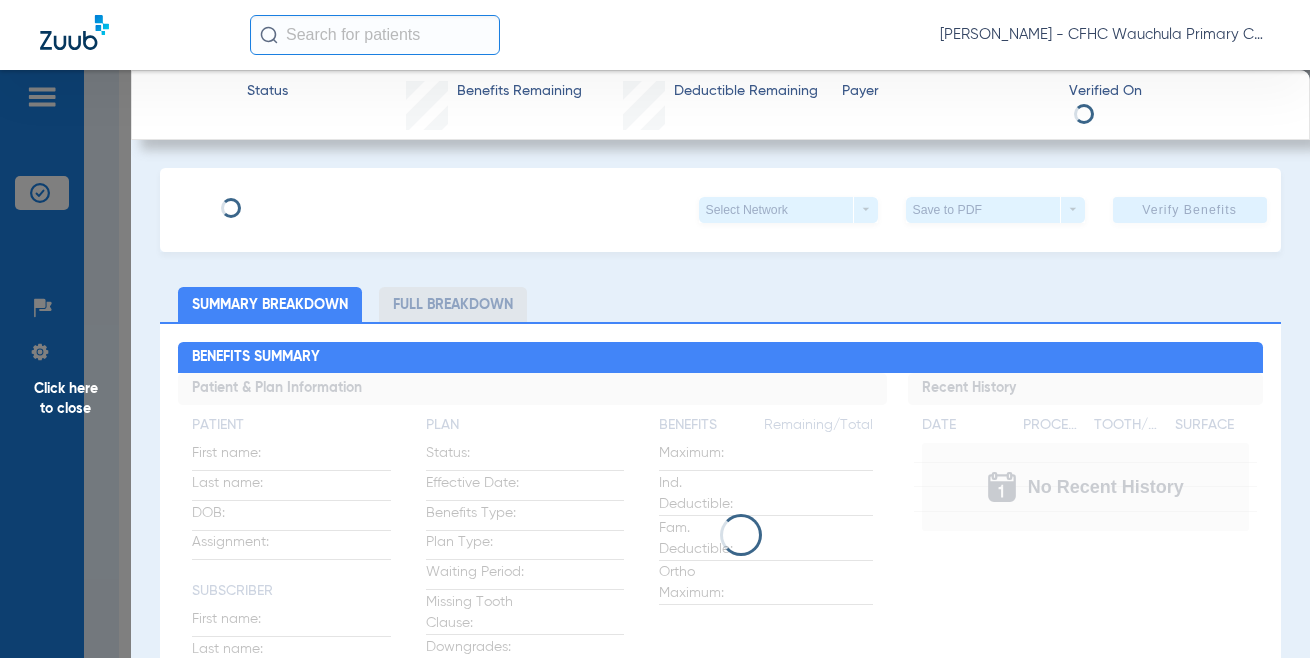 type on "[PERSON_NAME]" 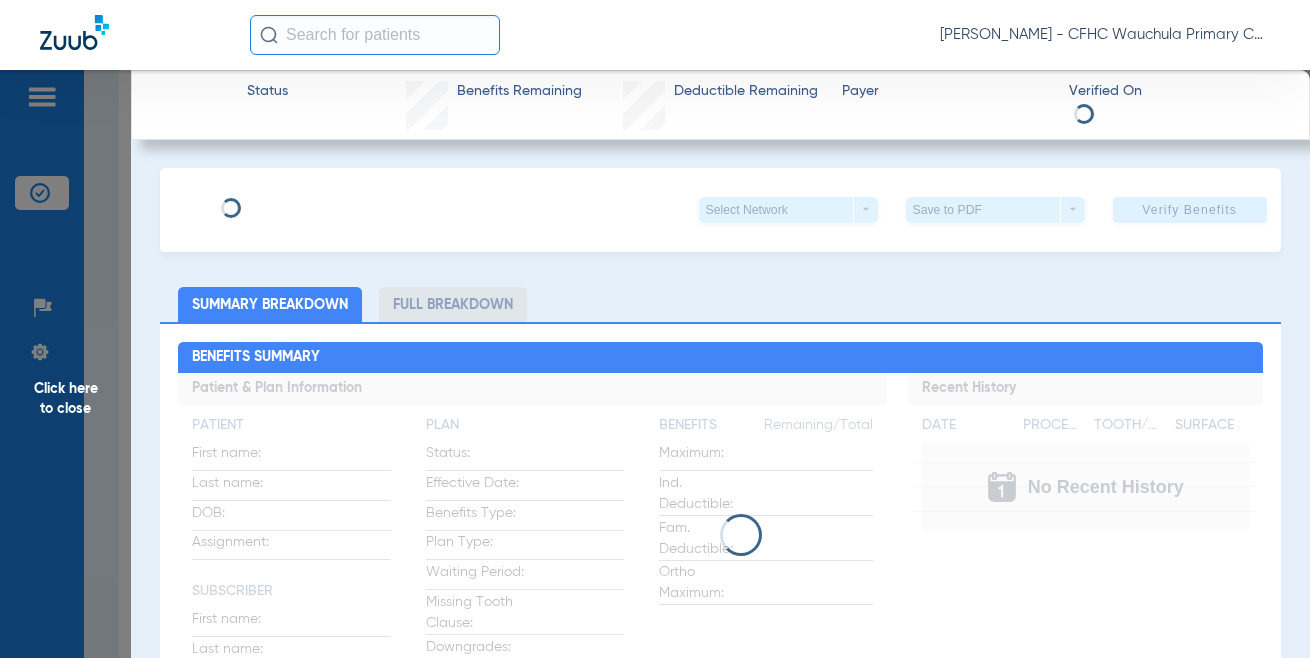 type on "[PERSON_NAME]" 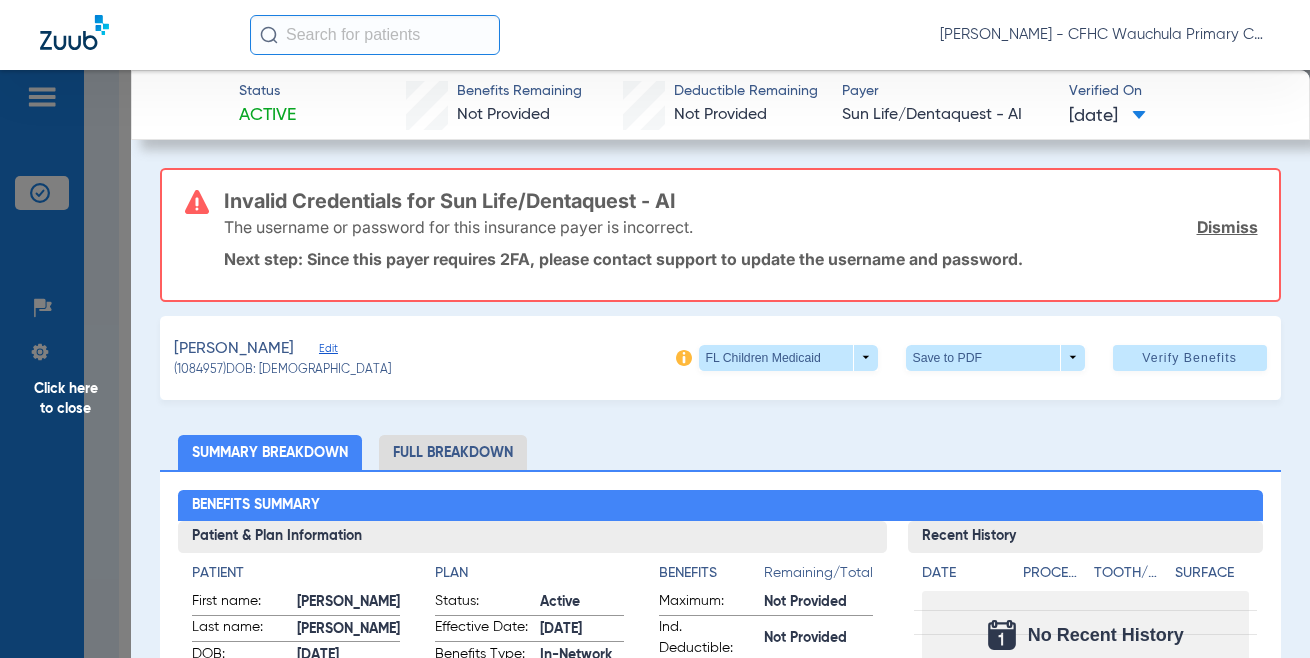 click on "Edit" 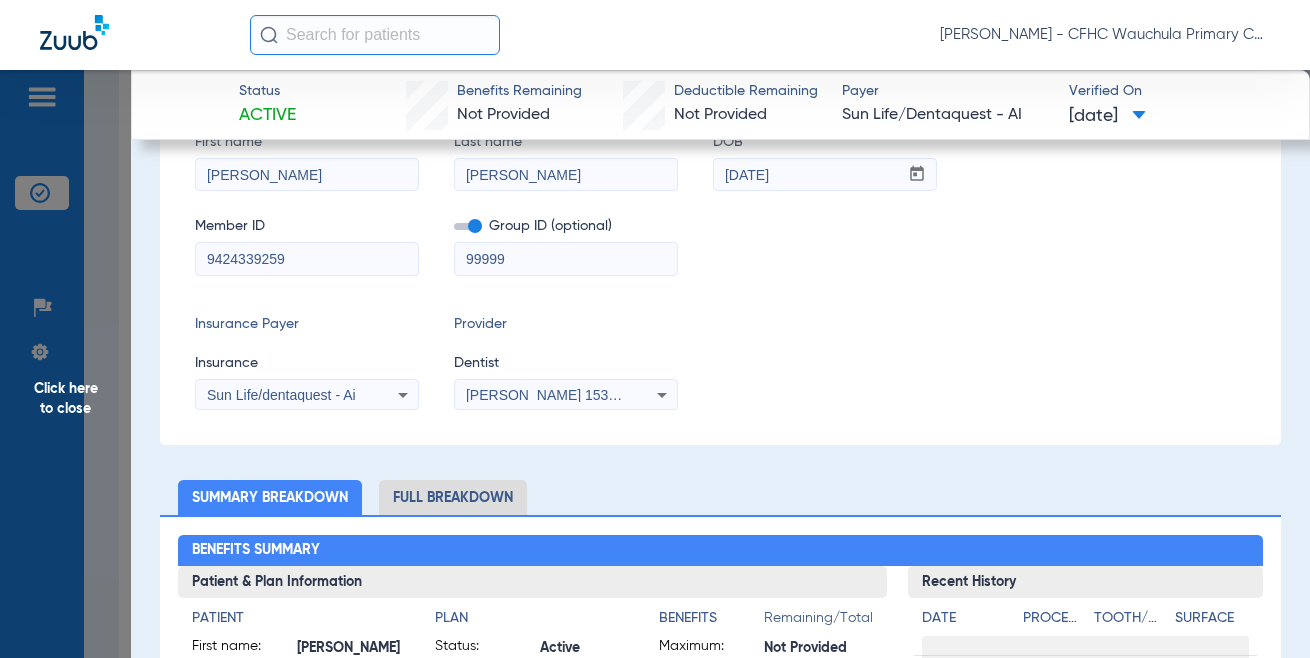 scroll, scrollTop: 400, scrollLeft: 0, axis: vertical 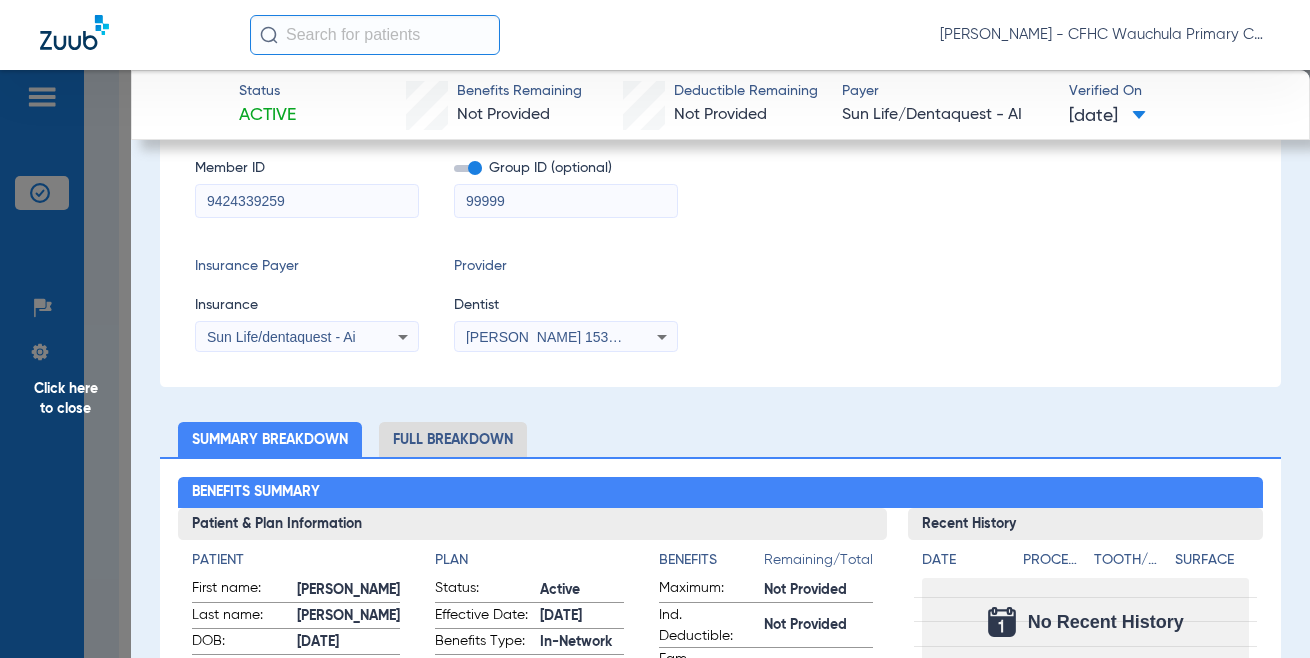 click on "99999" at bounding box center (566, 201) 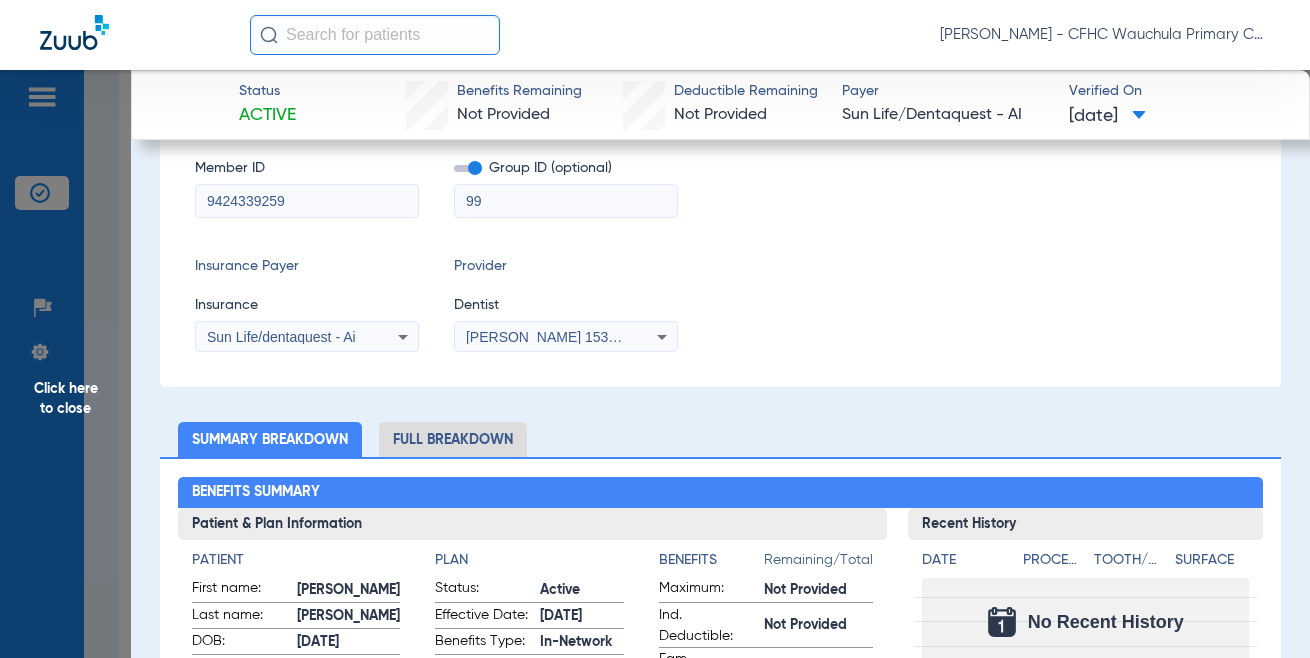 type on "9" 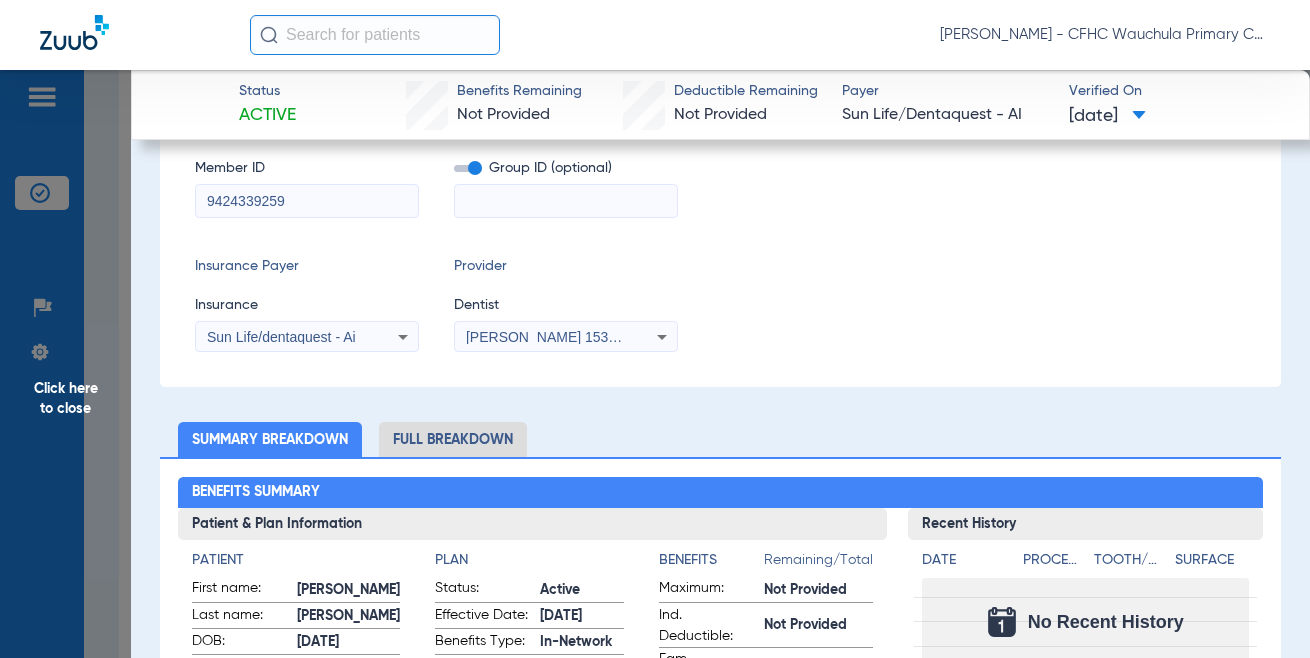 type 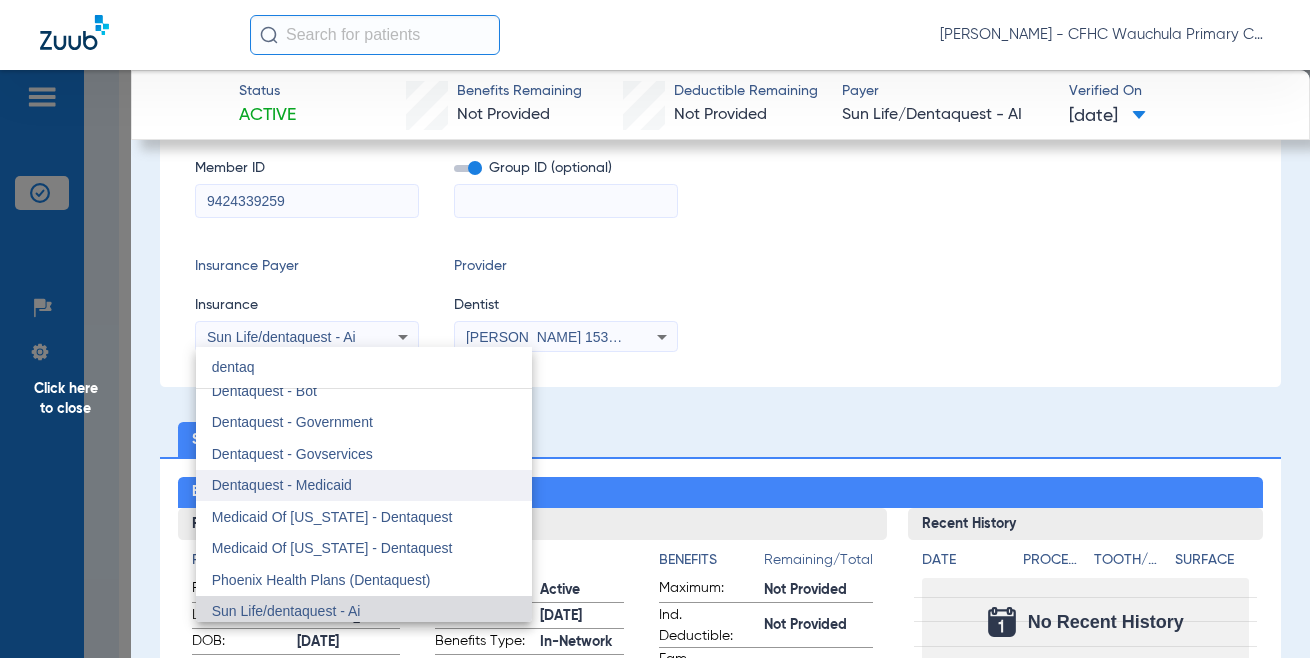 scroll, scrollTop: 0, scrollLeft: 0, axis: both 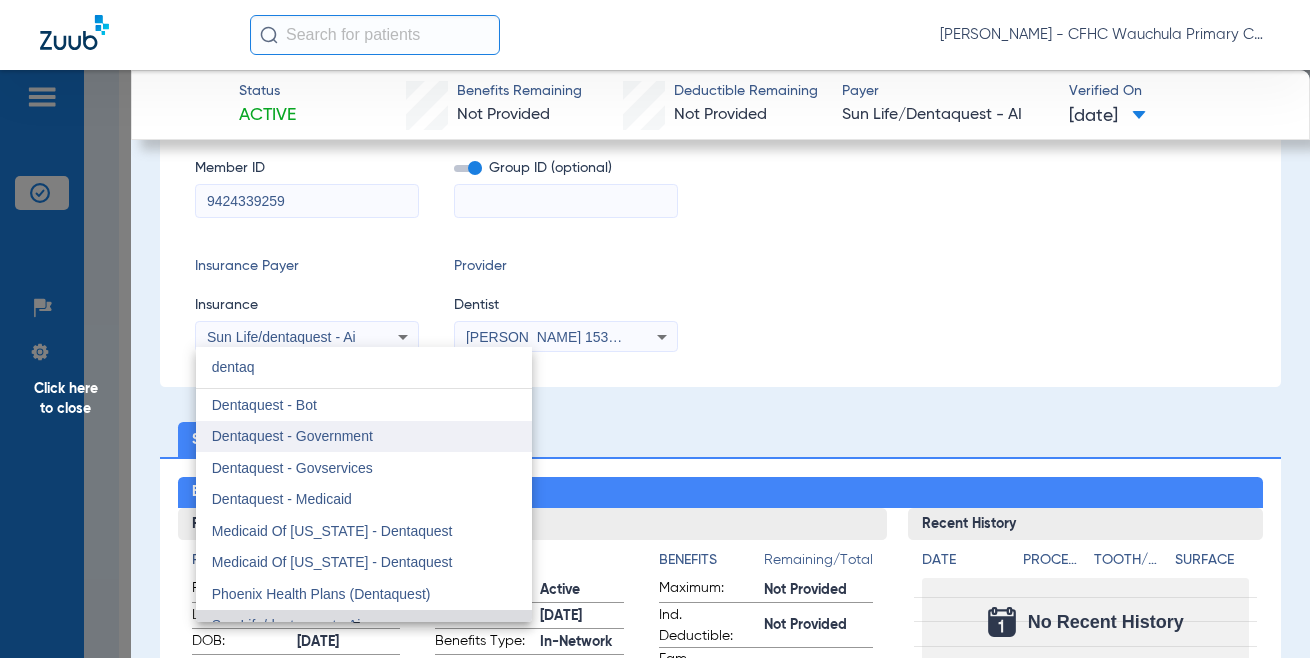 type on "dentaq" 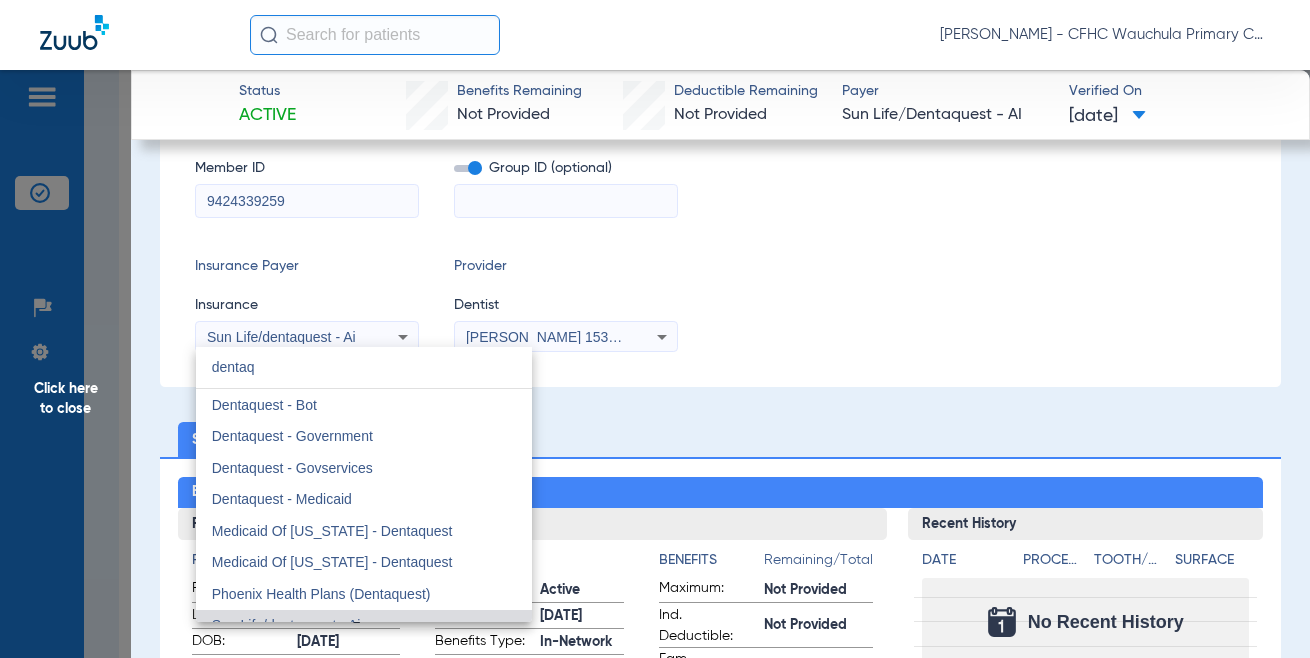 drag, startPoint x: 356, startPoint y: 433, endPoint x: 430, endPoint y: 400, distance: 81.02469 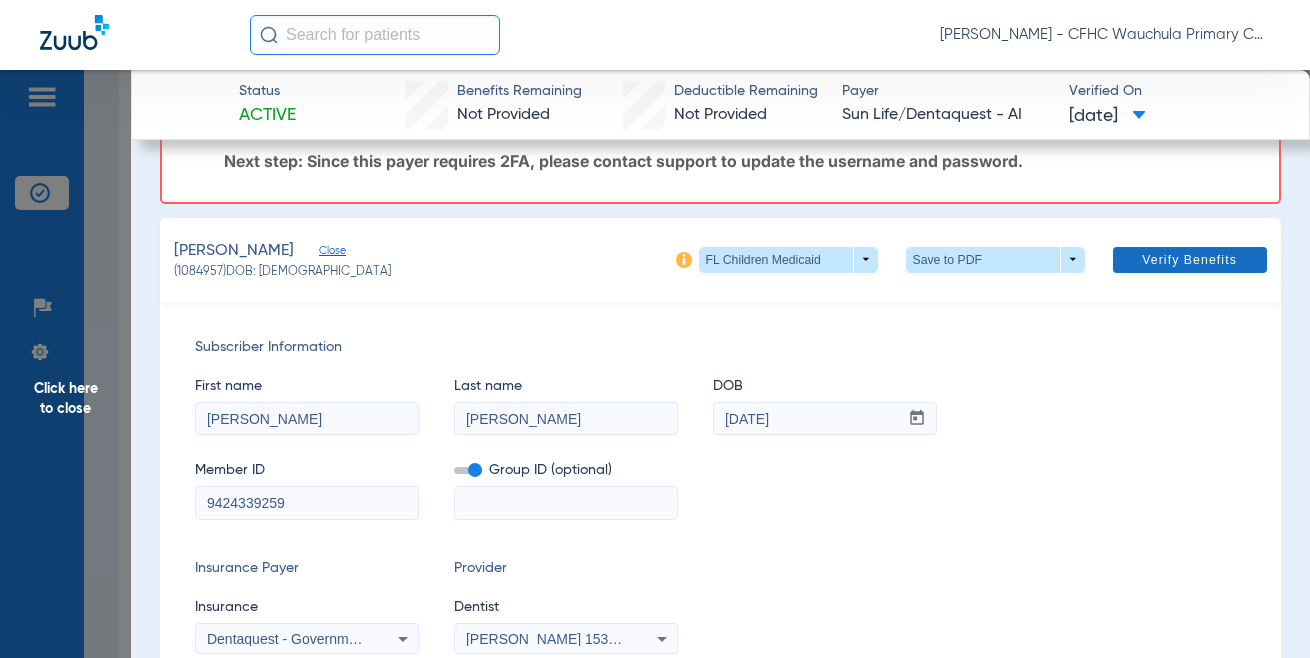 scroll, scrollTop: 0, scrollLeft: 0, axis: both 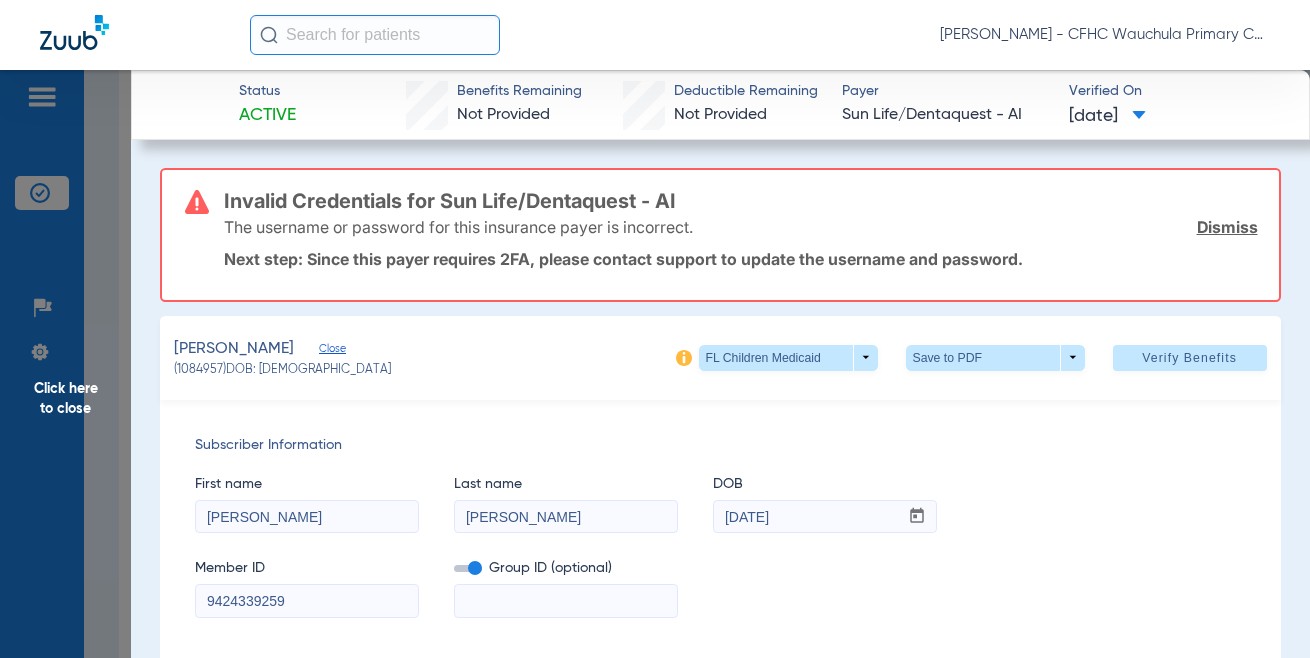 click on "Verify Benefits" 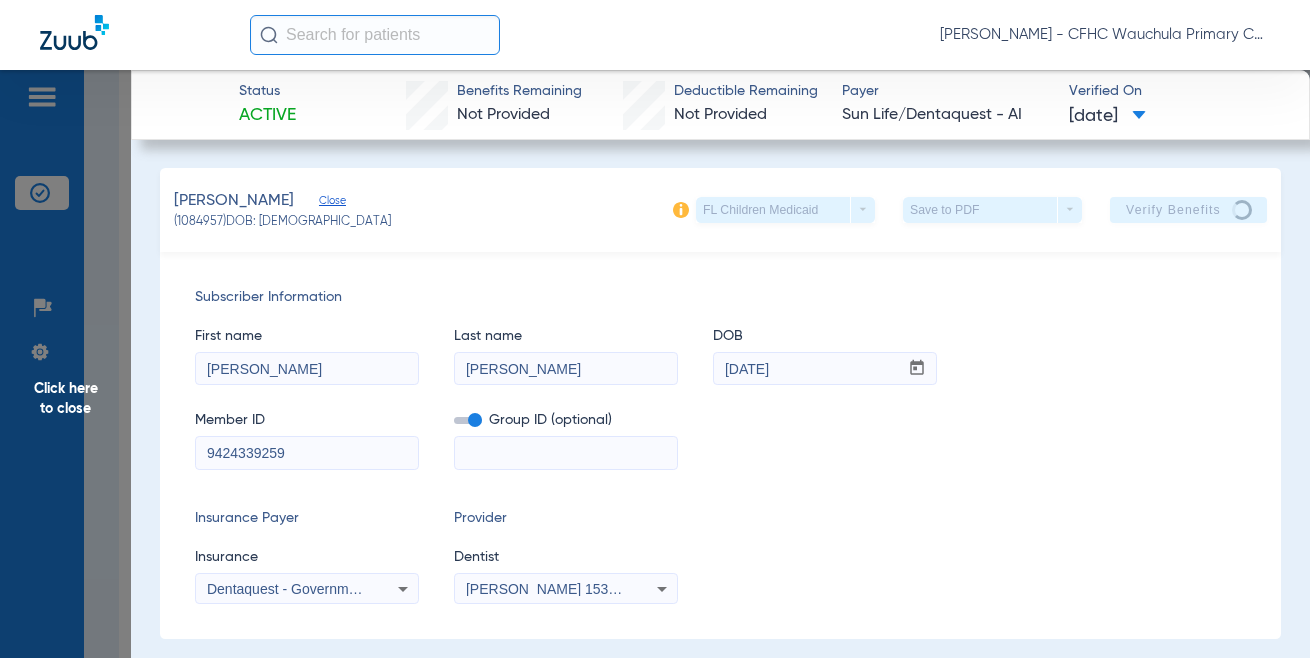 click on "Insurance Payer   Insurance
Dentaquest - Government  Provider   Dentist
[PERSON_NAME]  1538802673" 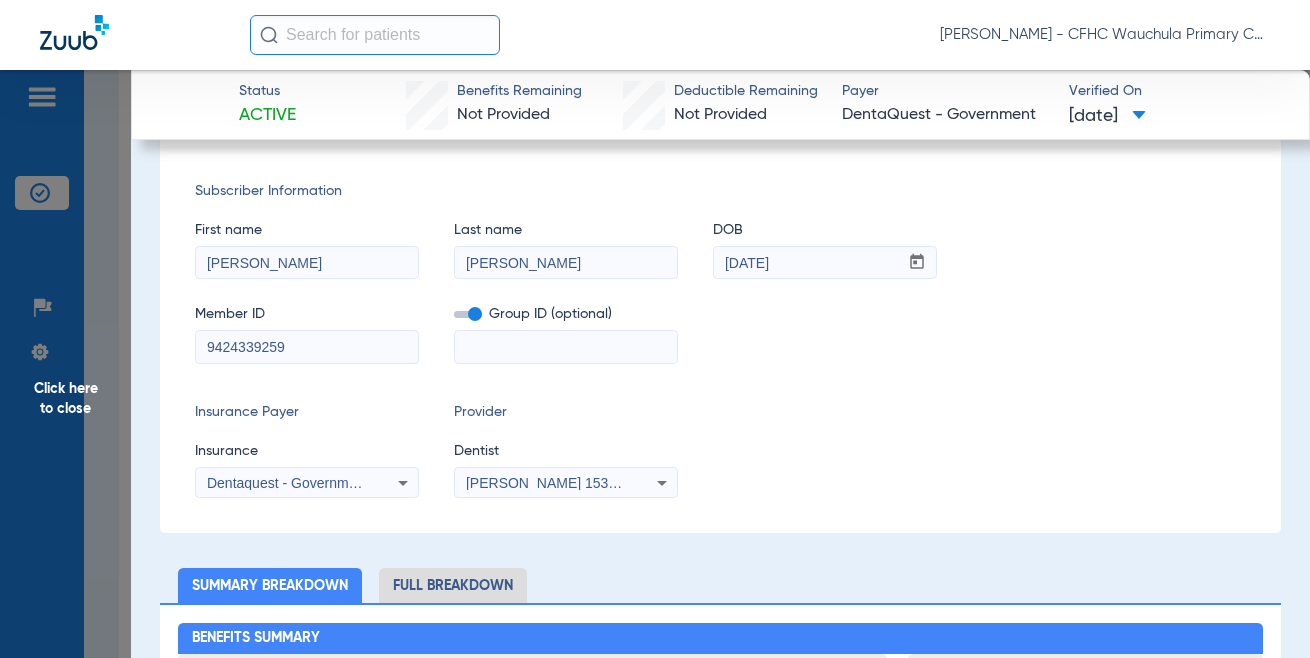 scroll, scrollTop: 0, scrollLeft: 0, axis: both 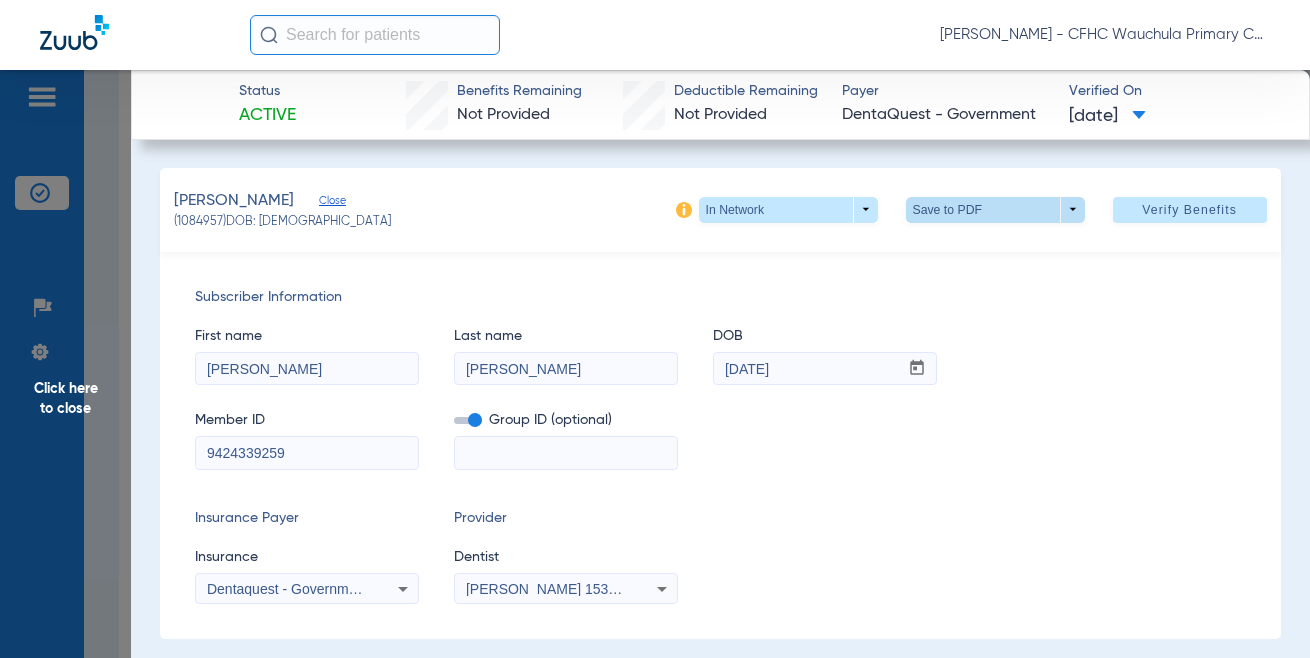click 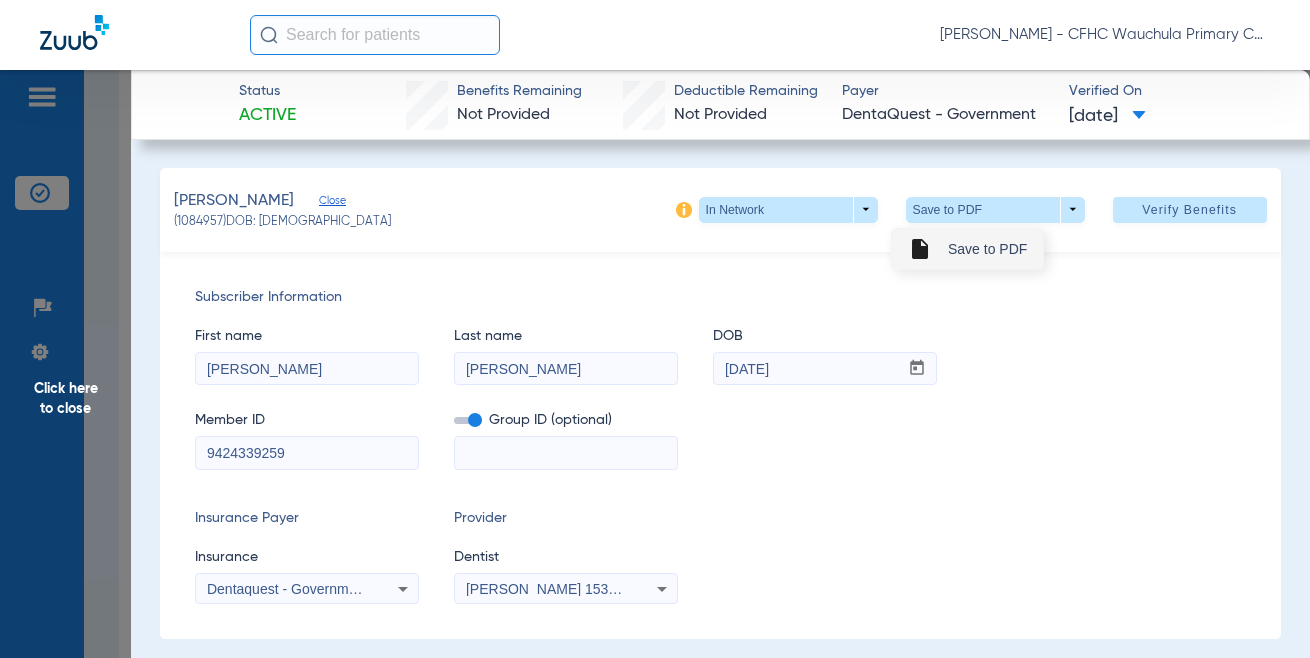 click on "insert_drive_file  Save to PDF" at bounding box center (967, 249) 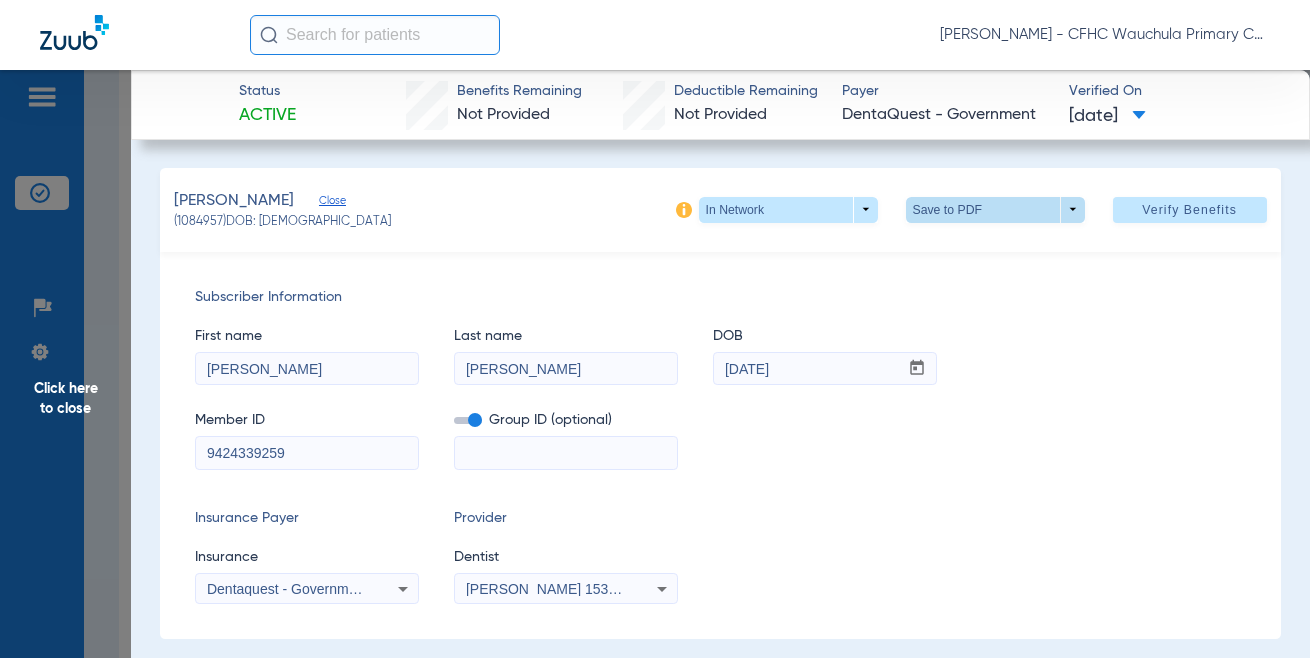 click 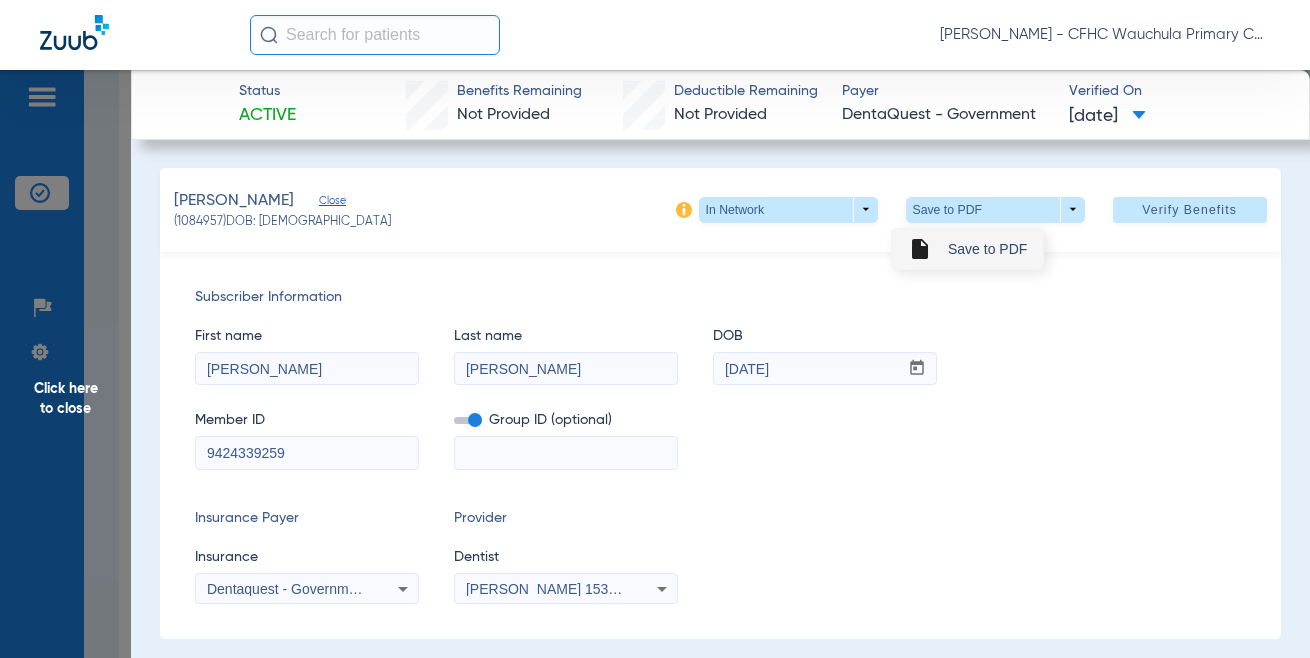 click on "Save to PDF" at bounding box center (987, 249) 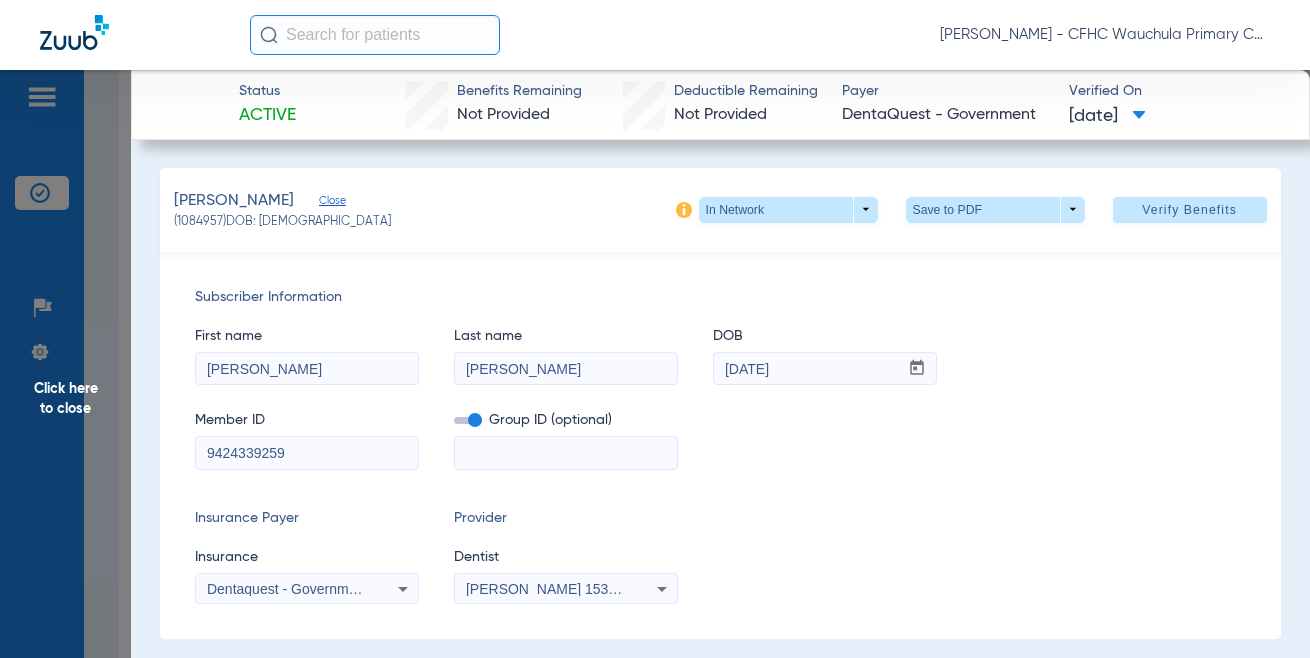 scroll, scrollTop: 500, scrollLeft: 0, axis: vertical 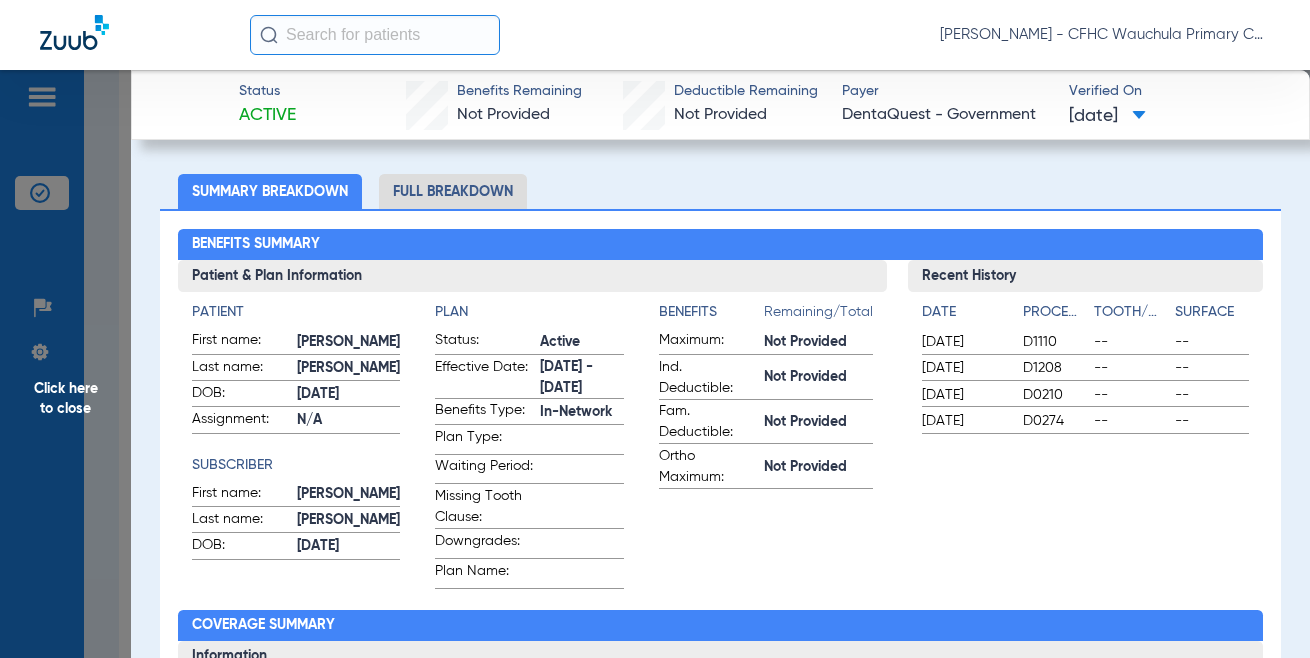 drag, startPoint x: 1190, startPoint y: 286, endPoint x: 1165, endPoint y: 266, distance: 32.01562 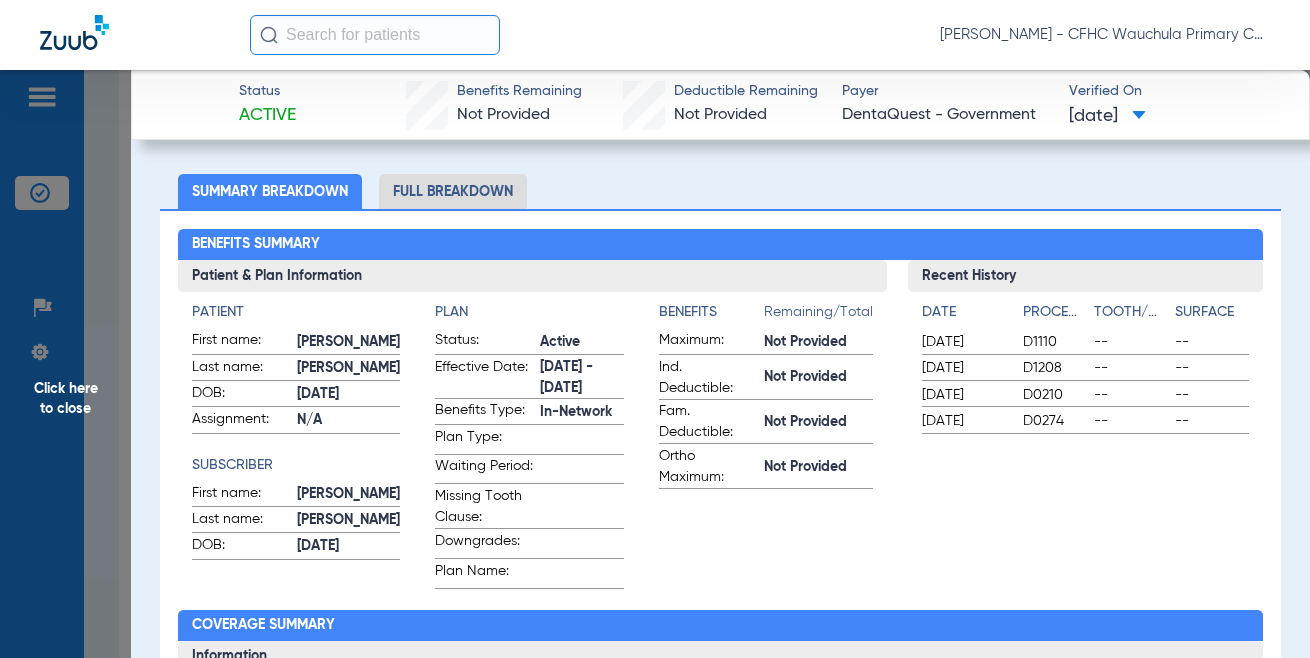 drag, startPoint x: 1165, startPoint y: 266, endPoint x: 686, endPoint y: 219, distance: 481.30032 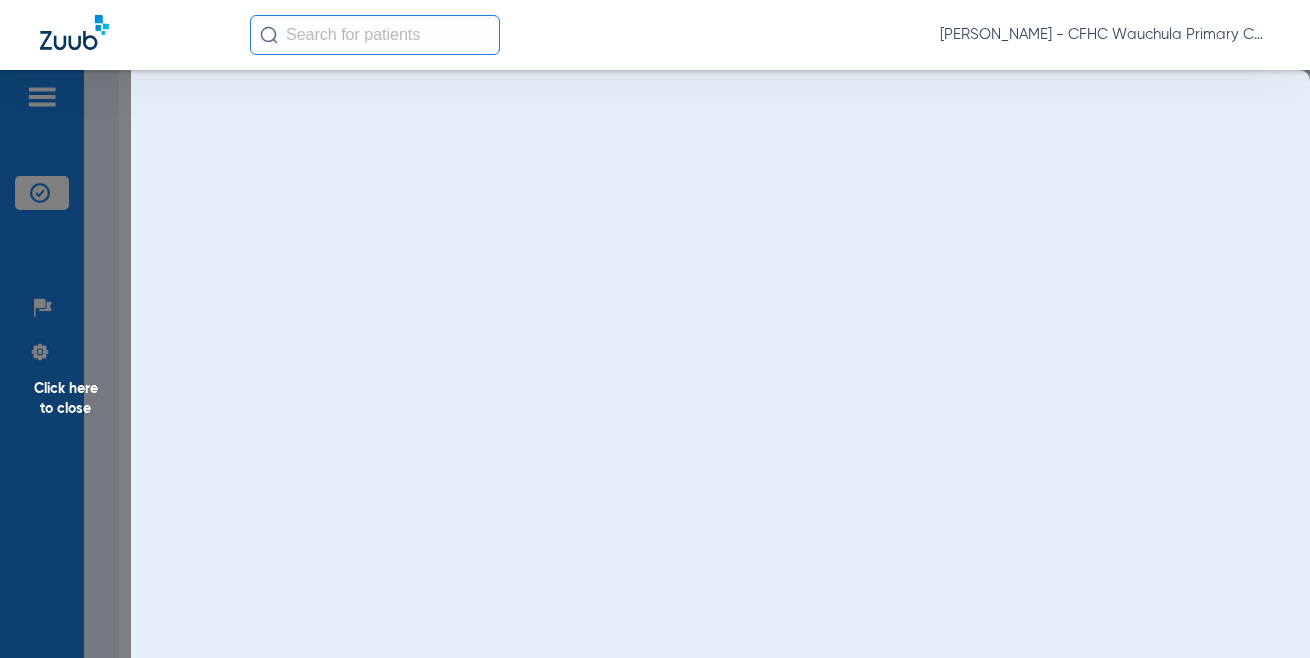 scroll, scrollTop: 0, scrollLeft: 0, axis: both 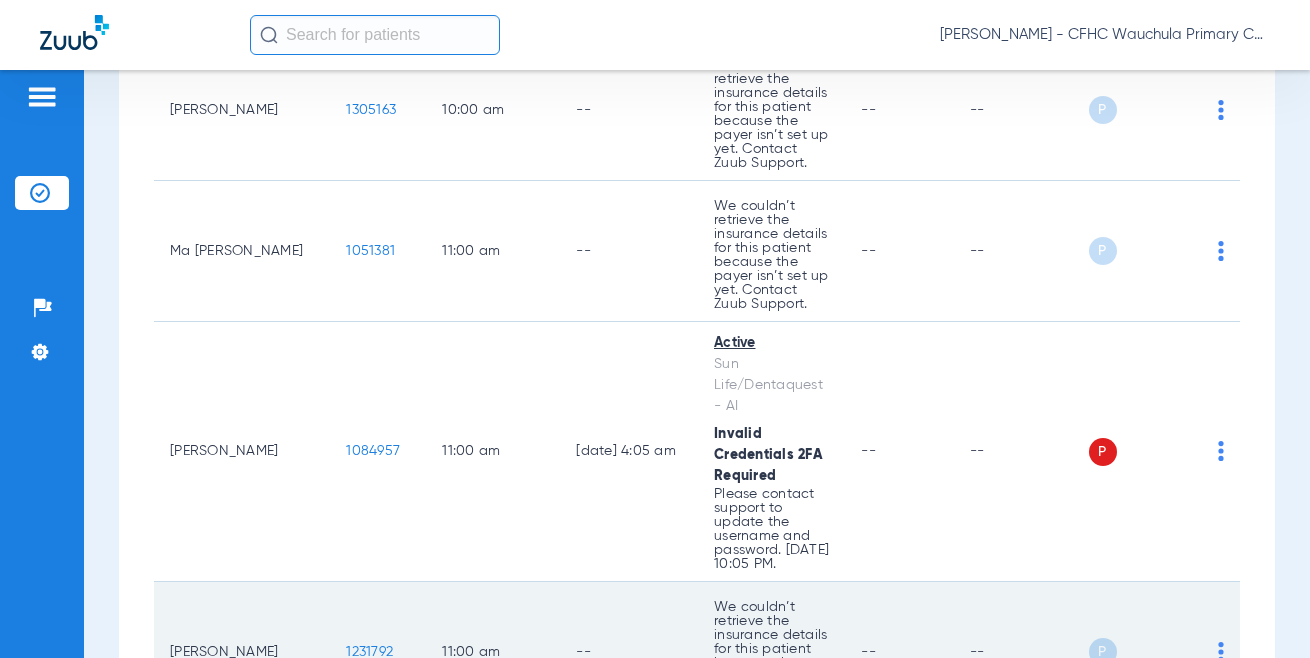 click on "--" 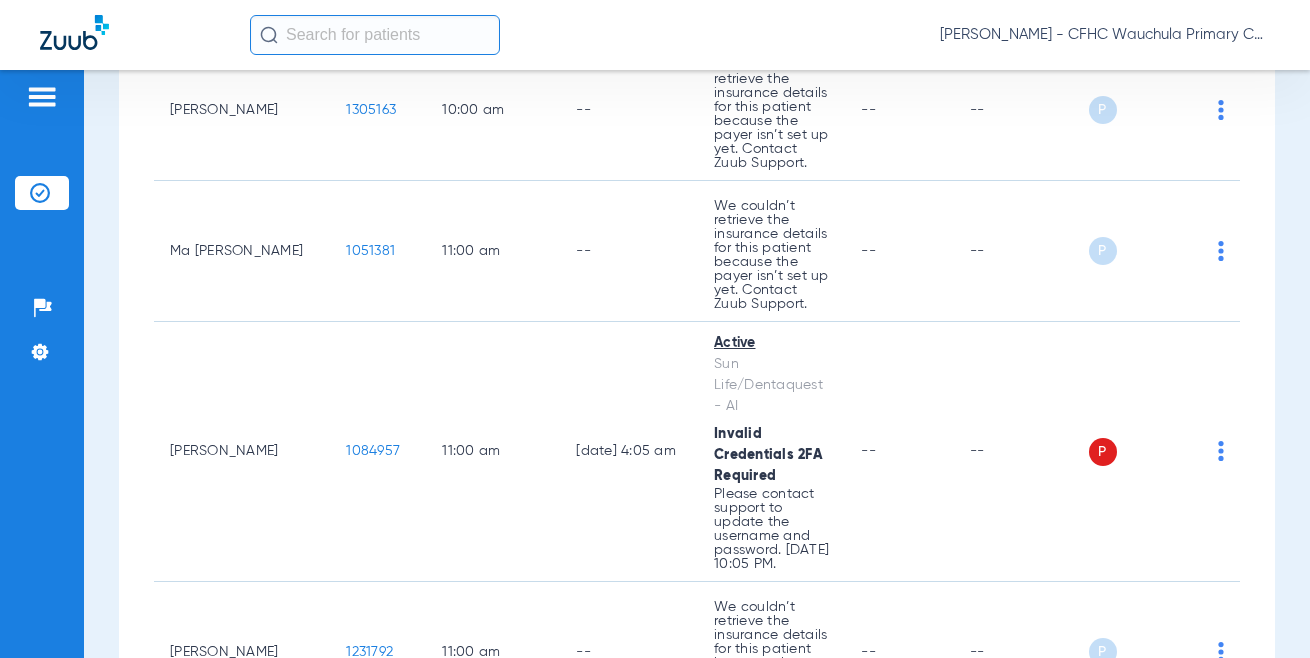 click on "Schedule Insurance Verification History  Last Appt. Sync Time:   [DATE] - 03:32 PM   [DATE]   [DATE]   [DATE]   [DATE]   [DATE]   [DATE]   [DATE]   [DATE]   [DATE]   [DATE]   [DATE]   [DATE]   [DATE]   [DATE]   [DATE]   [DATE]   [DATE]   [DATE]   [DATE]   [DATE]   [DATE]   [DATE]   [DATE]   [DATE]   [DATE]   [DATE]   [DATE]   [DATE]   [DATE]   [DATE]   [DATE]   [DATE]   [DATE]   [DATE]   [DATE]   [DATE]   [DATE]   [DATE]   [DATE]   [DATE]   [DATE]  Su 1" at bounding box center [697, 364] 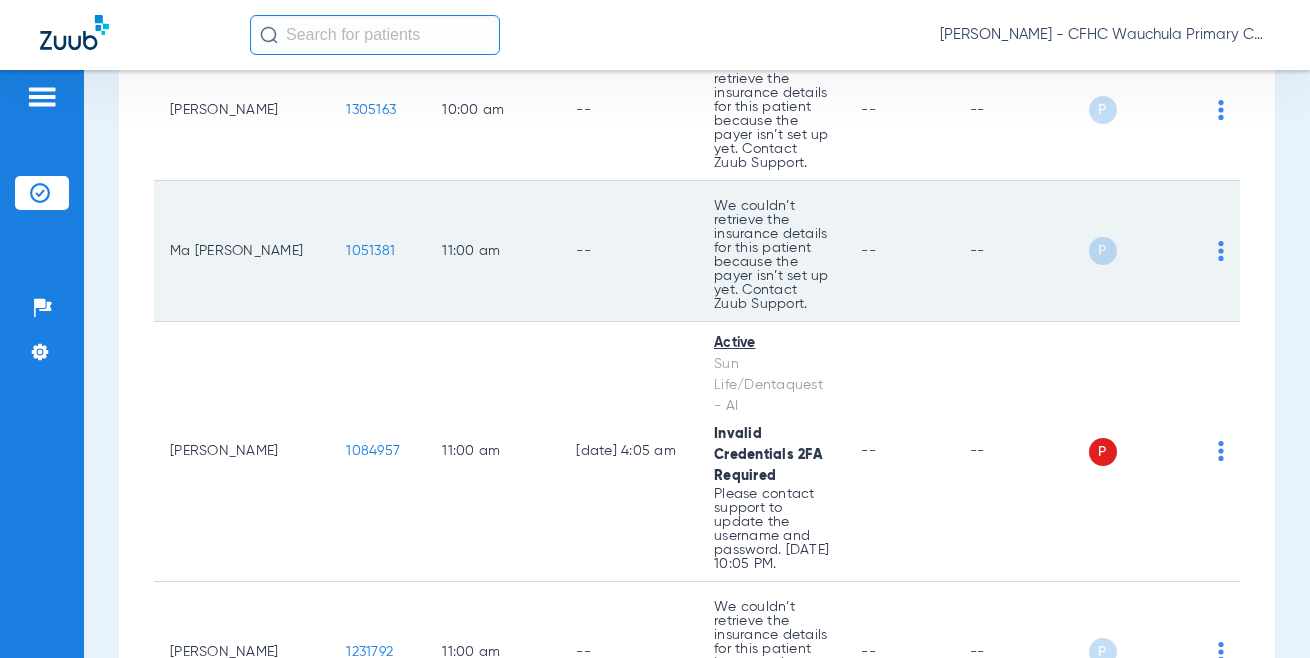 click on "--" 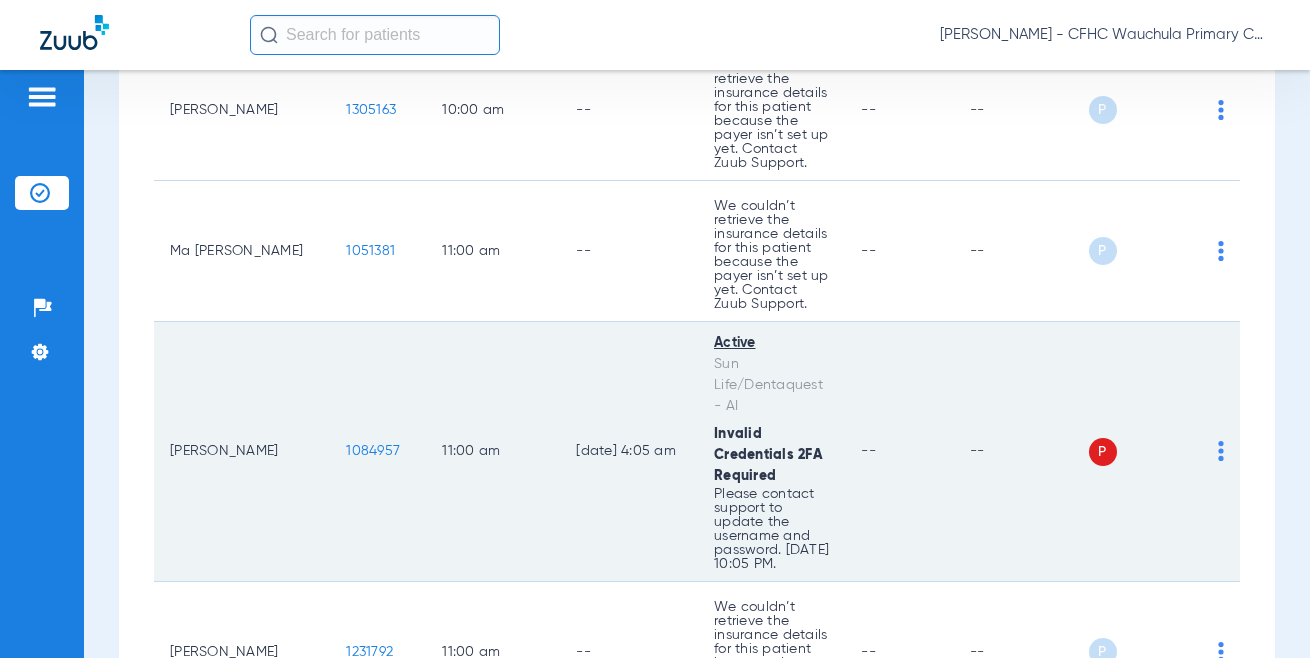 click on "1084957" 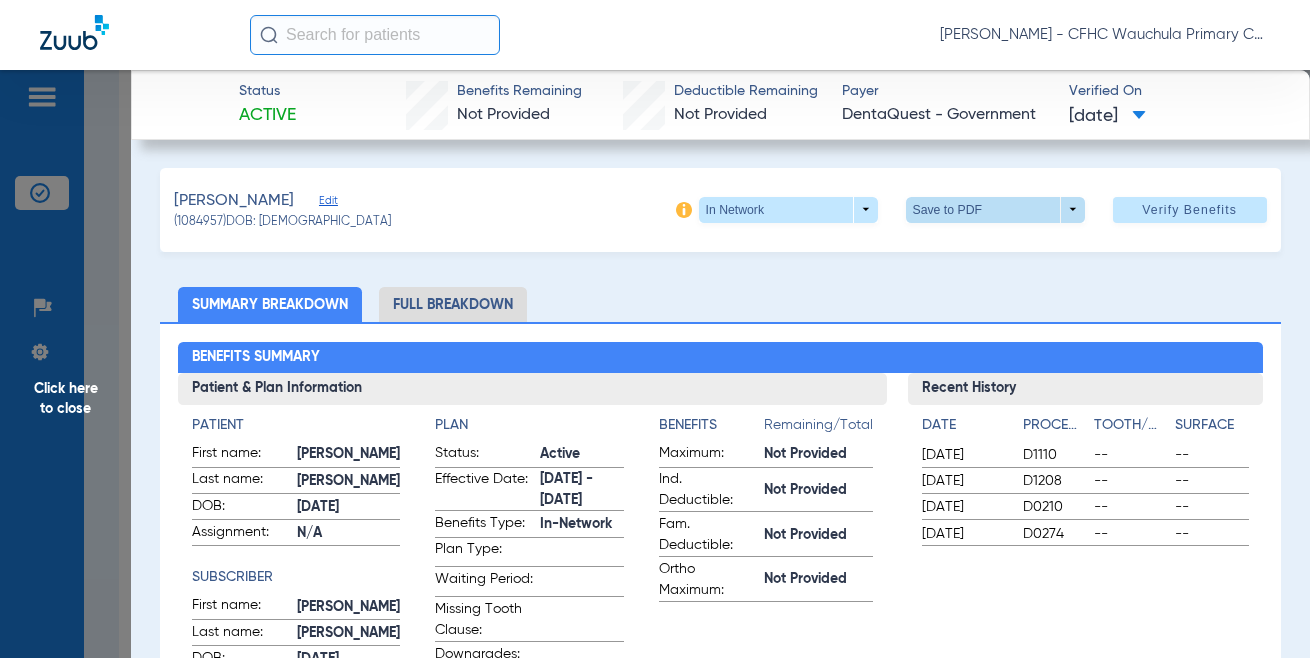 click 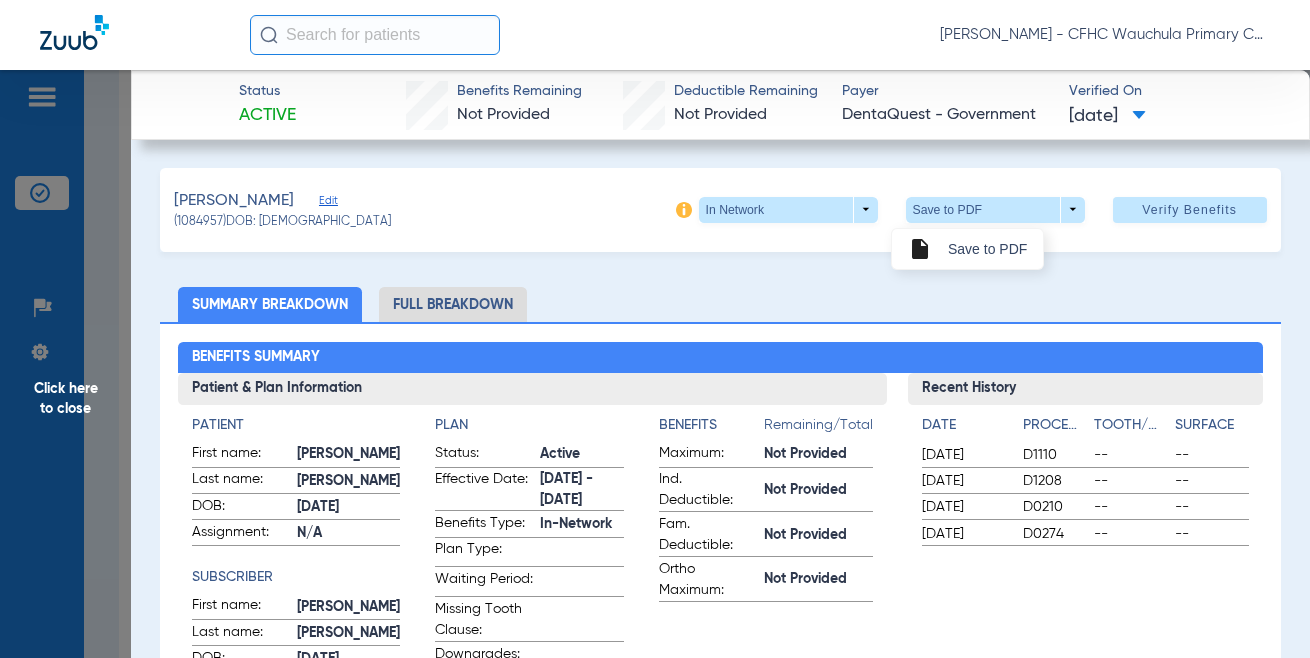 click at bounding box center (655, 329) 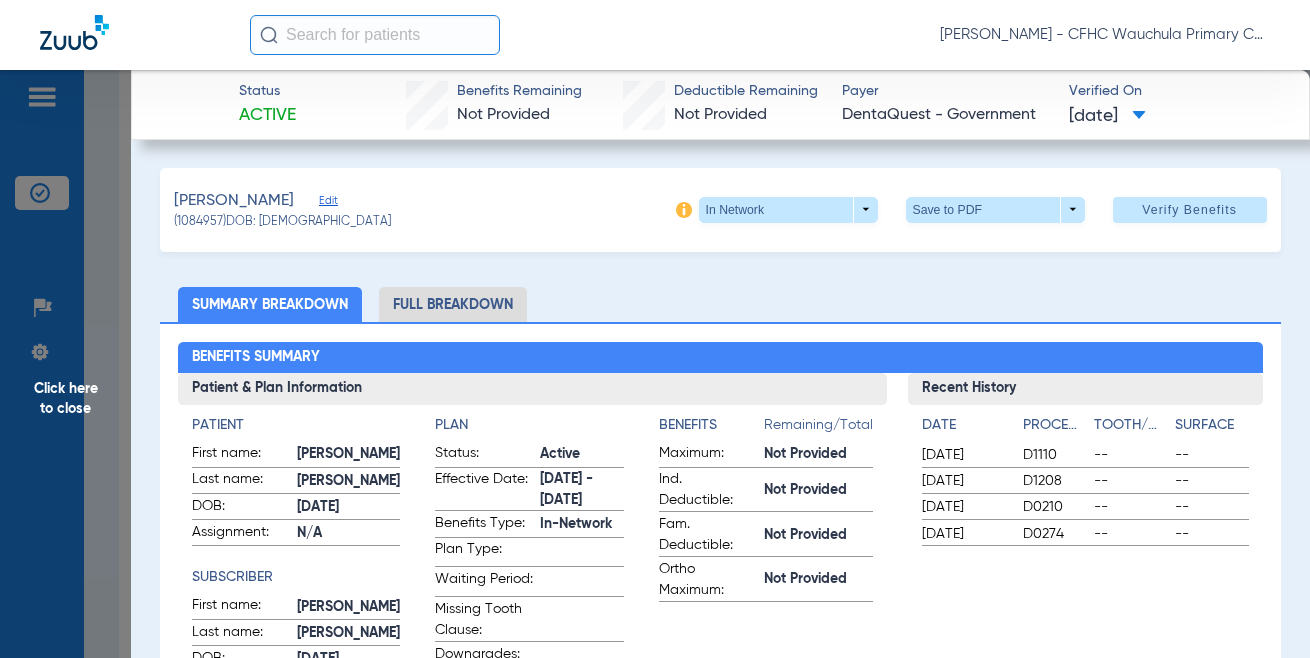 click on "Edit" 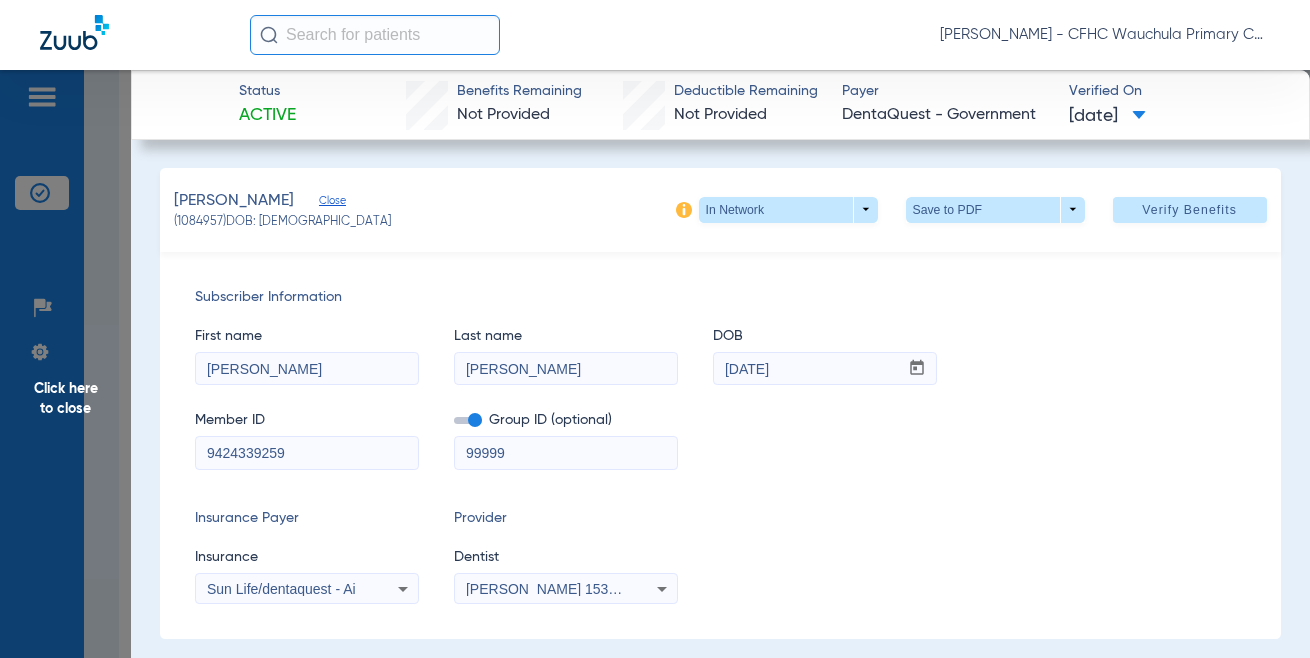 click on "9424339259" at bounding box center (307, 453) 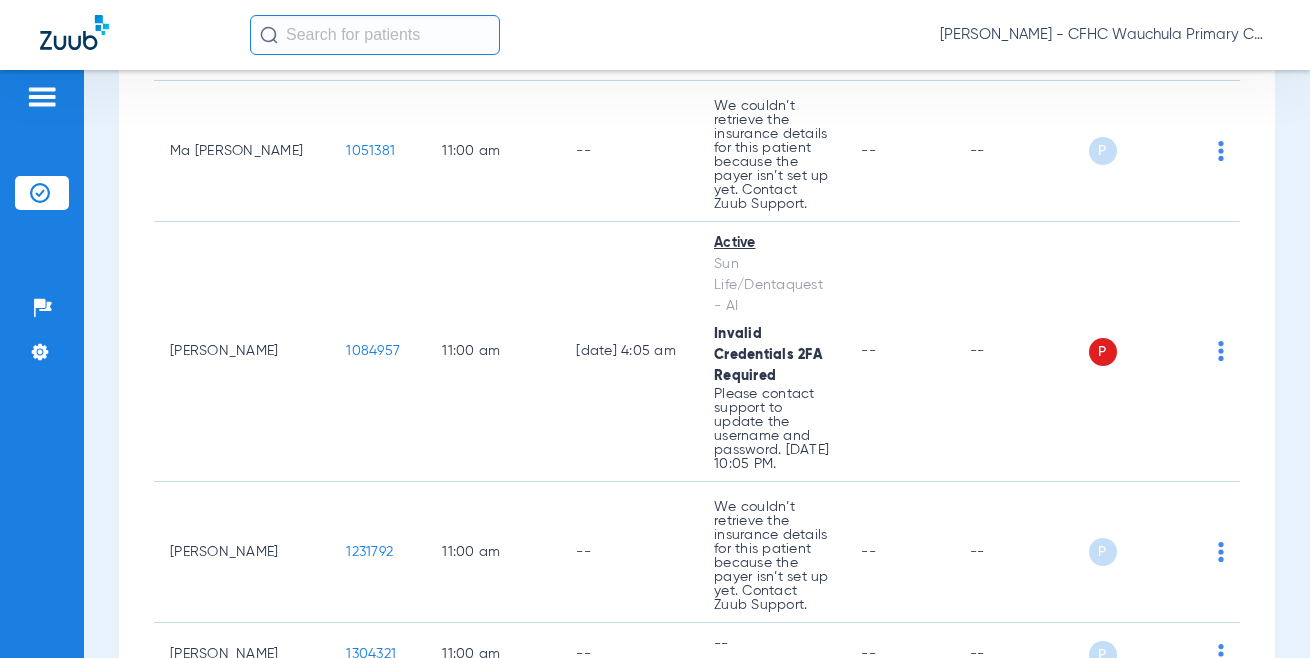 scroll, scrollTop: 1800, scrollLeft: 0, axis: vertical 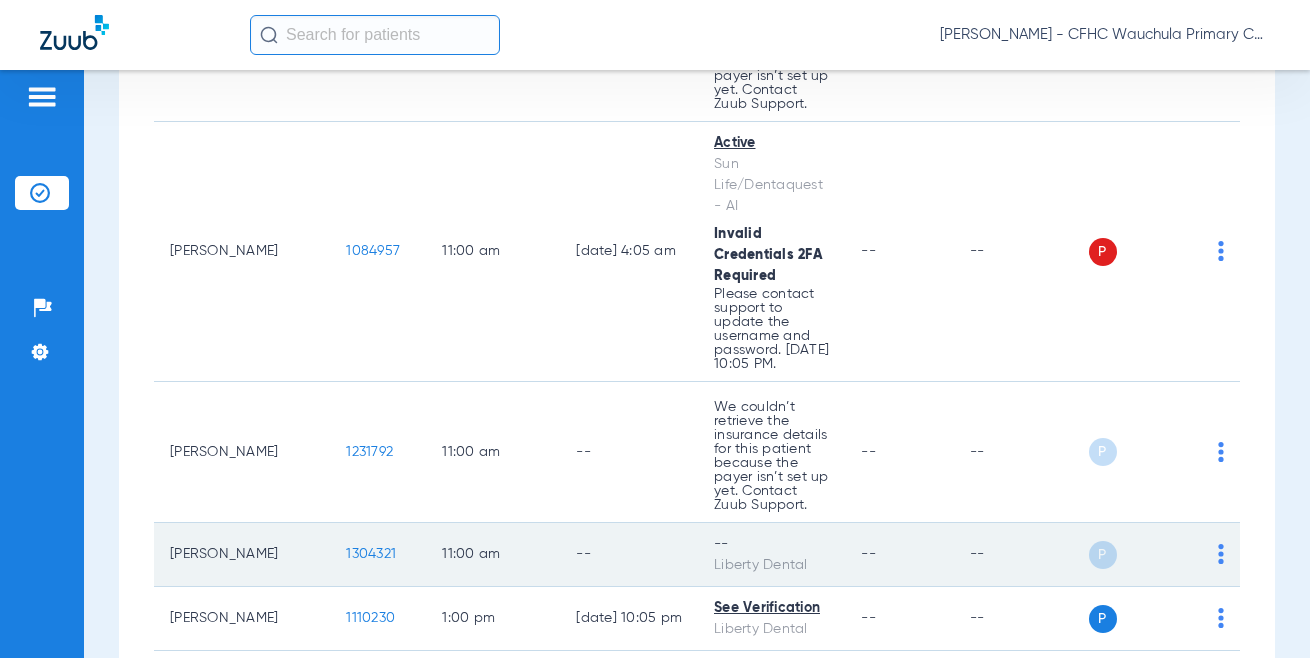 click on "1304321" 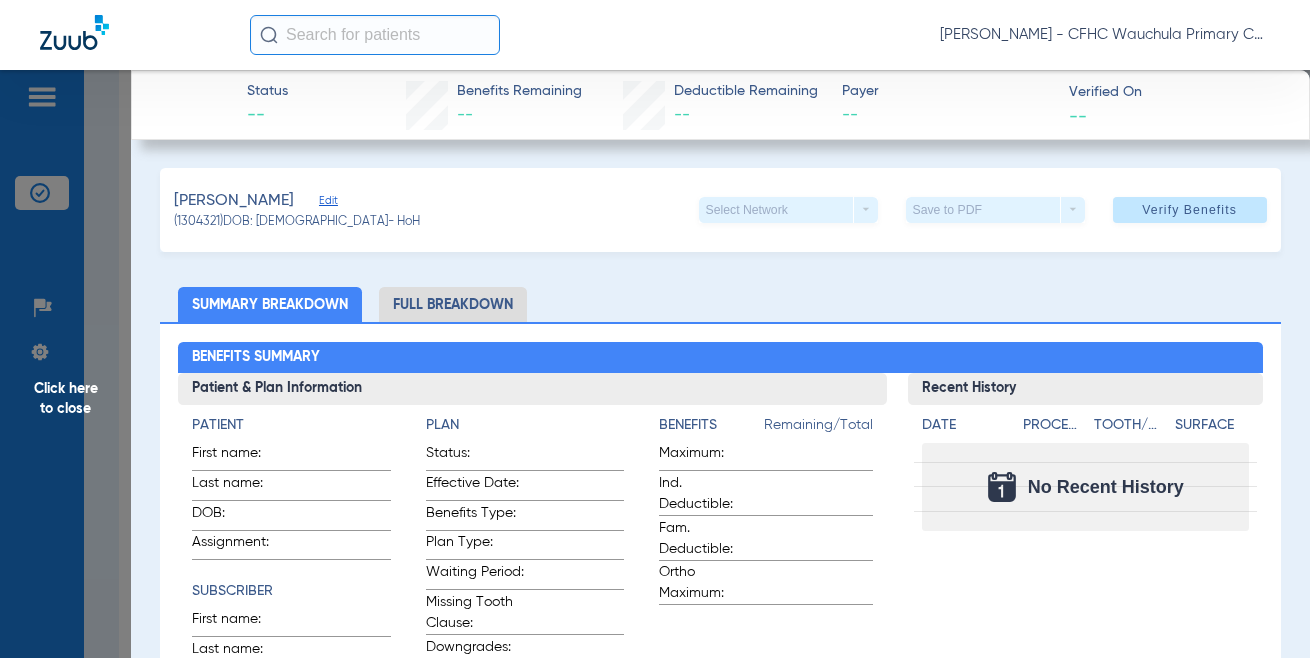 click on "Click here to close" 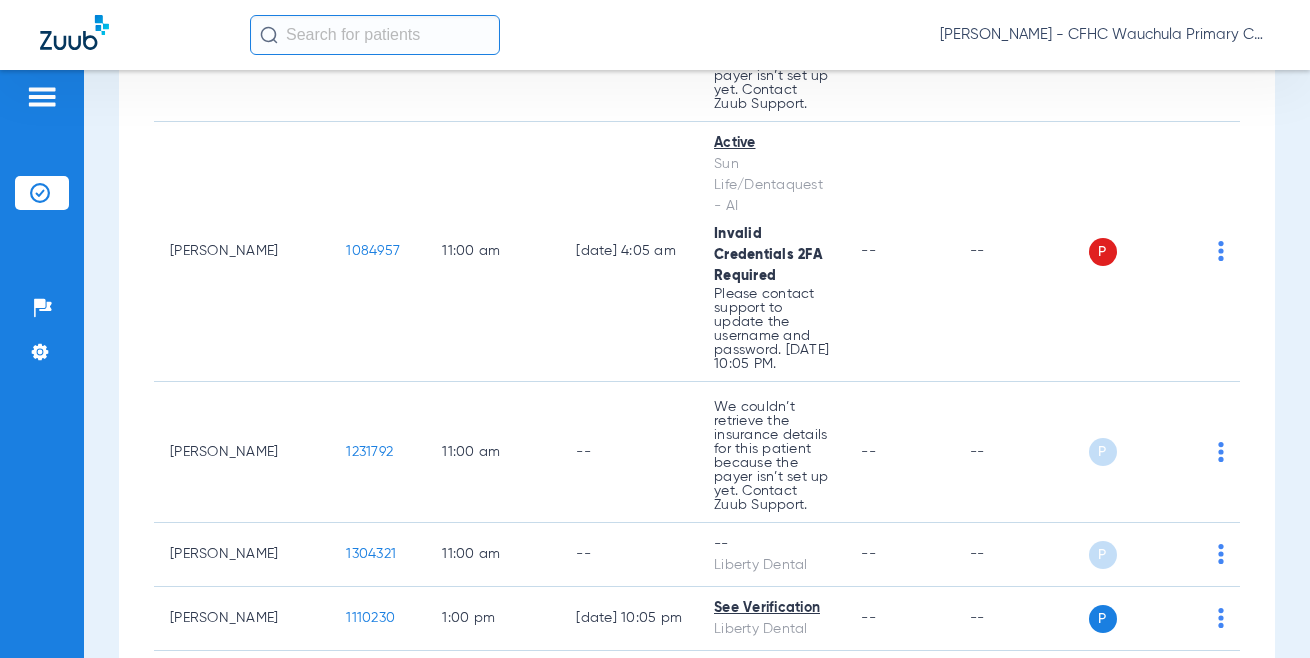 click on "Schedule Insurance Verification History  Last Appt. Sync Time:   [DATE] - 04:10 PM   [DATE]   [DATE]   [DATE]   [DATE]   [DATE]   [DATE]   [DATE]   [DATE]   [DATE]   [DATE]   [DATE]   [DATE]   [DATE]   [DATE]   [DATE]   [DATE]   [DATE]   [DATE]   [DATE]   [DATE]   [DATE]   [DATE]   [DATE]   [DATE]   [DATE]   [DATE]   [DATE]   [DATE]   [DATE]   [DATE]   [DATE]   [DATE]   [DATE]   [DATE]   [DATE]   [DATE]   [DATE]   [DATE]   [DATE]   [DATE]   [DATE]  Su 1" at bounding box center (697, 364) 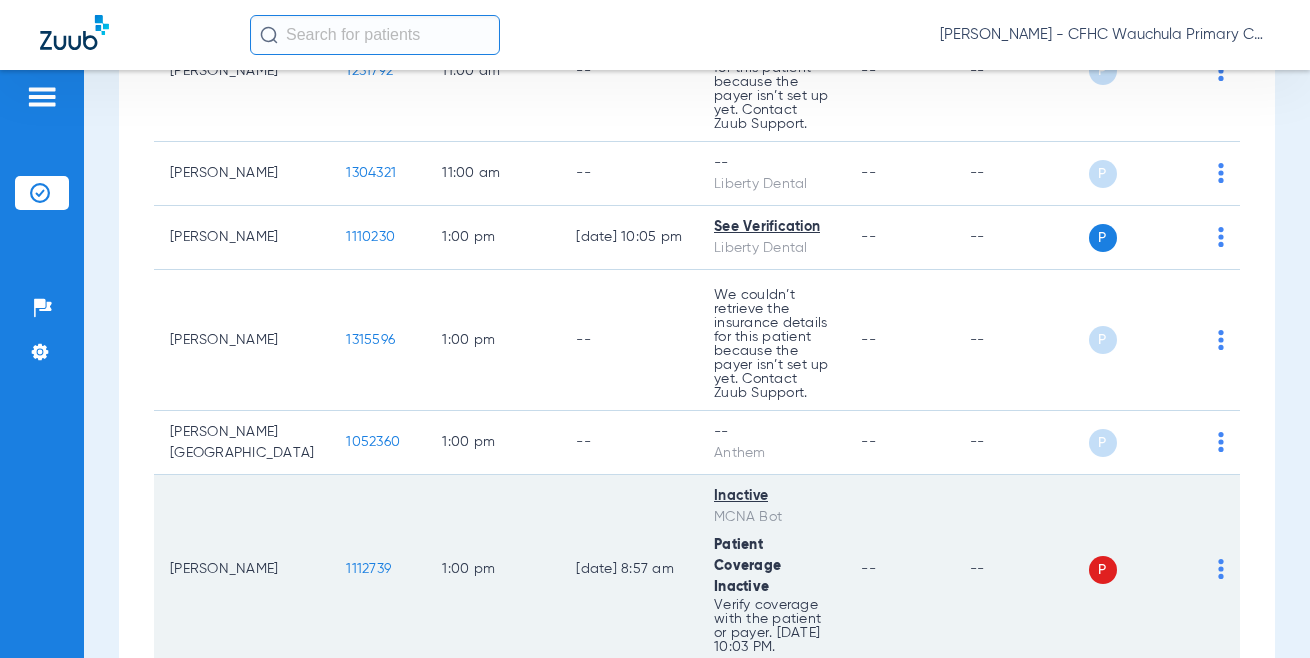 scroll, scrollTop: 2200, scrollLeft: 0, axis: vertical 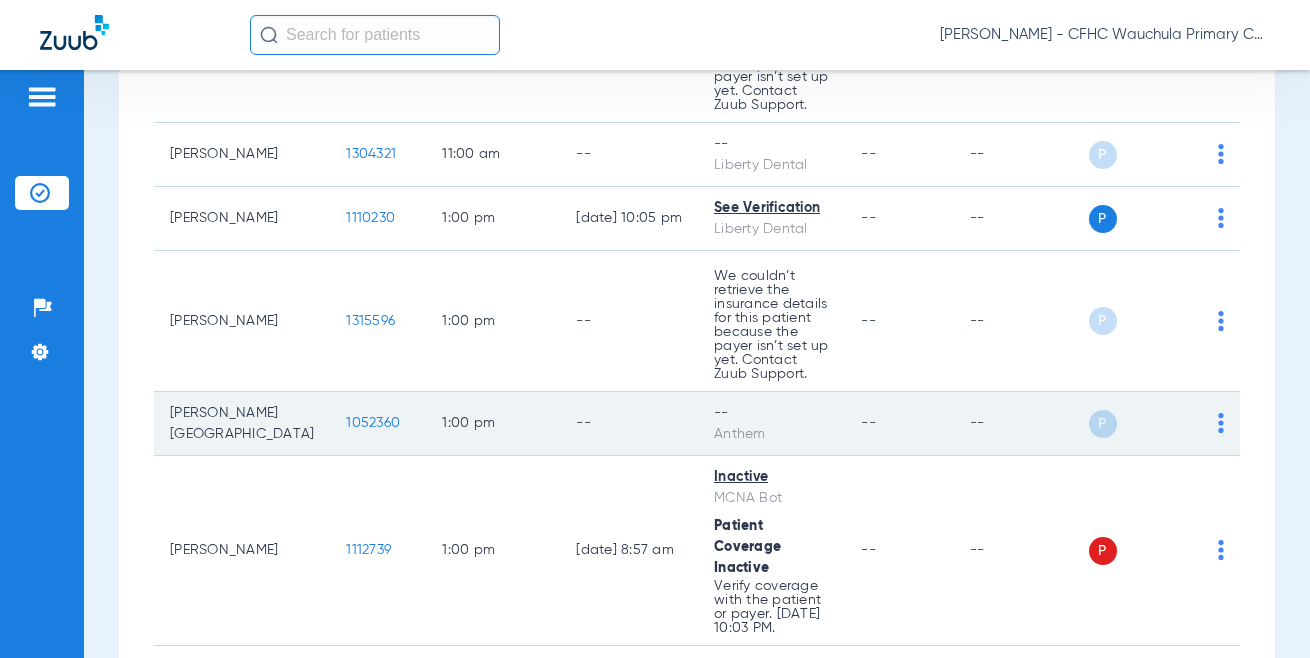 click on "1052360" 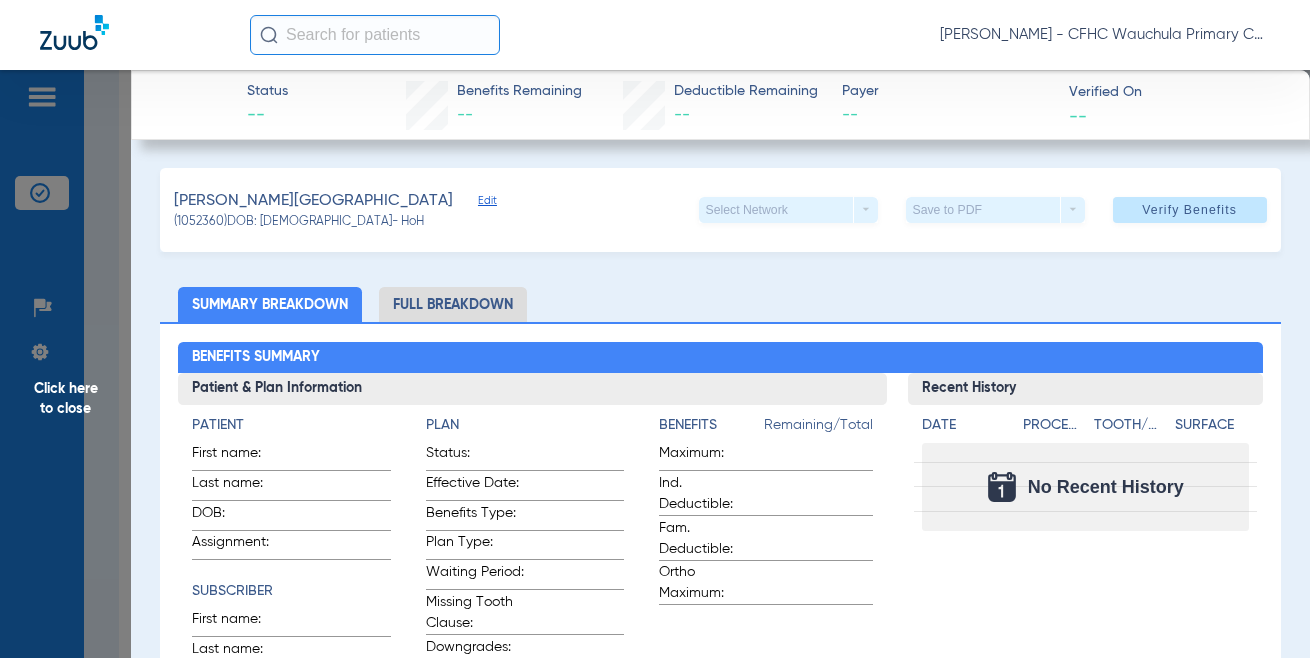click on "Edit" 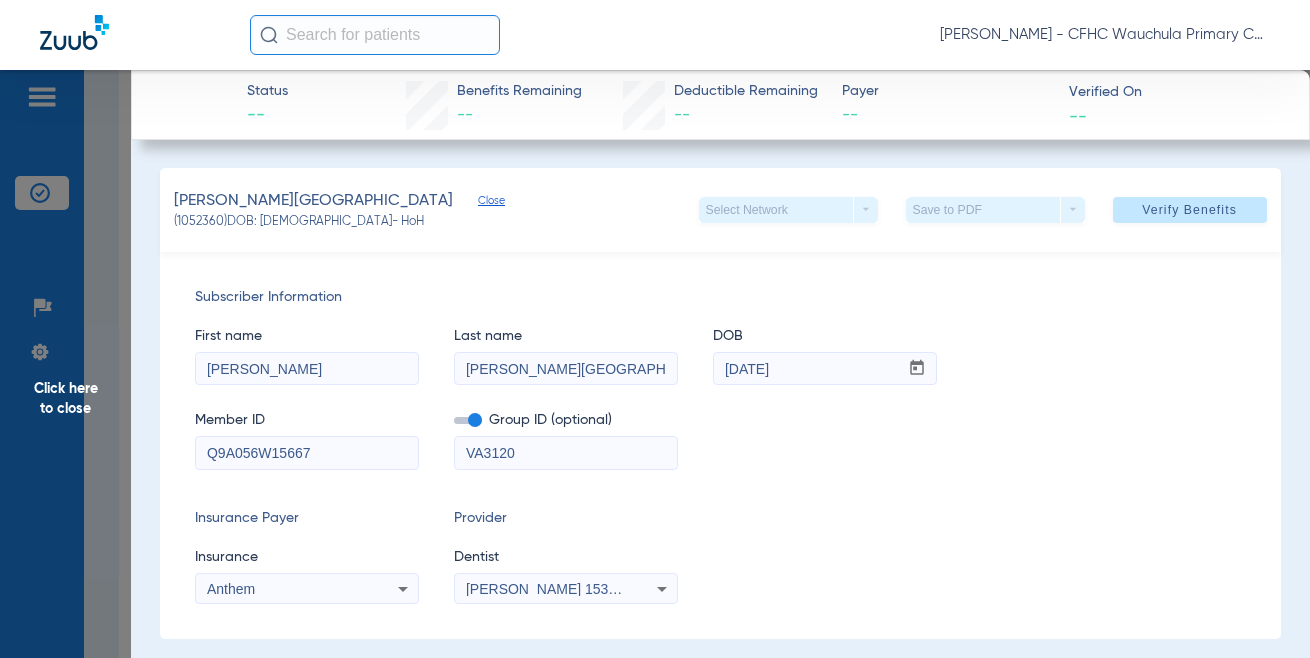 drag, startPoint x: 571, startPoint y: 454, endPoint x: 403, endPoint y: 437, distance: 168.85793 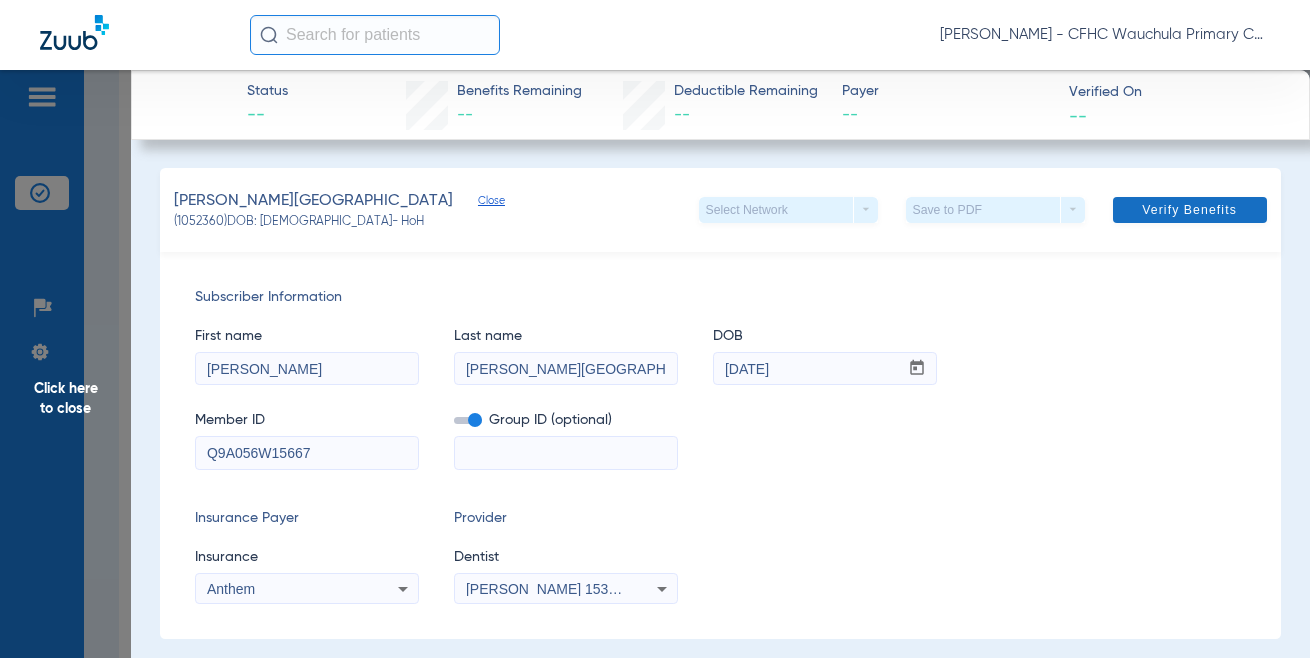 type 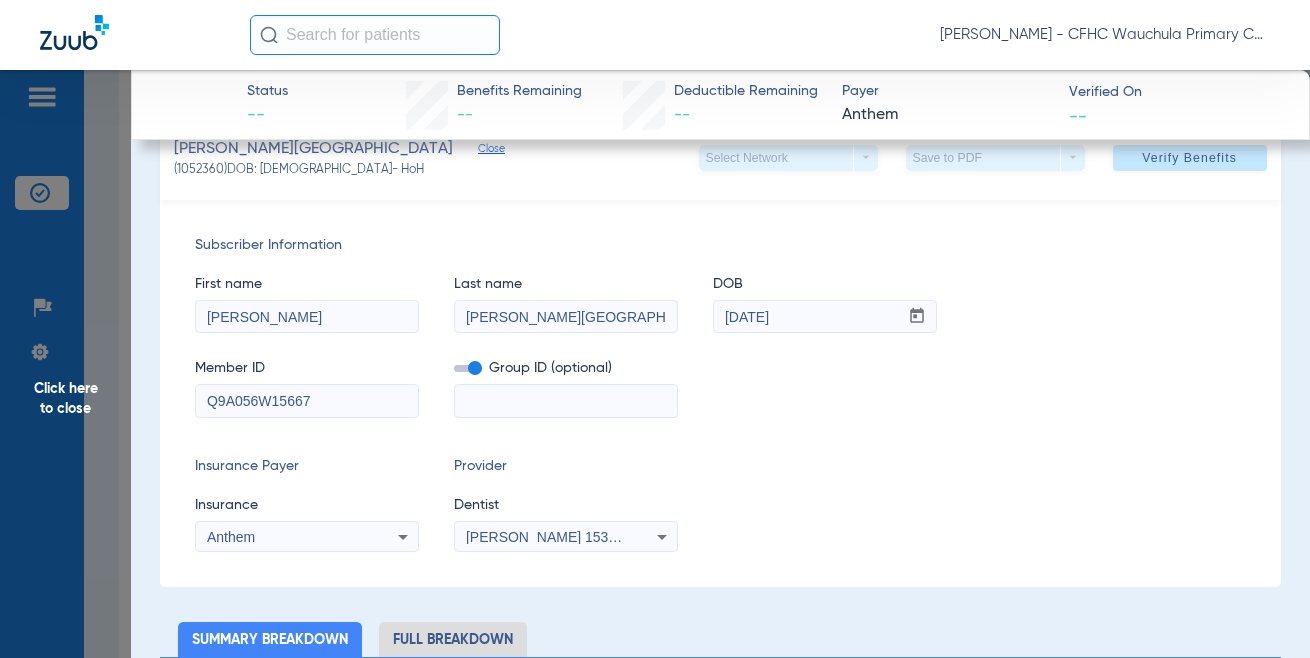 scroll, scrollTop: 348, scrollLeft: 0, axis: vertical 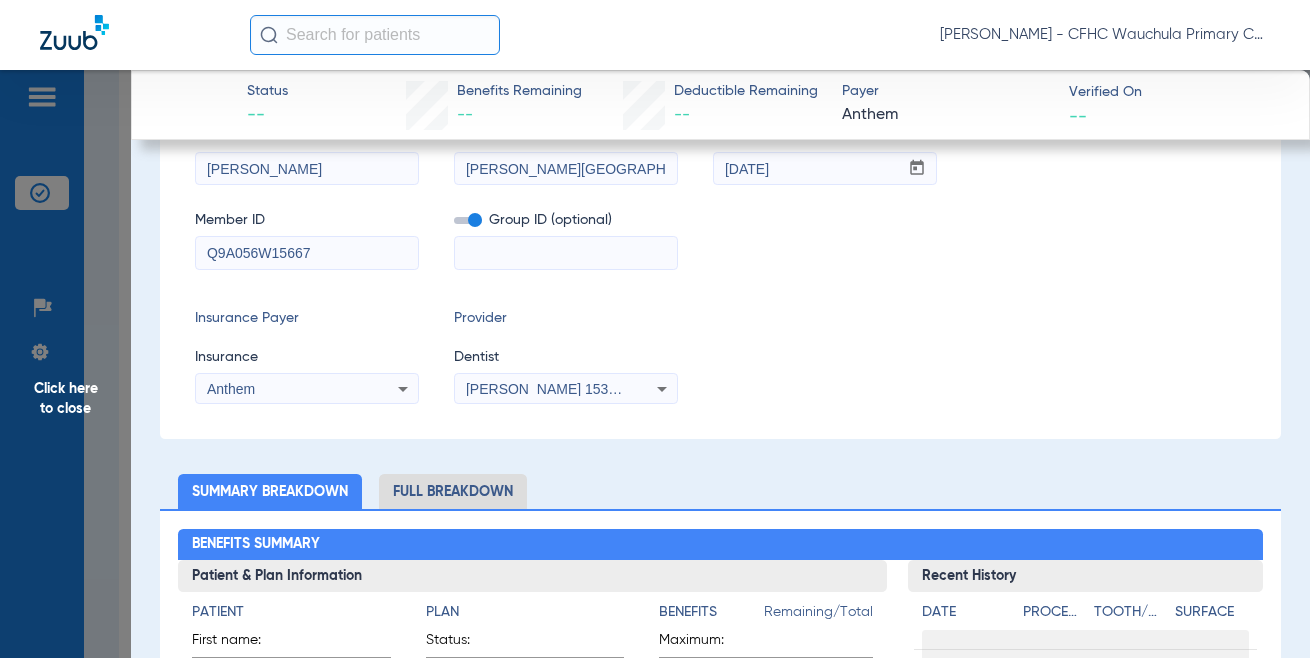 drag, startPoint x: 702, startPoint y: 524, endPoint x: 715, endPoint y: 384, distance: 140.60228 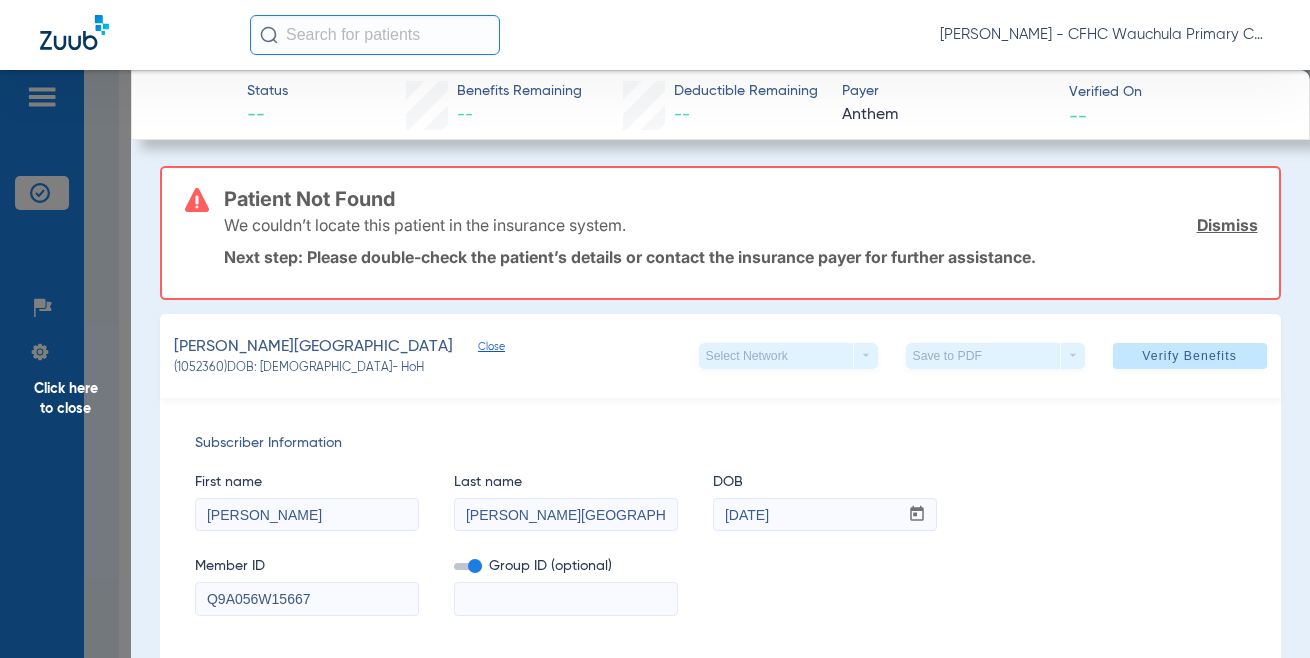 scroll, scrollTop: 0, scrollLeft: 0, axis: both 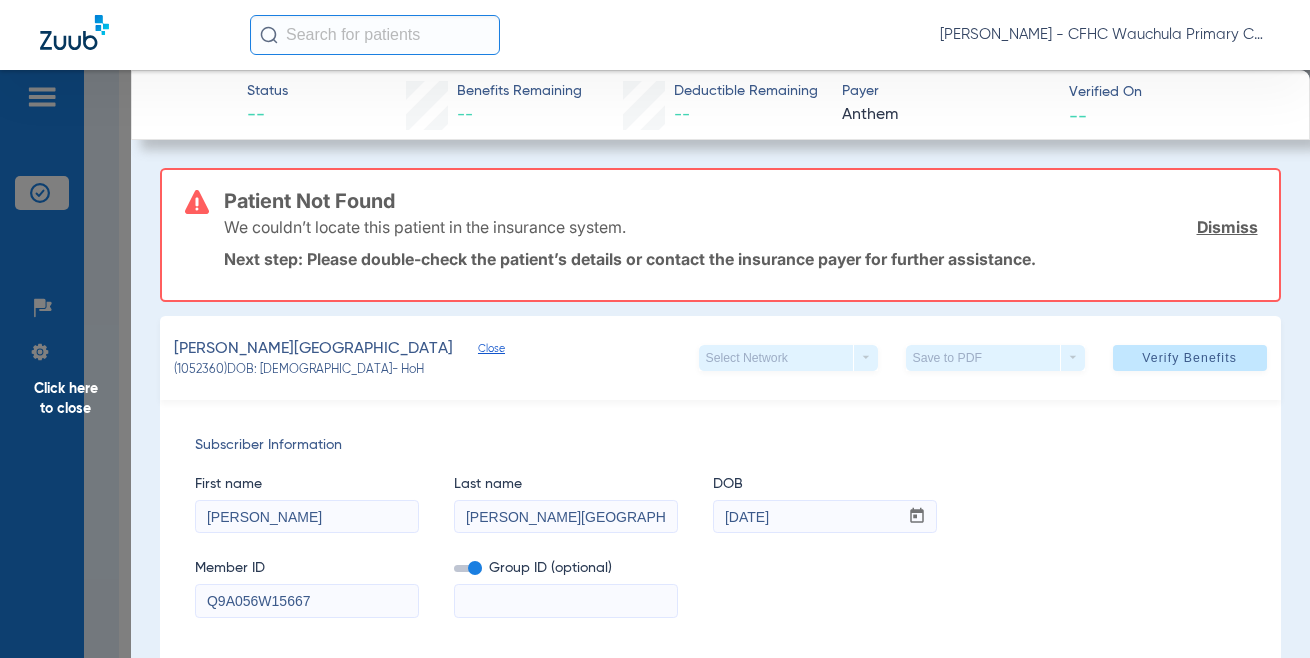 drag, startPoint x: 348, startPoint y: 606, endPoint x: 201, endPoint y: 589, distance: 147.97972 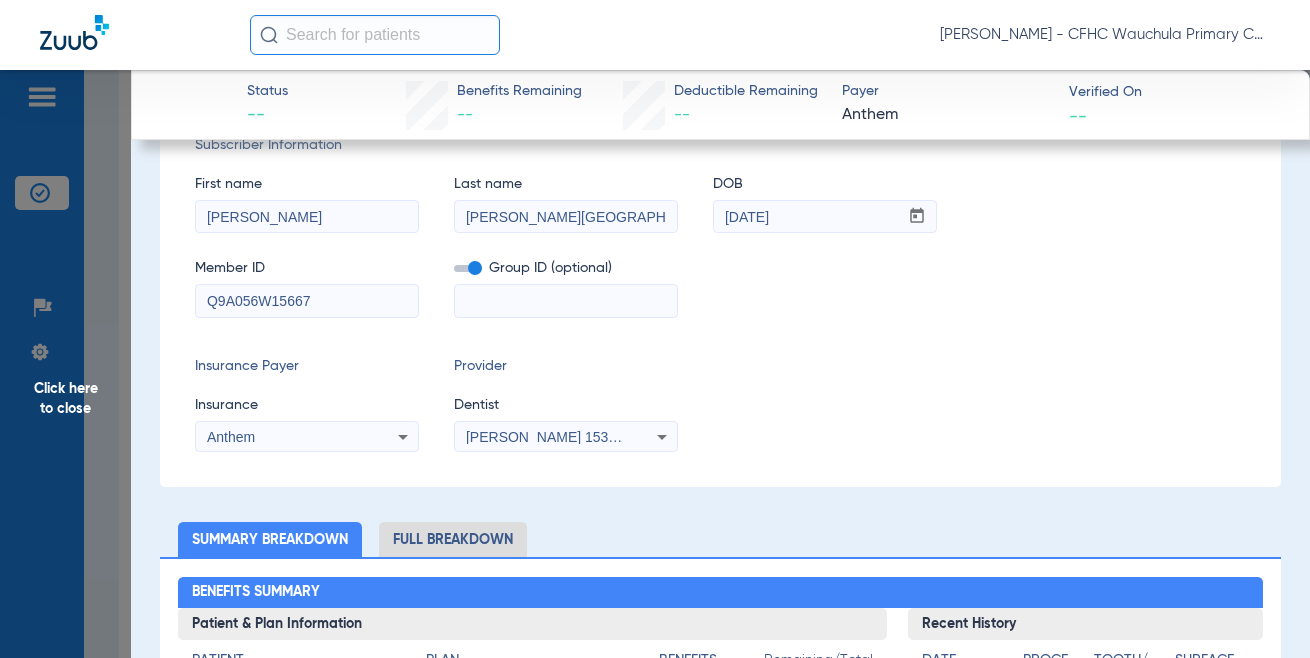 click on "Anthem" at bounding box center (287, 437) 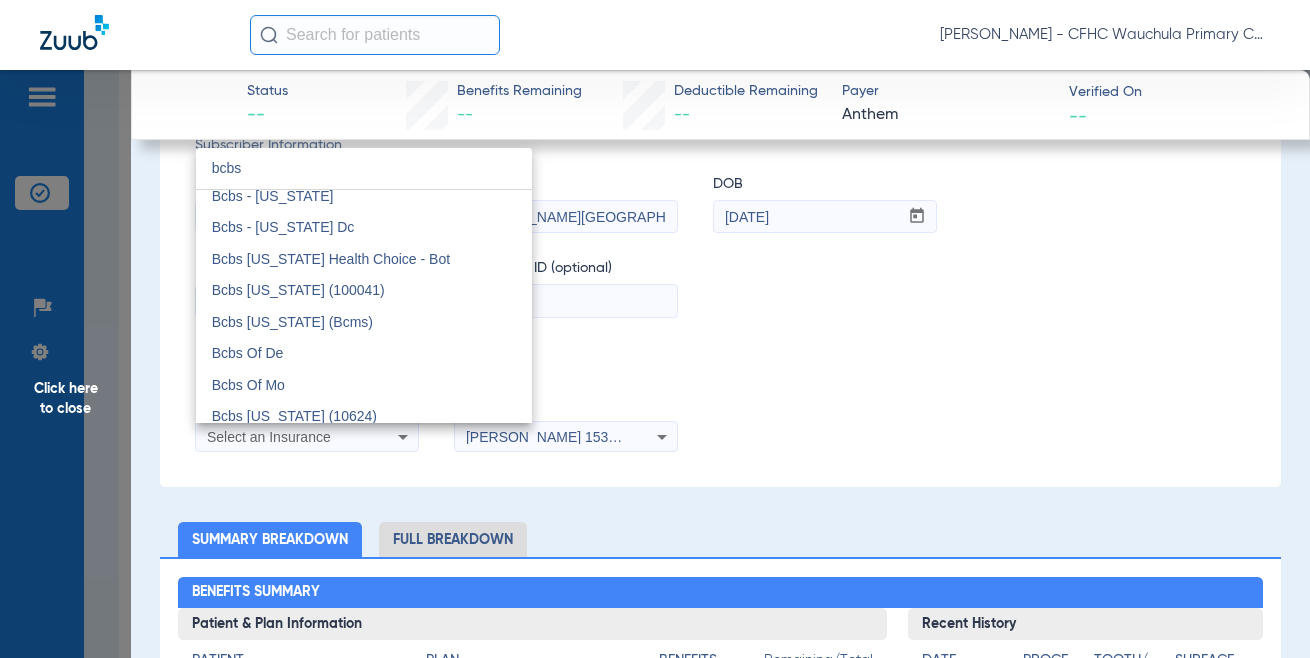 scroll, scrollTop: 42, scrollLeft: 0, axis: vertical 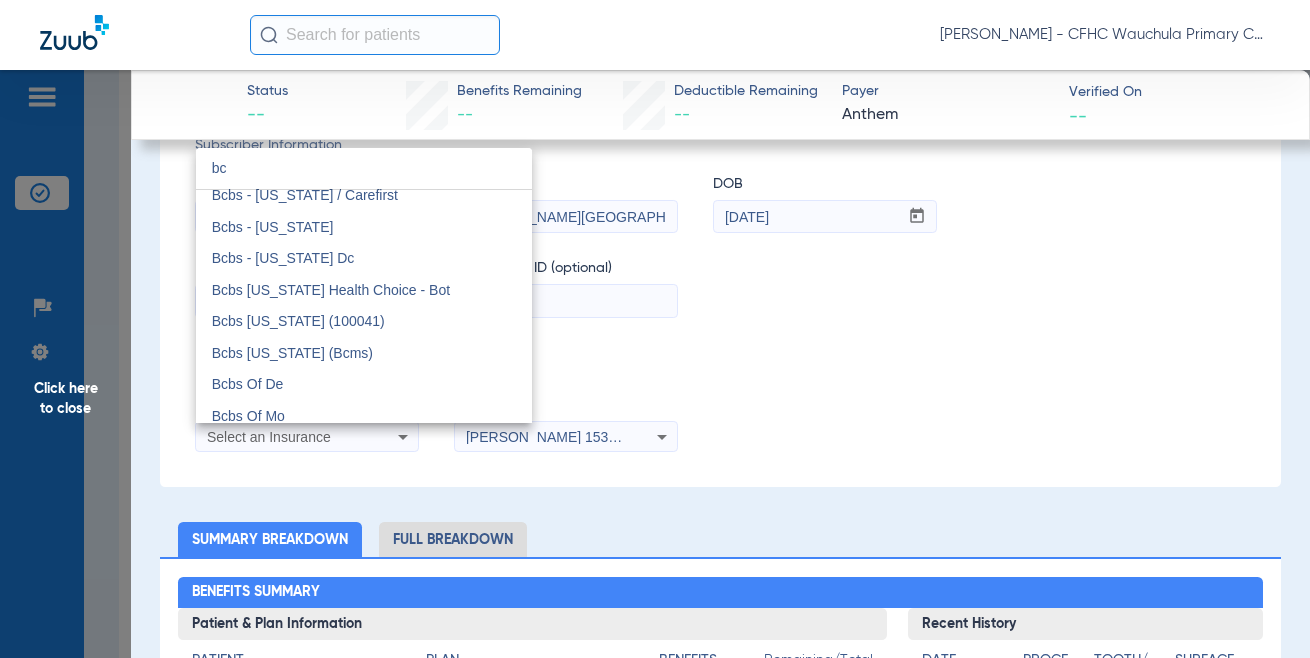 type on "b" 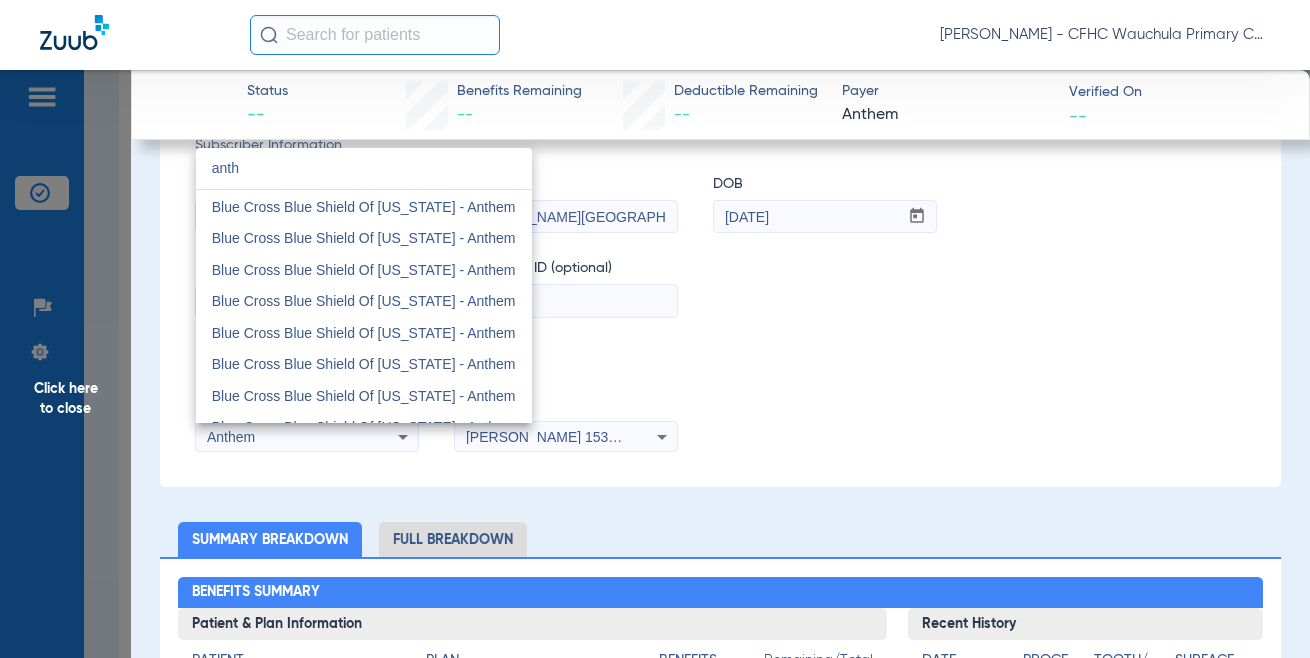 scroll, scrollTop: 0, scrollLeft: 0, axis: both 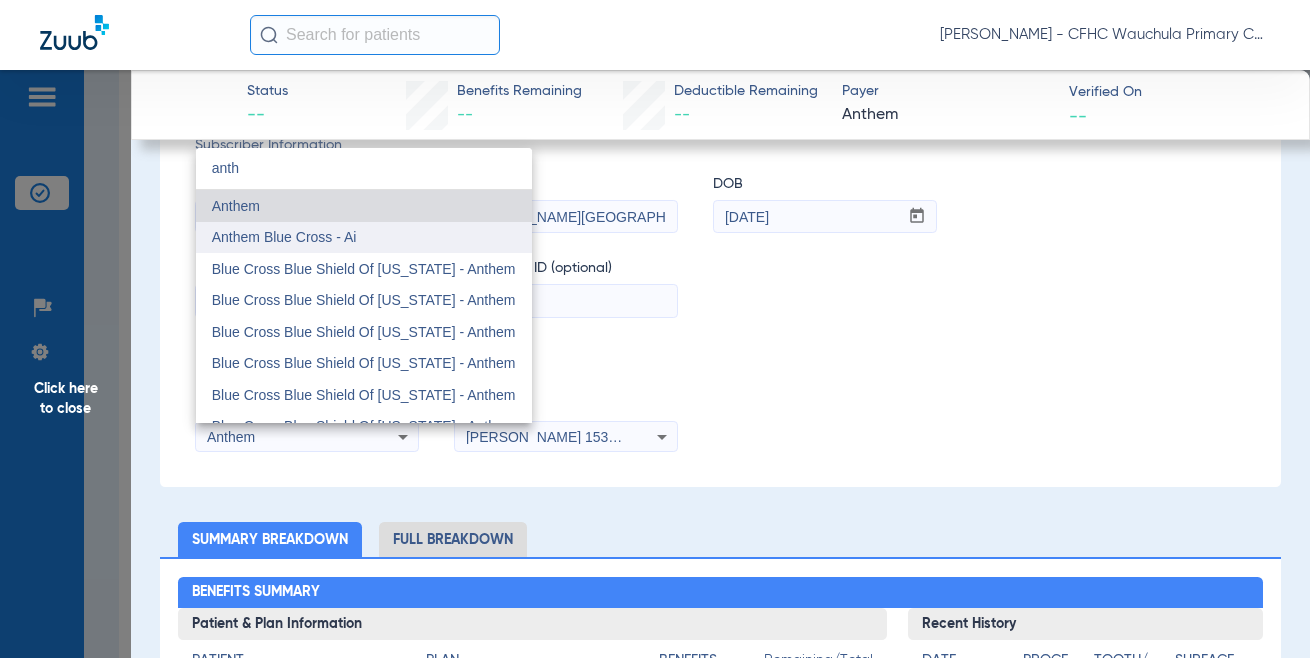 type on "anth" 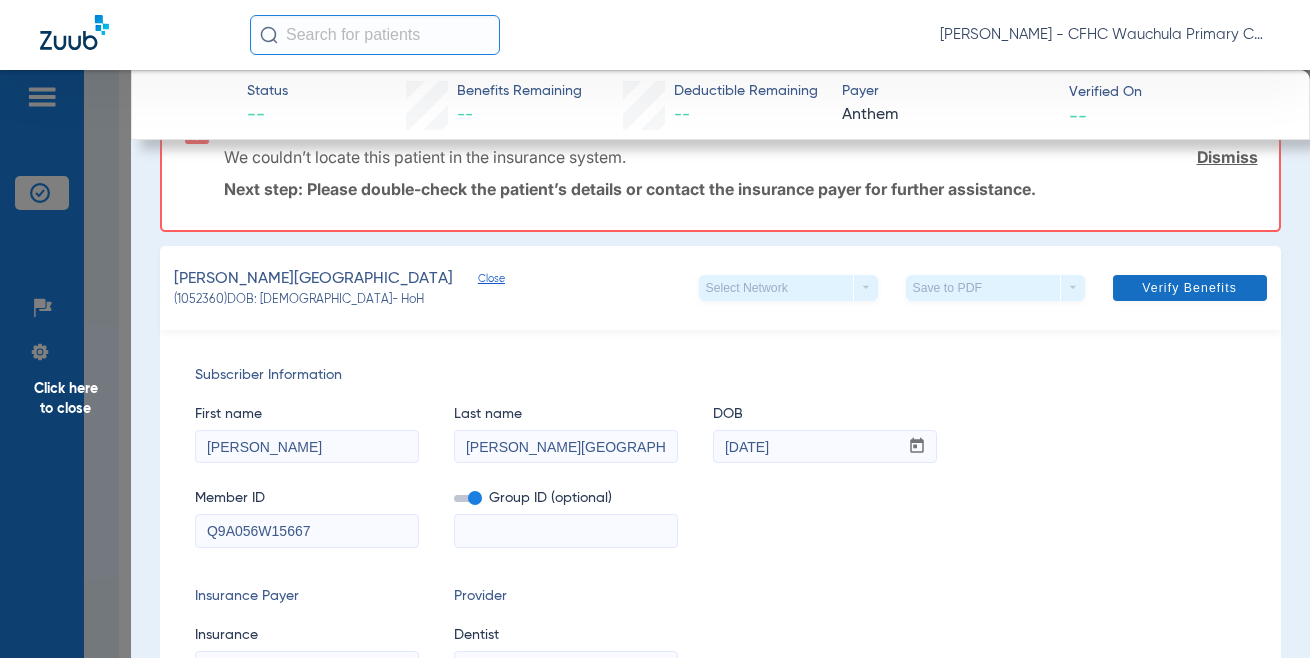 scroll, scrollTop: 0, scrollLeft: 0, axis: both 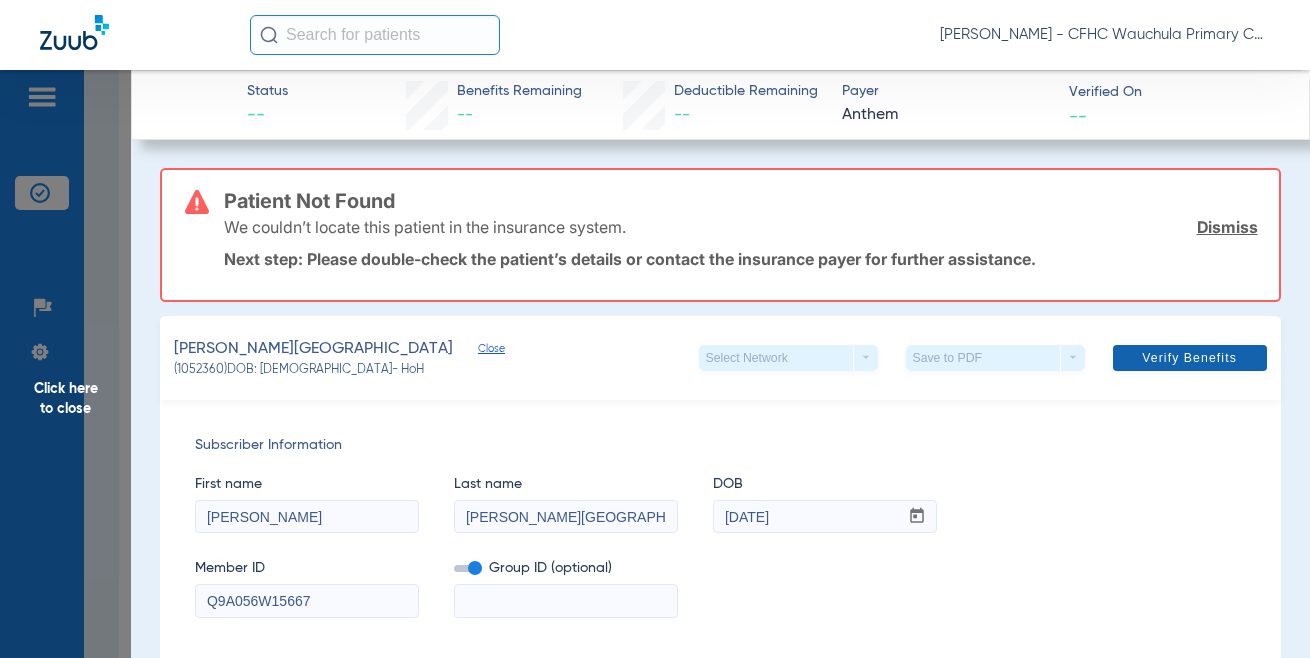click on "Verify Benefits" 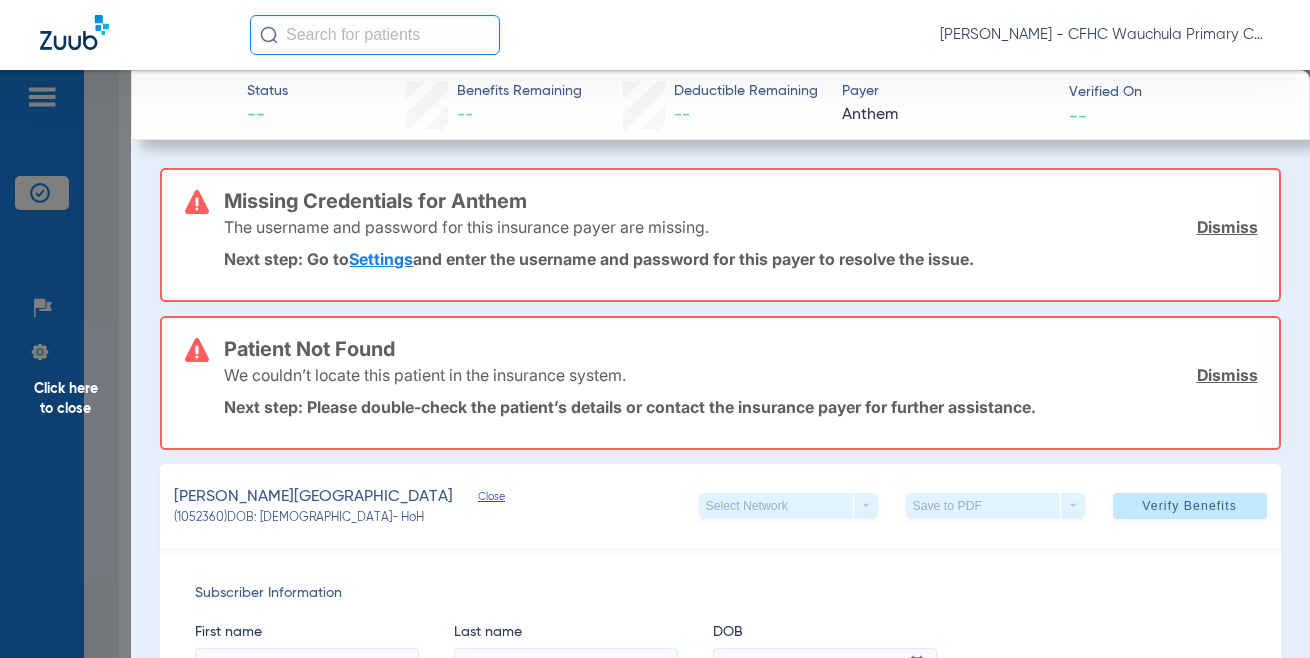 click on "Dismiss" 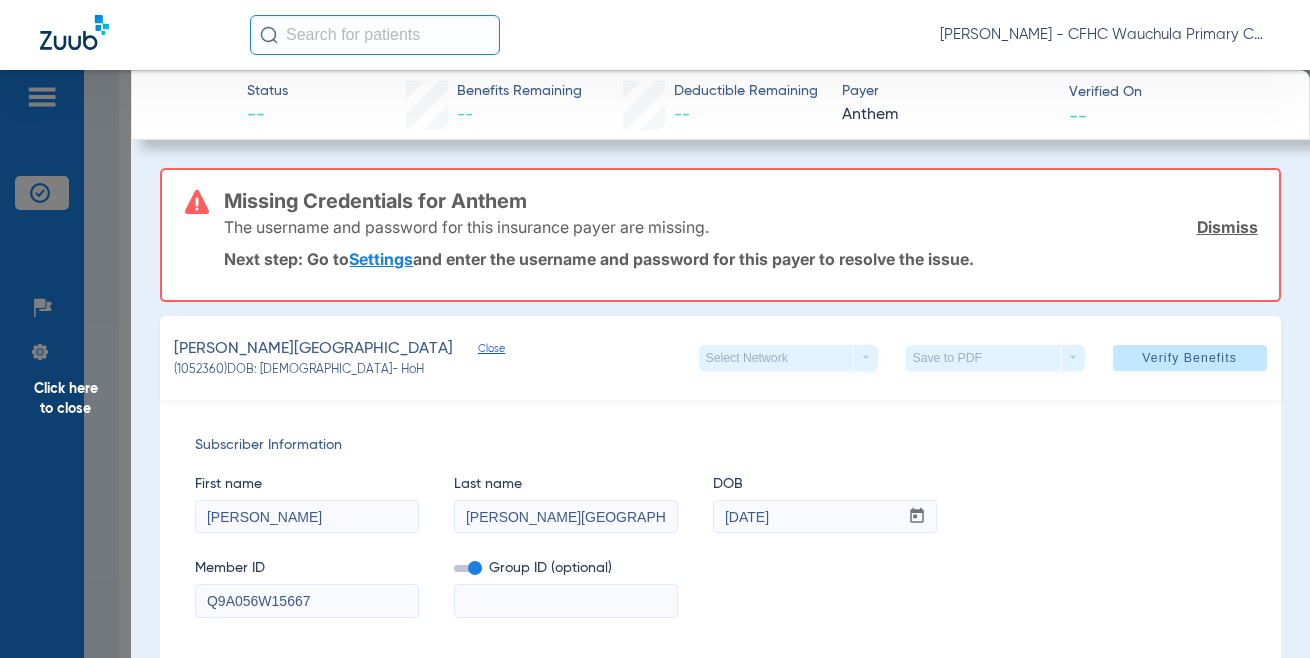 click on "Dismiss" 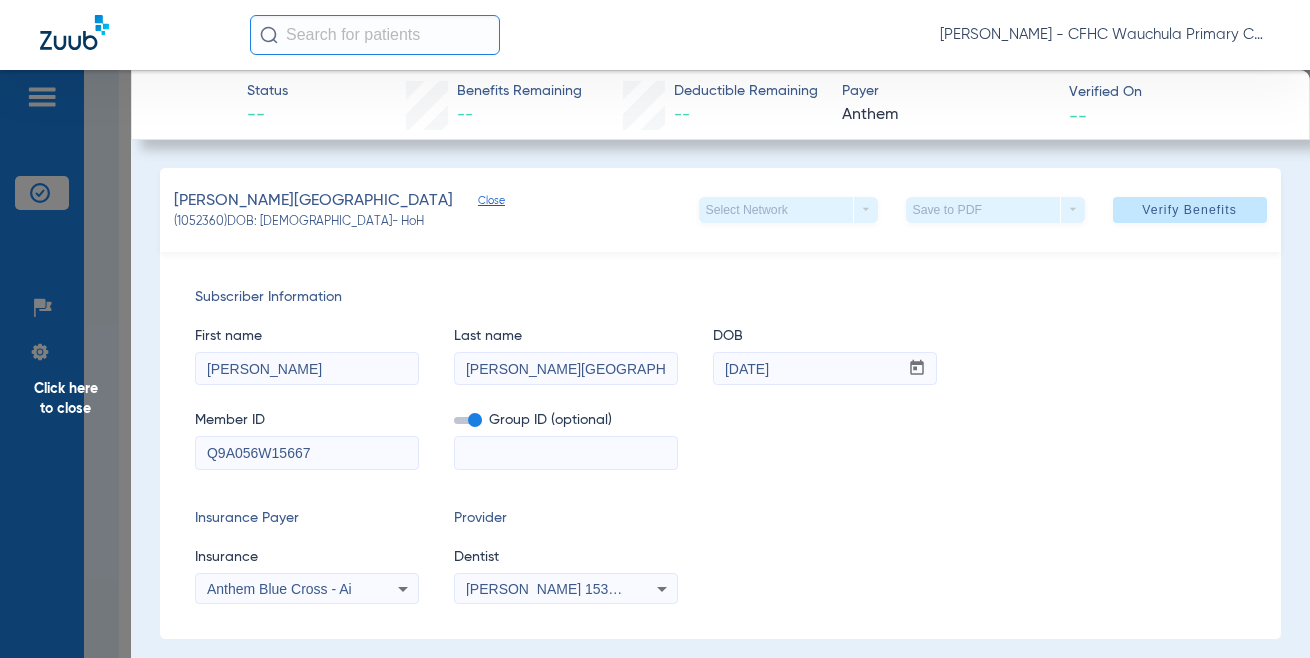 drag, startPoint x: 525, startPoint y: 215, endPoint x: 590, endPoint y: 179, distance: 74.30343 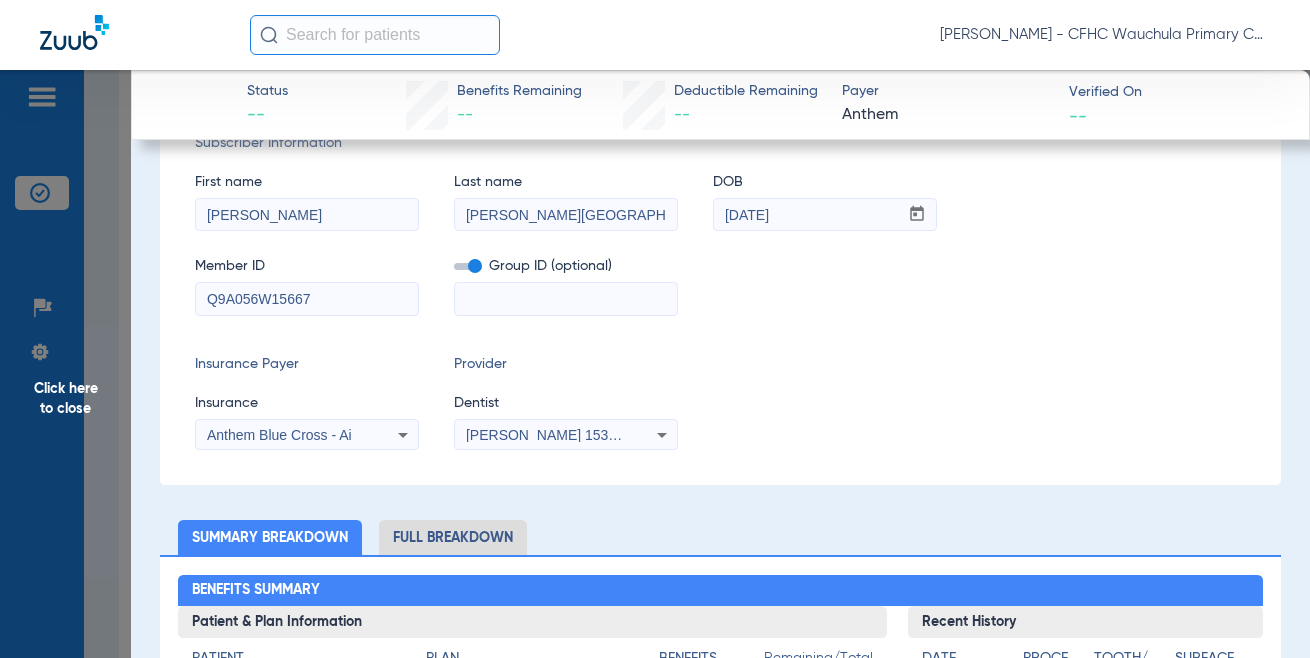 scroll, scrollTop: 300, scrollLeft: 0, axis: vertical 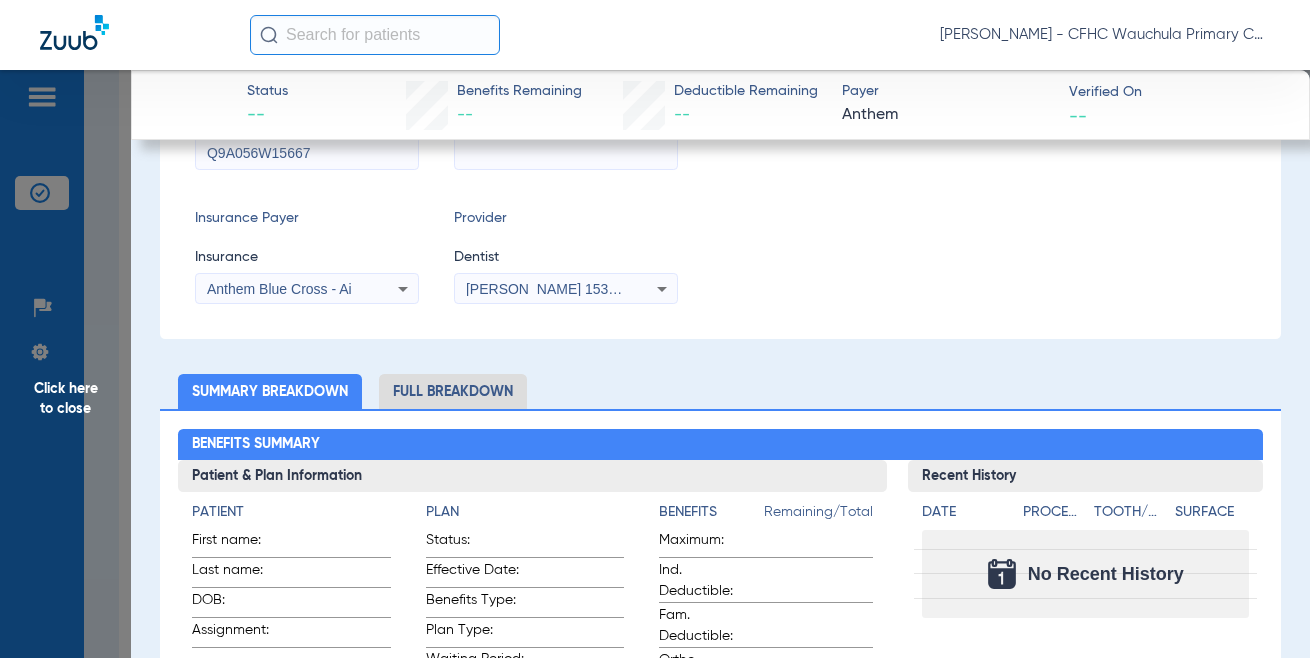 click 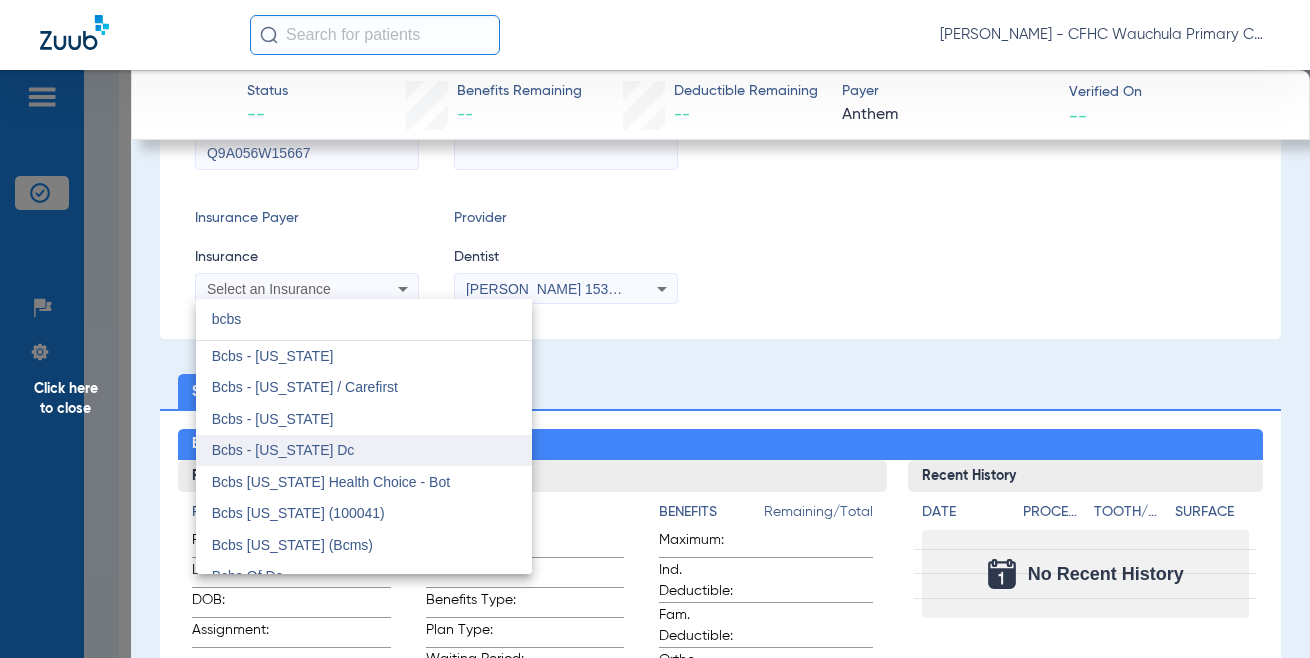scroll, scrollTop: 0, scrollLeft: 0, axis: both 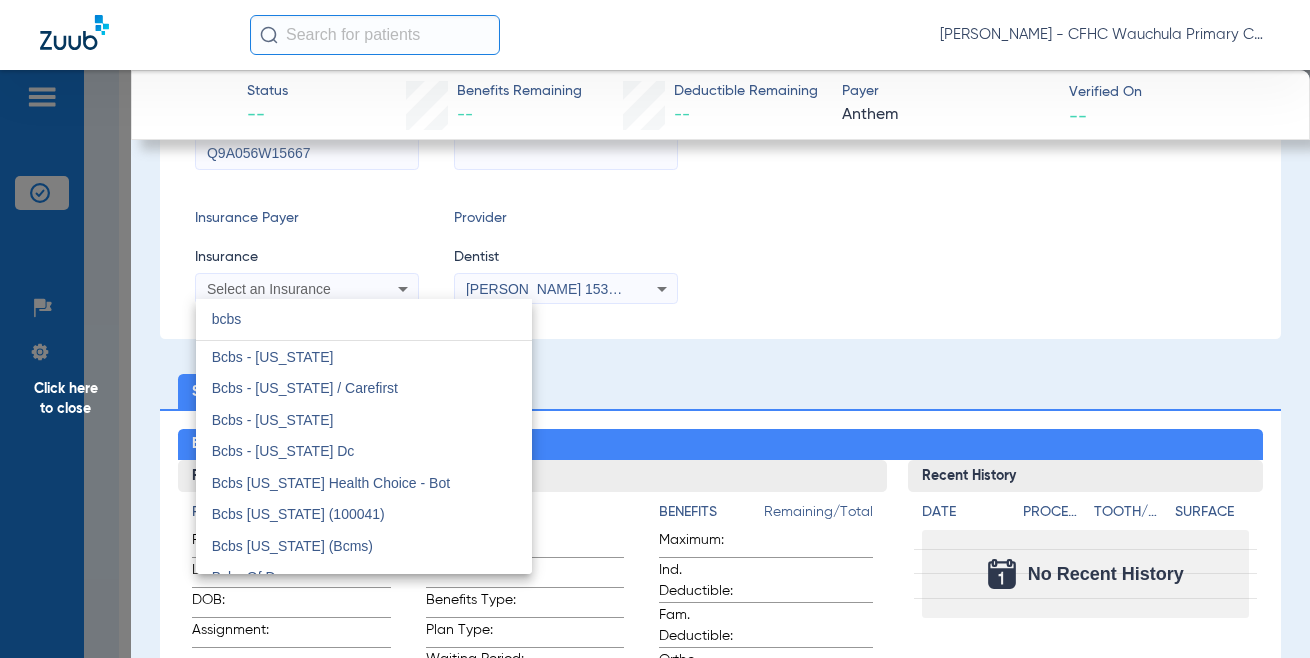 drag, startPoint x: 258, startPoint y: 317, endPoint x: 219, endPoint y: 313, distance: 39.20459 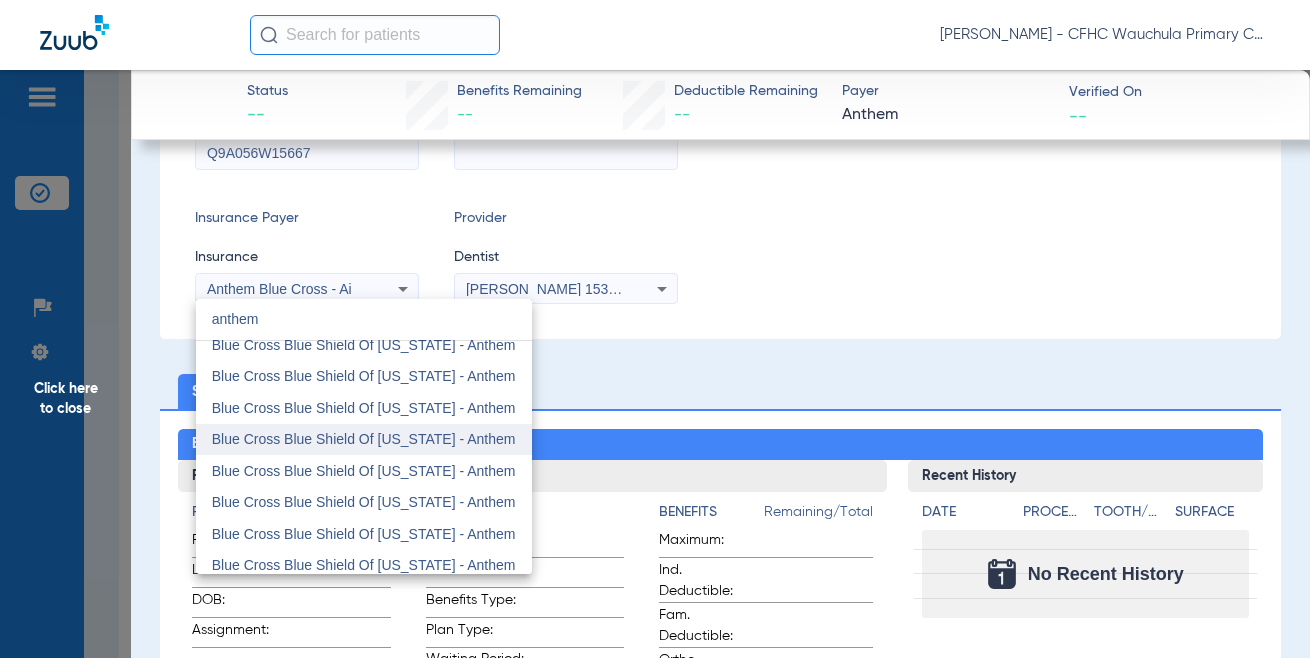scroll, scrollTop: 100, scrollLeft: 0, axis: vertical 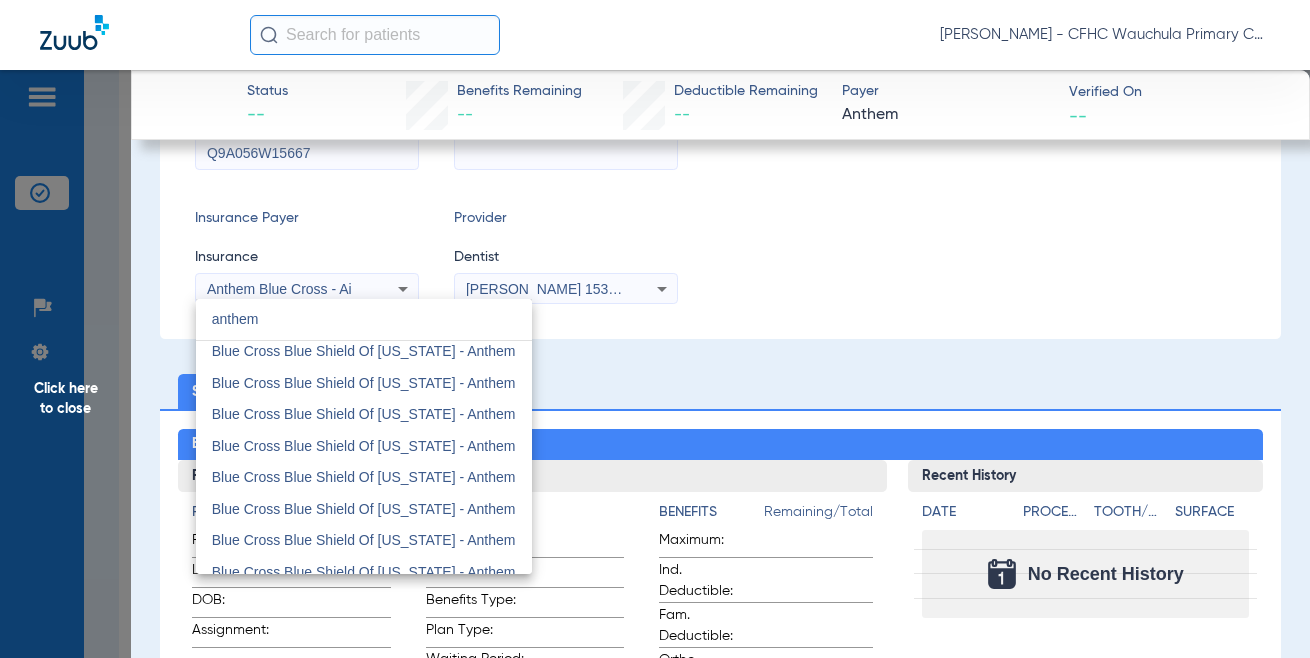 type on "anthem" 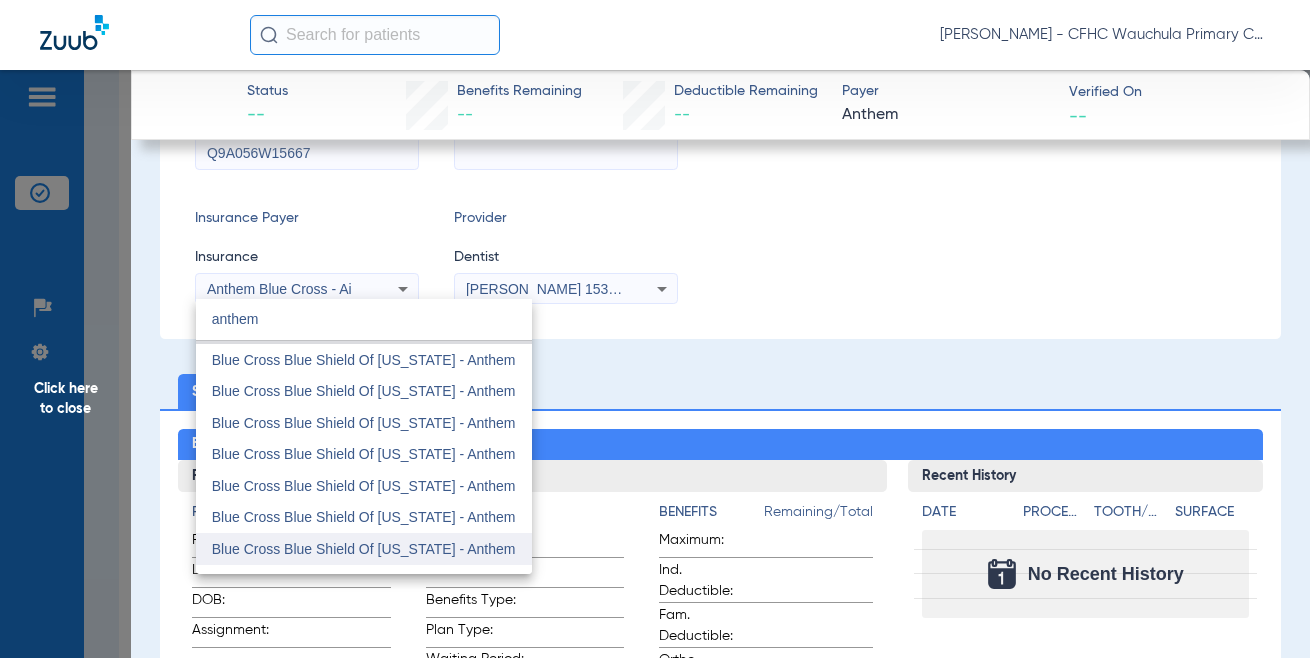scroll, scrollTop: 100, scrollLeft: 0, axis: vertical 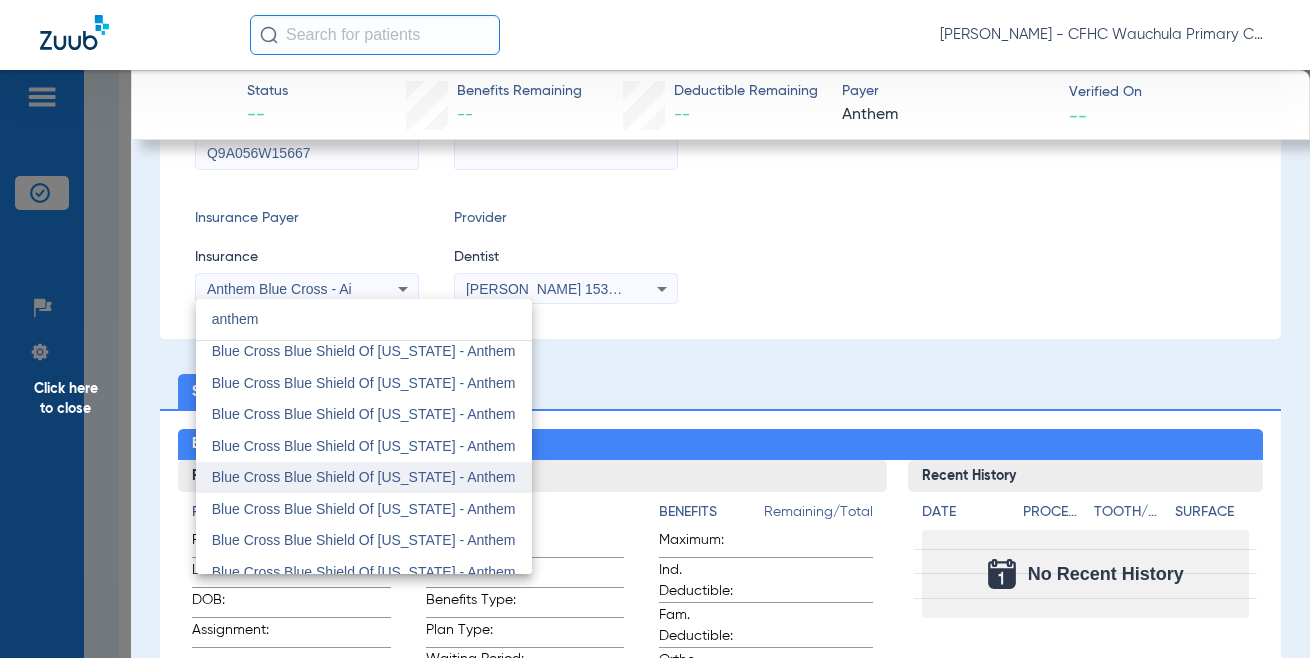 click on "Blue Cross Blue Shield Of [US_STATE] - Anthem" at bounding box center (364, 477) 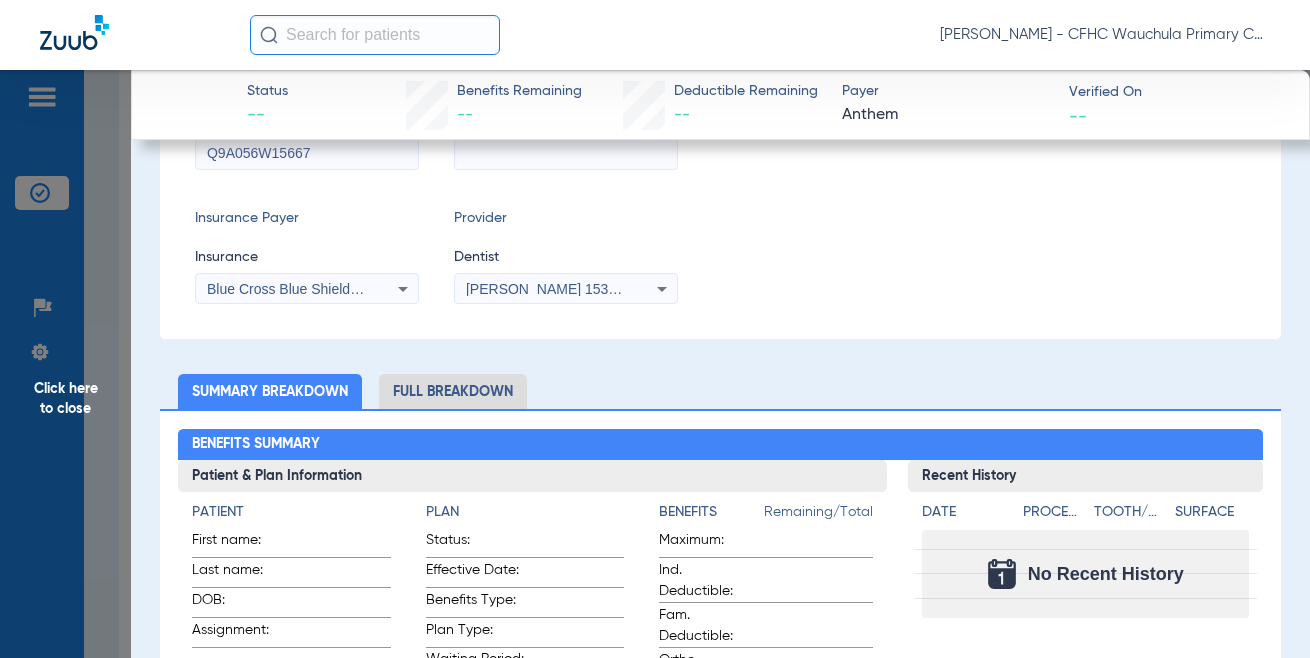 click on "Subscriber Information   First name  [PERSON_NAME]  Last name  [PERSON_NAME]  DOB  mm / dd / yyyy [DATE]  Member ID  Q9A056W15667  Group ID (optional)   Insurance Payer   Insurance
Blue Cross Blue Shield Of [US_STATE] - Anthem  Provider   Dentist
[PERSON_NAME]  1538802673" 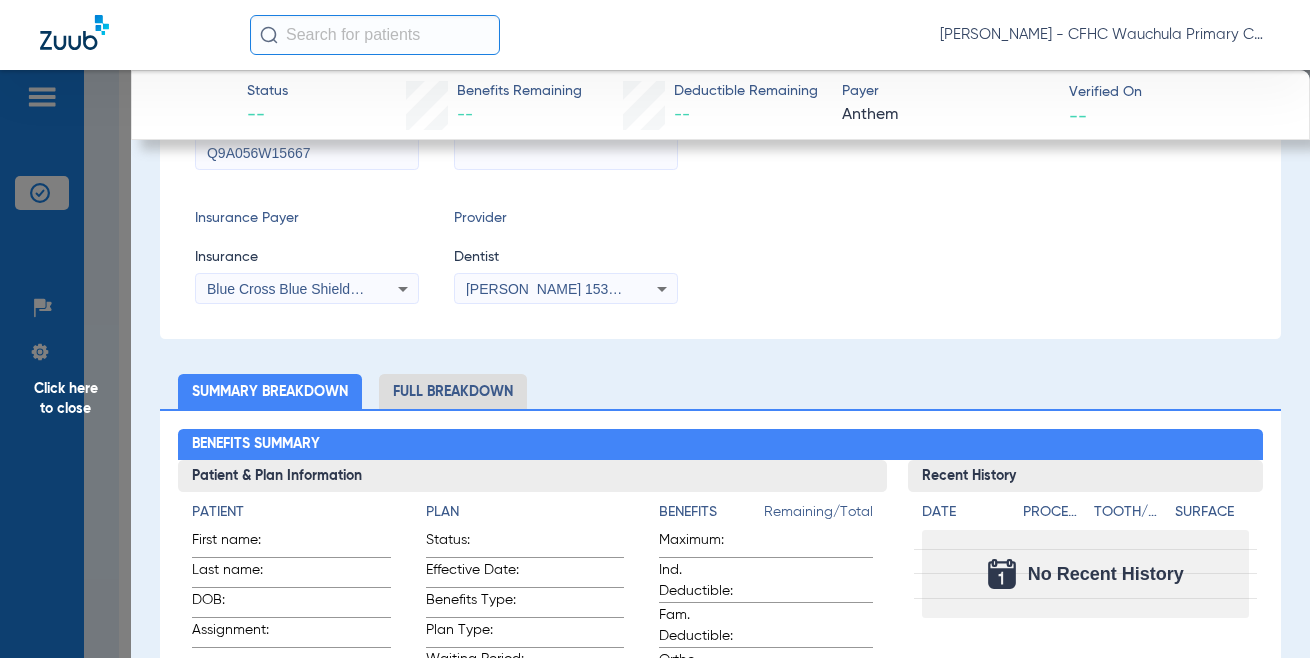 scroll, scrollTop: 0, scrollLeft: 0, axis: both 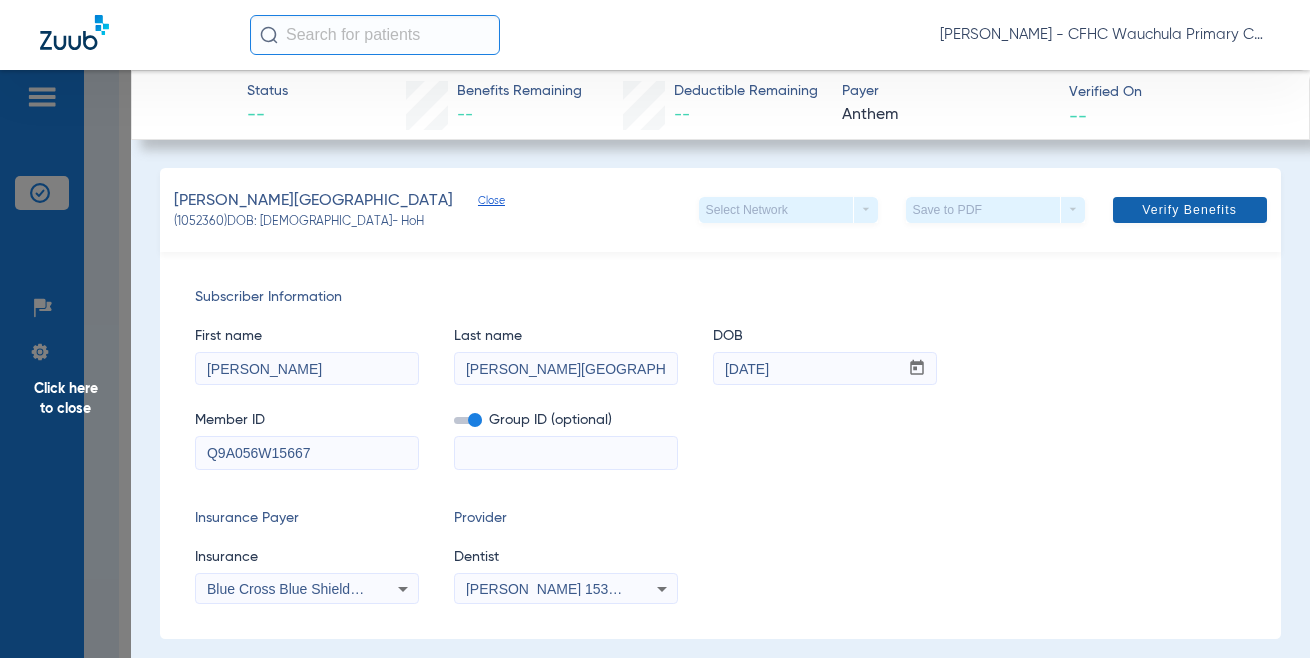 click 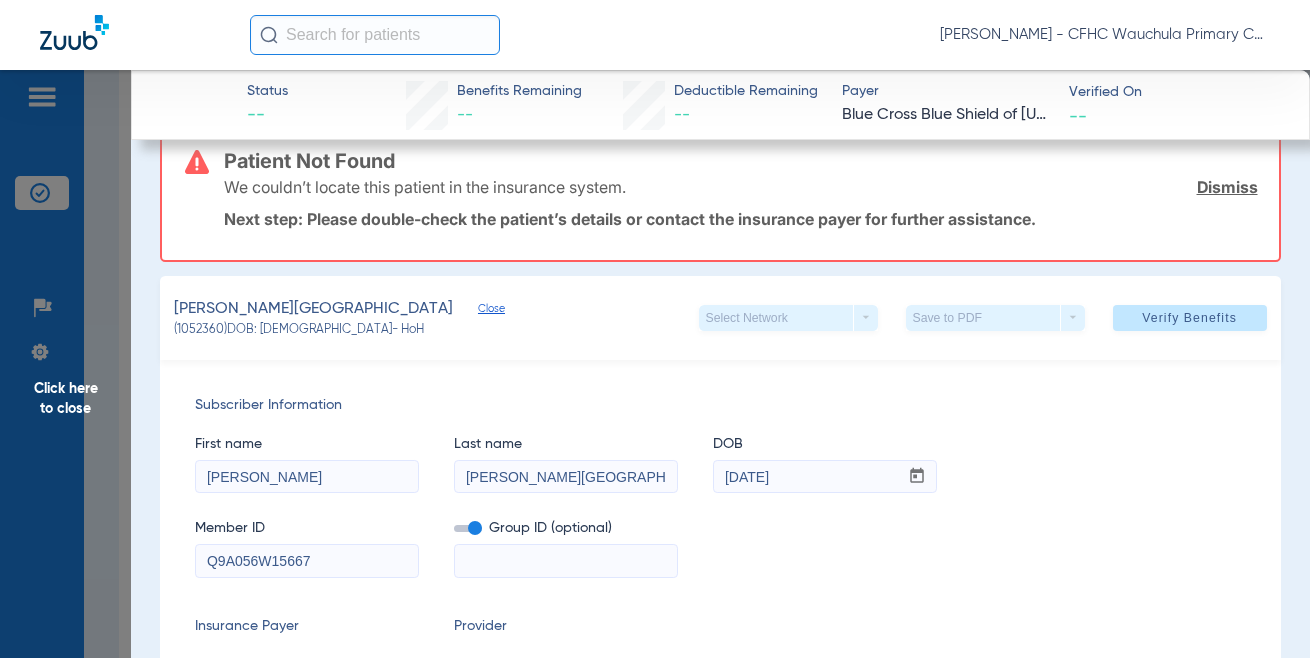 scroll, scrollTop: 0, scrollLeft: 0, axis: both 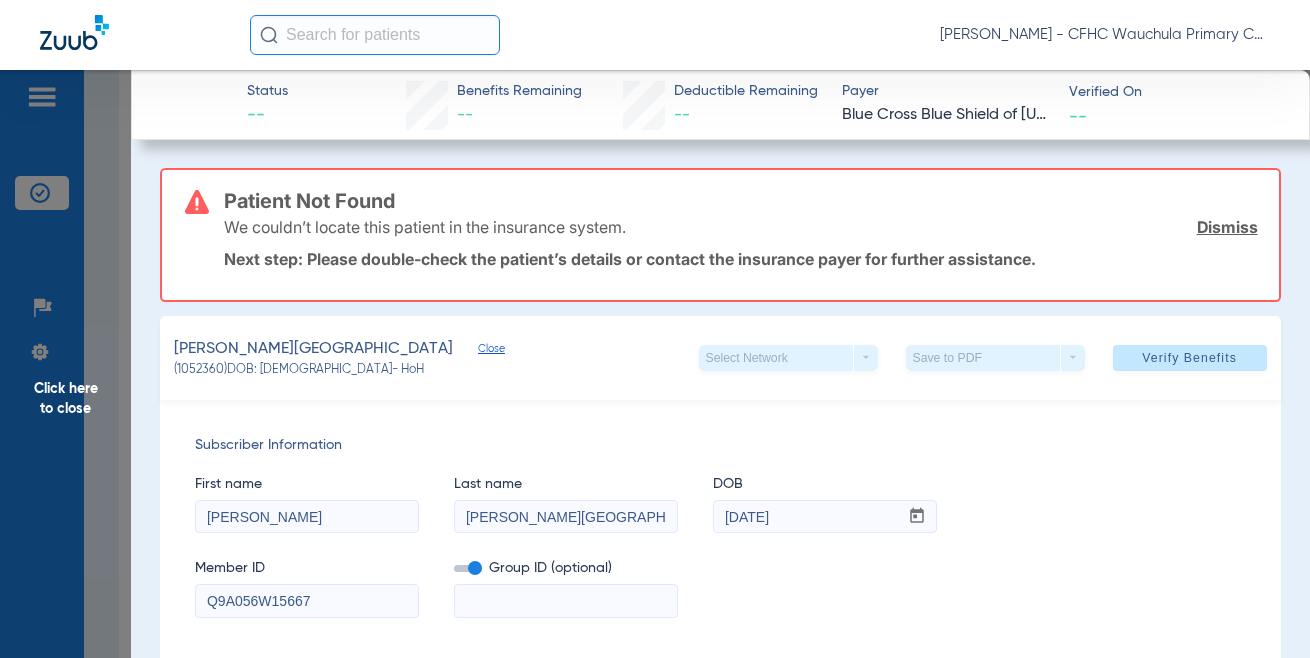 drag, startPoint x: 1199, startPoint y: 226, endPoint x: 1144, endPoint y: 247, distance: 58.872746 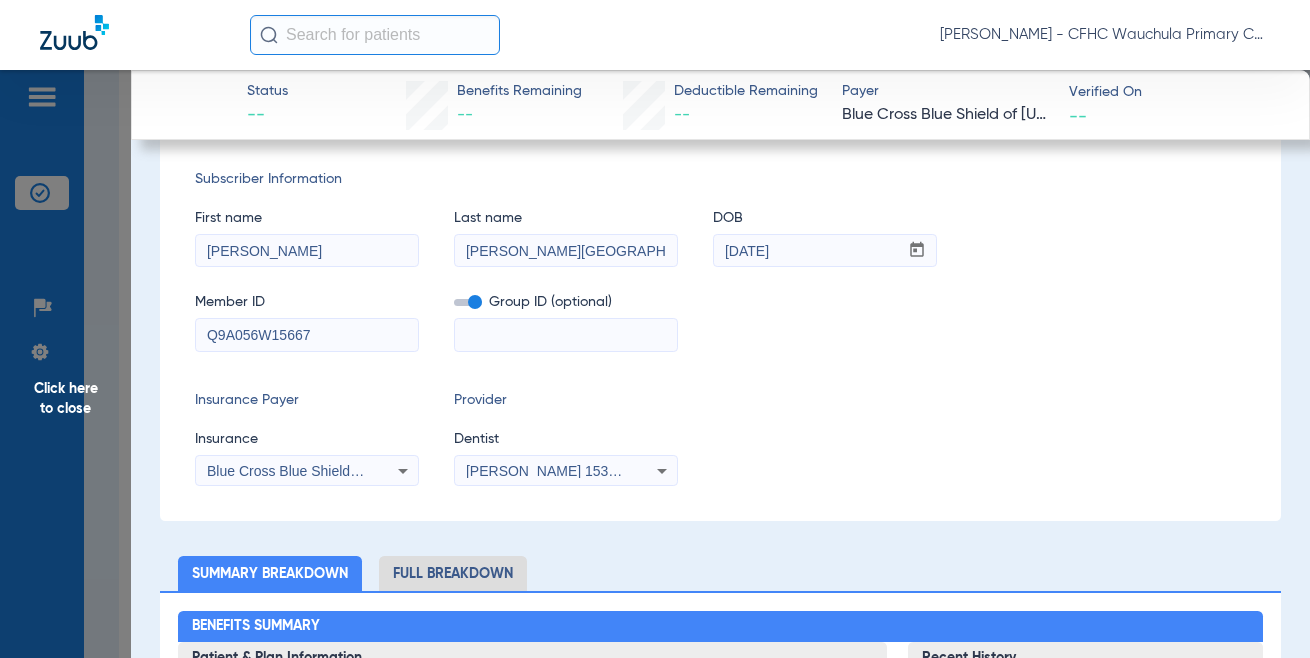 scroll, scrollTop: 200, scrollLeft: 0, axis: vertical 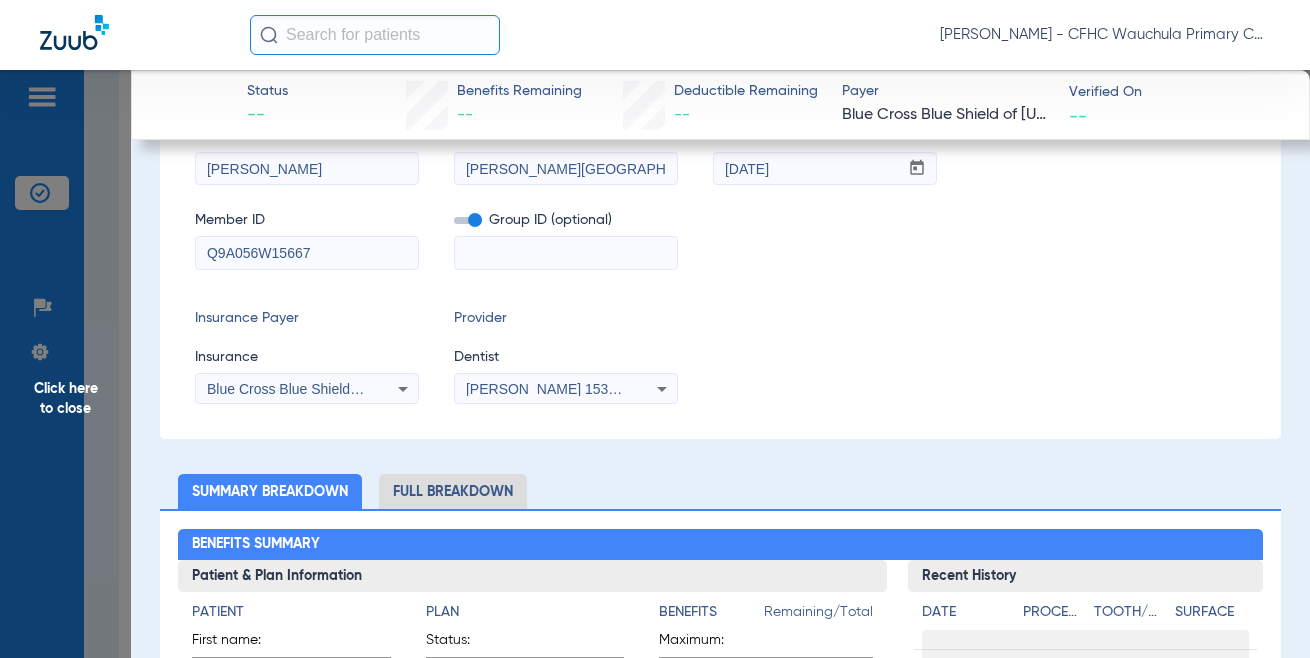 click on "Blue Cross Blue Shield Of [US_STATE] - Anthem" at bounding box center (307, 389) 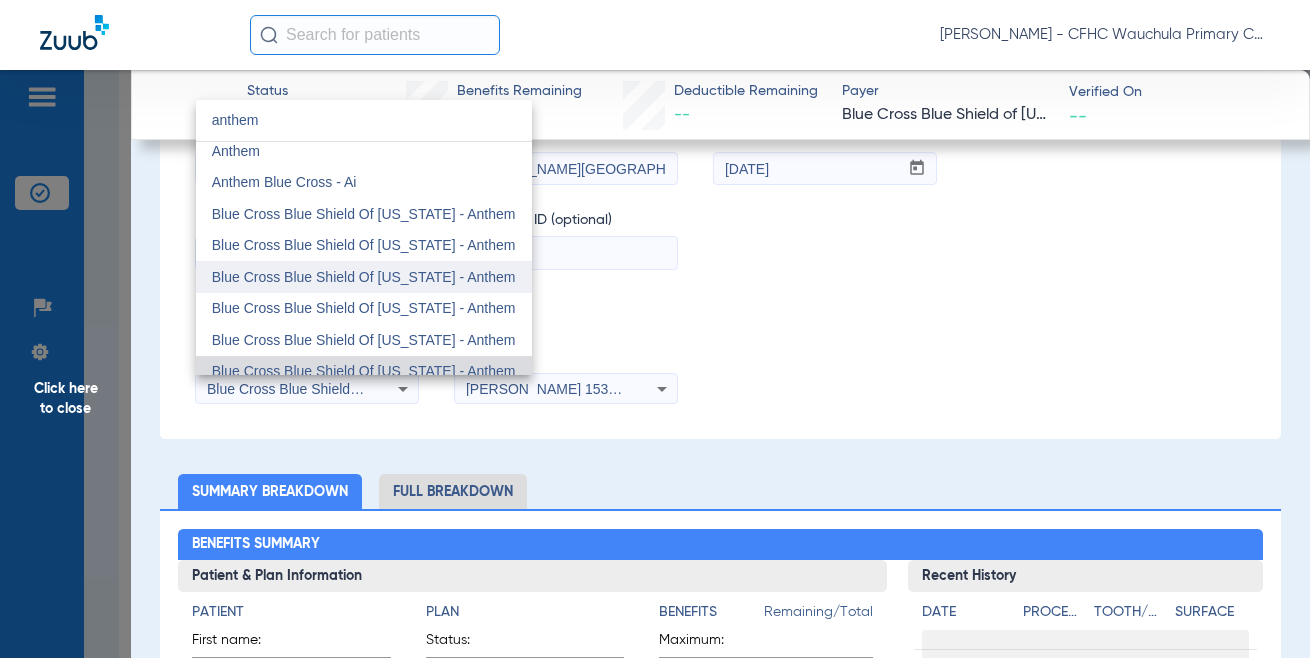 scroll, scrollTop: 0, scrollLeft: 0, axis: both 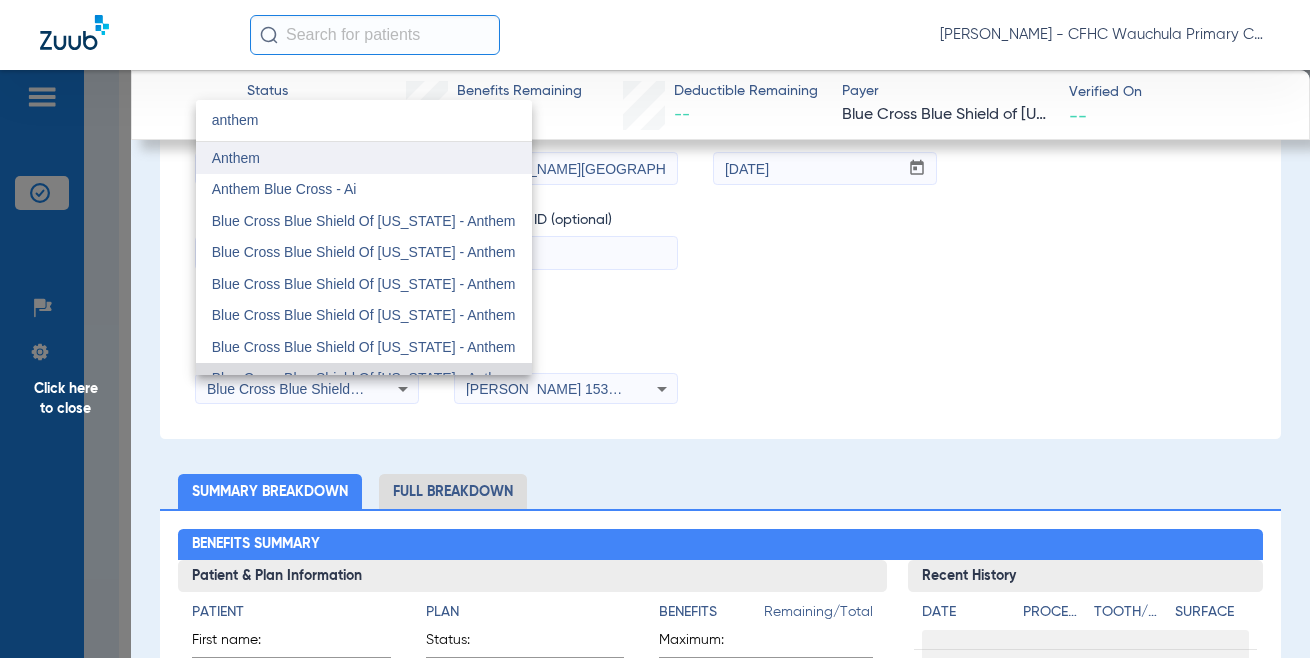 type on "anthem" 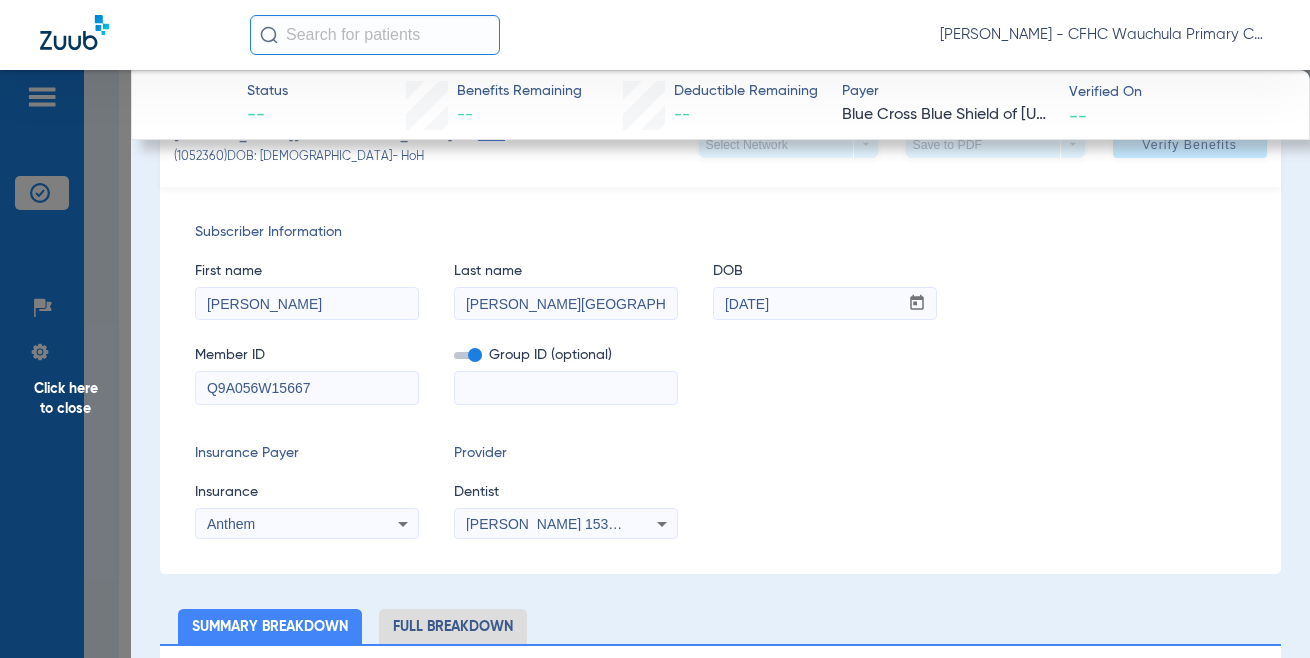 scroll, scrollTop: 0, scrollLeft: 0, axis: both 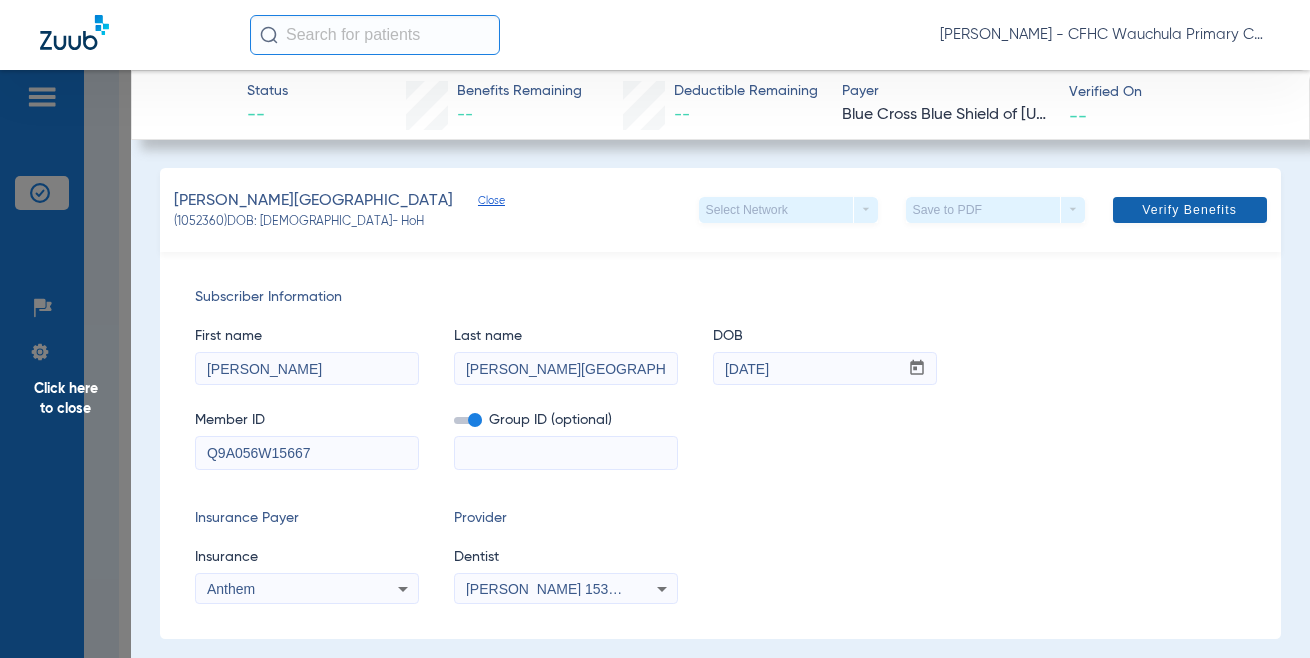 click on "Verify Benefits" 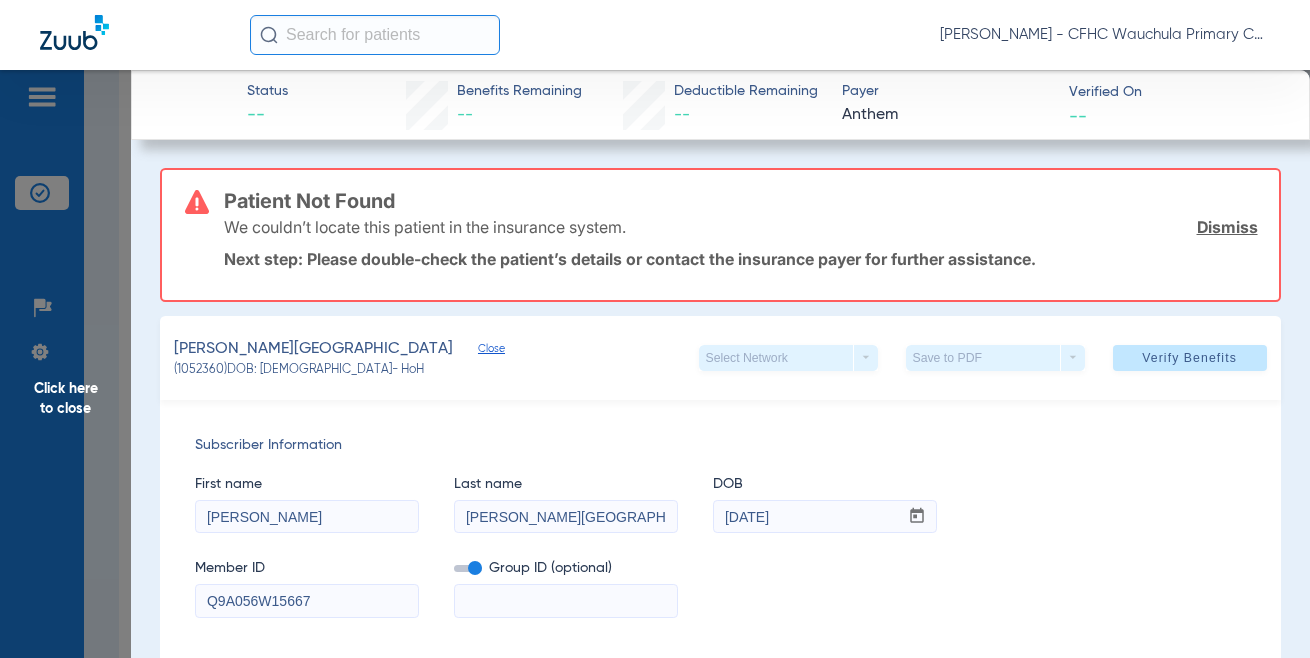 drag, startPoint x: 1016, startPoint y: 517, endPoint x: 870, endPoint y: 509, distance: 146.21901 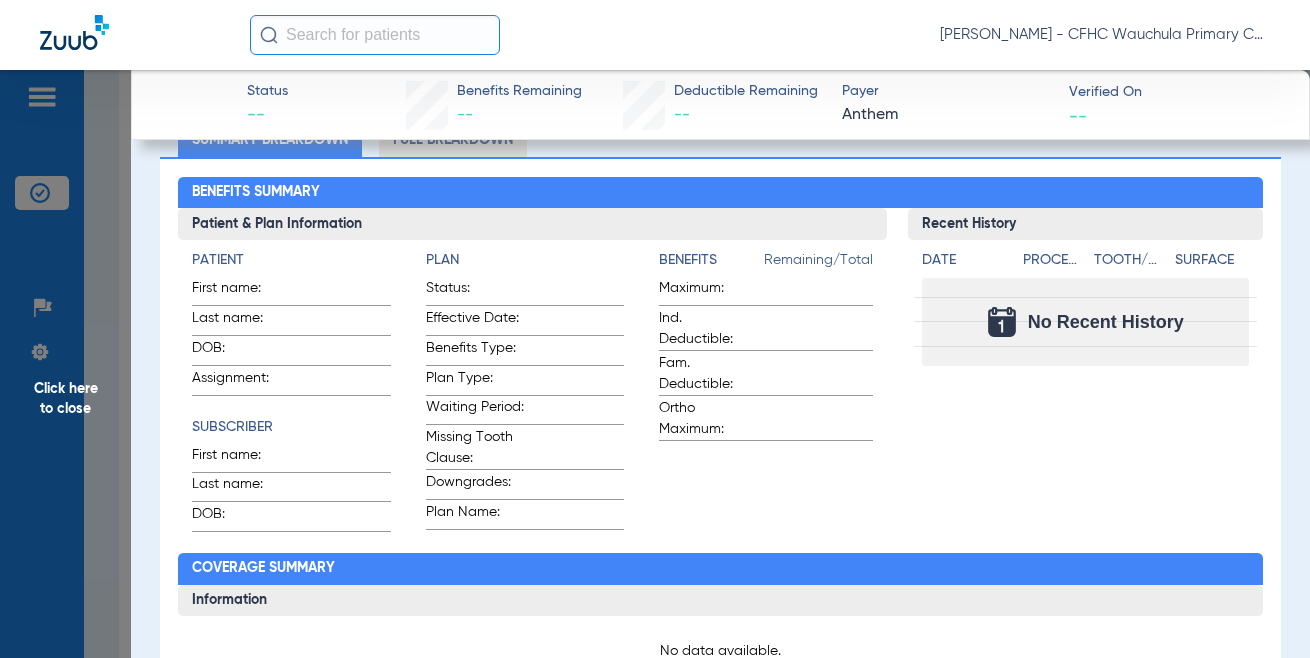 scroll, scrollTop: 0, scrollLeft: 0, axis: both 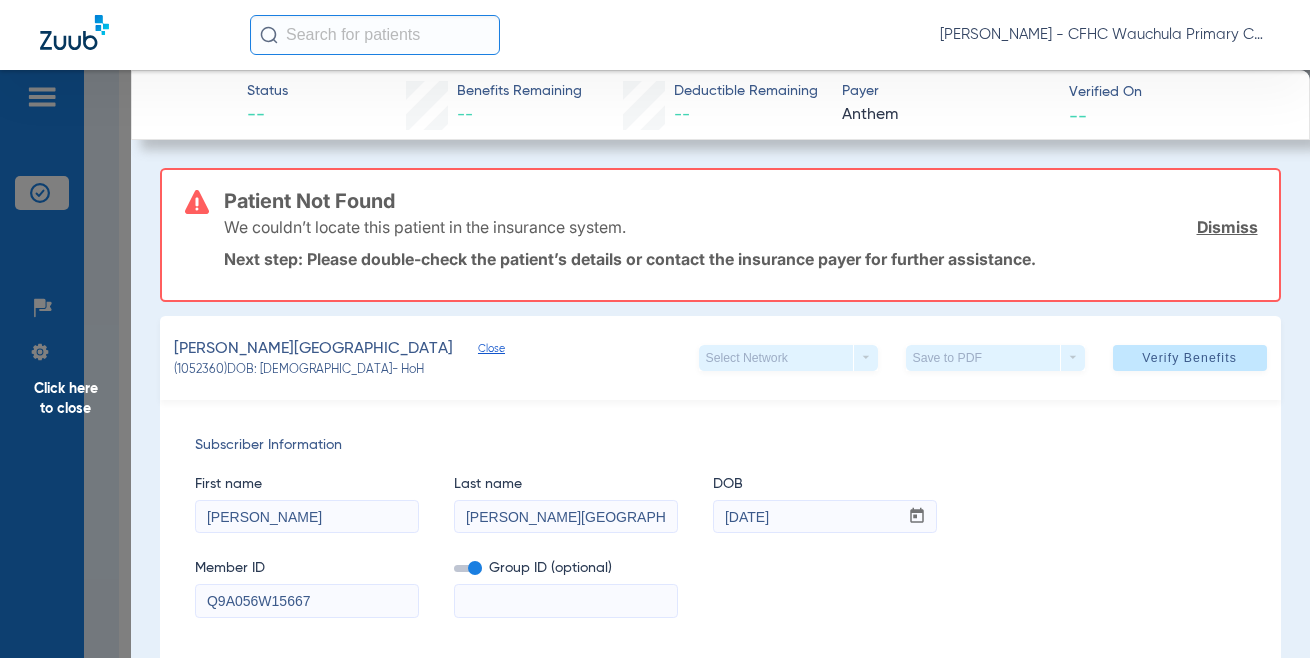 click on "Q9A056W15667" at bounding box center (307, 601) 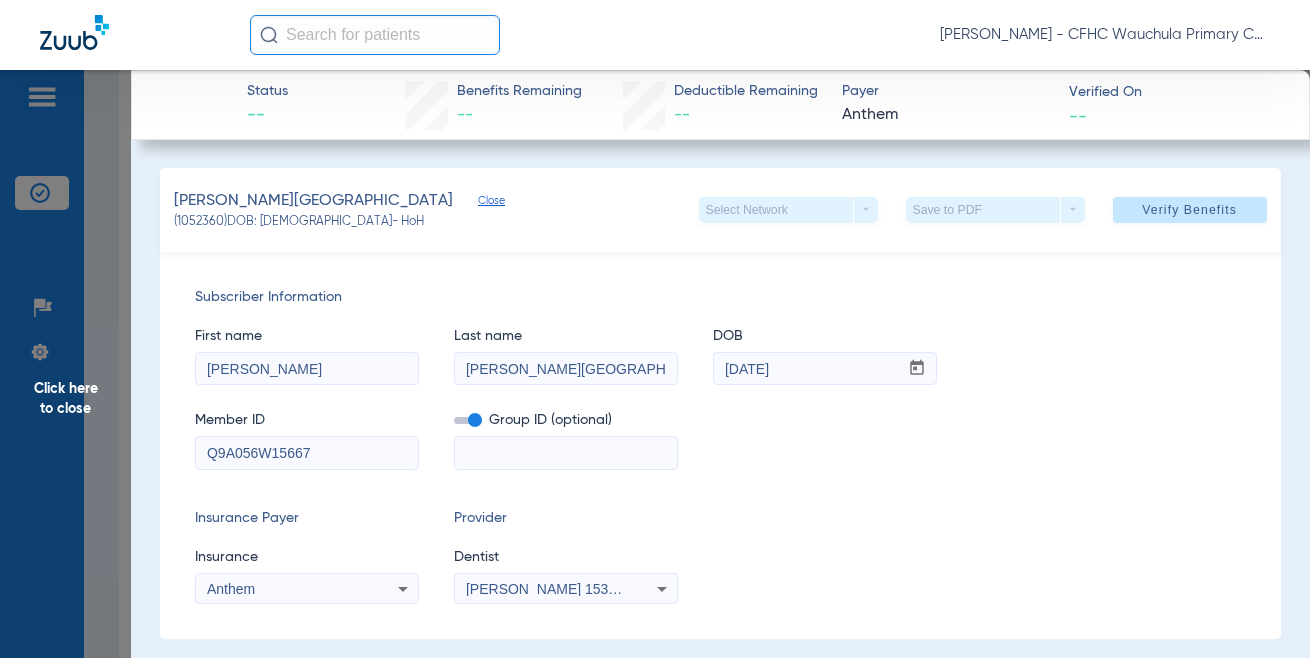 click on "Click here to close" 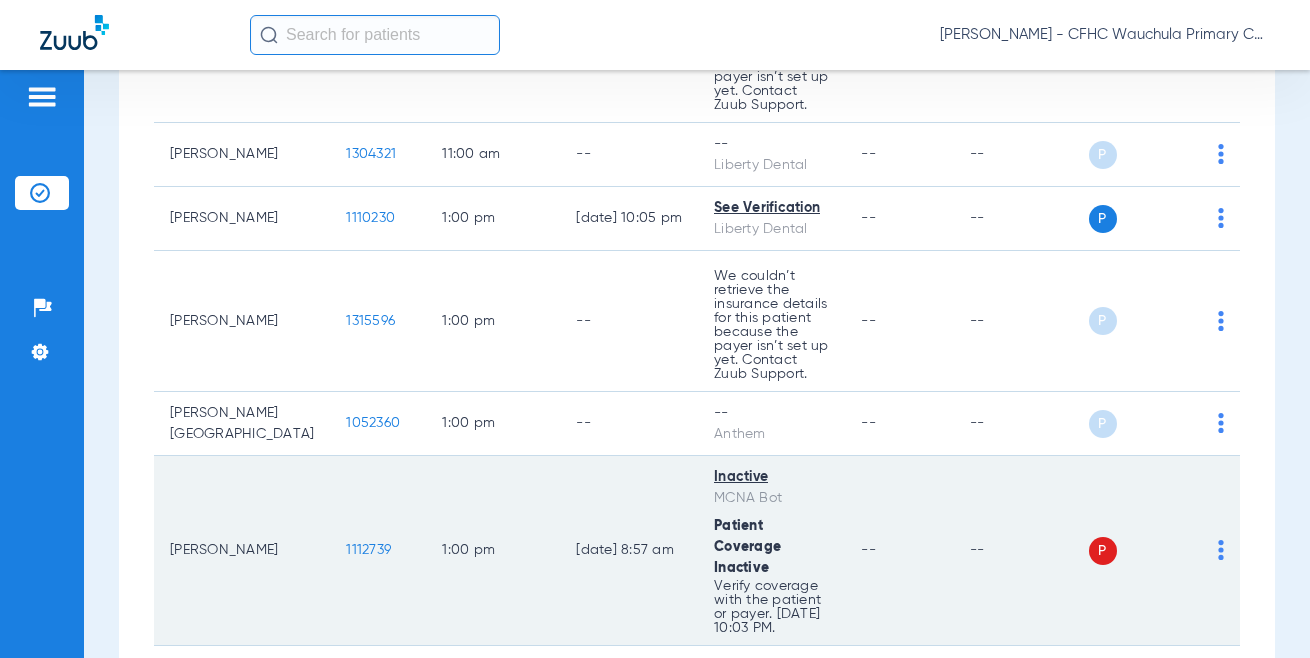 click on "1112739" 